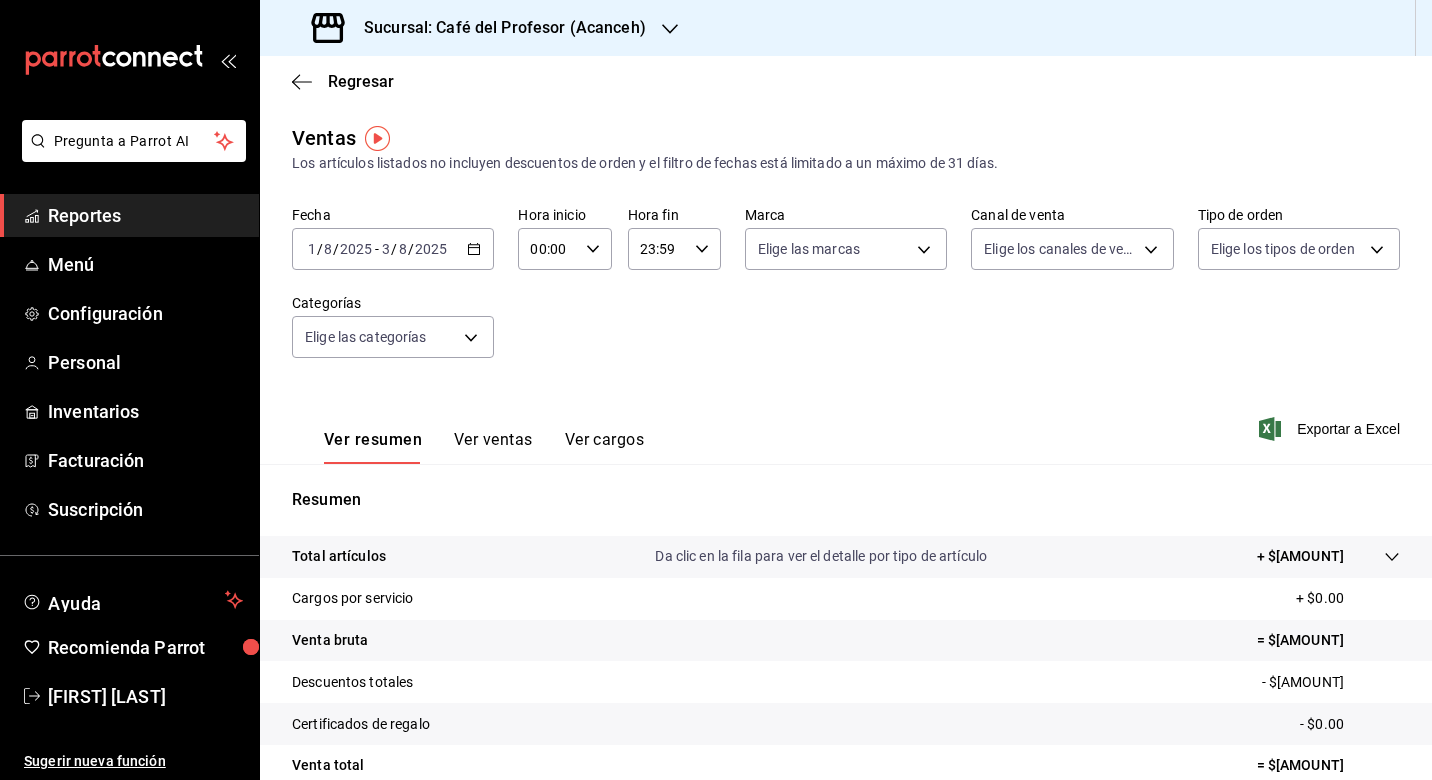scroll, scrollTop: 0, scrollLeft: 0, axis: both 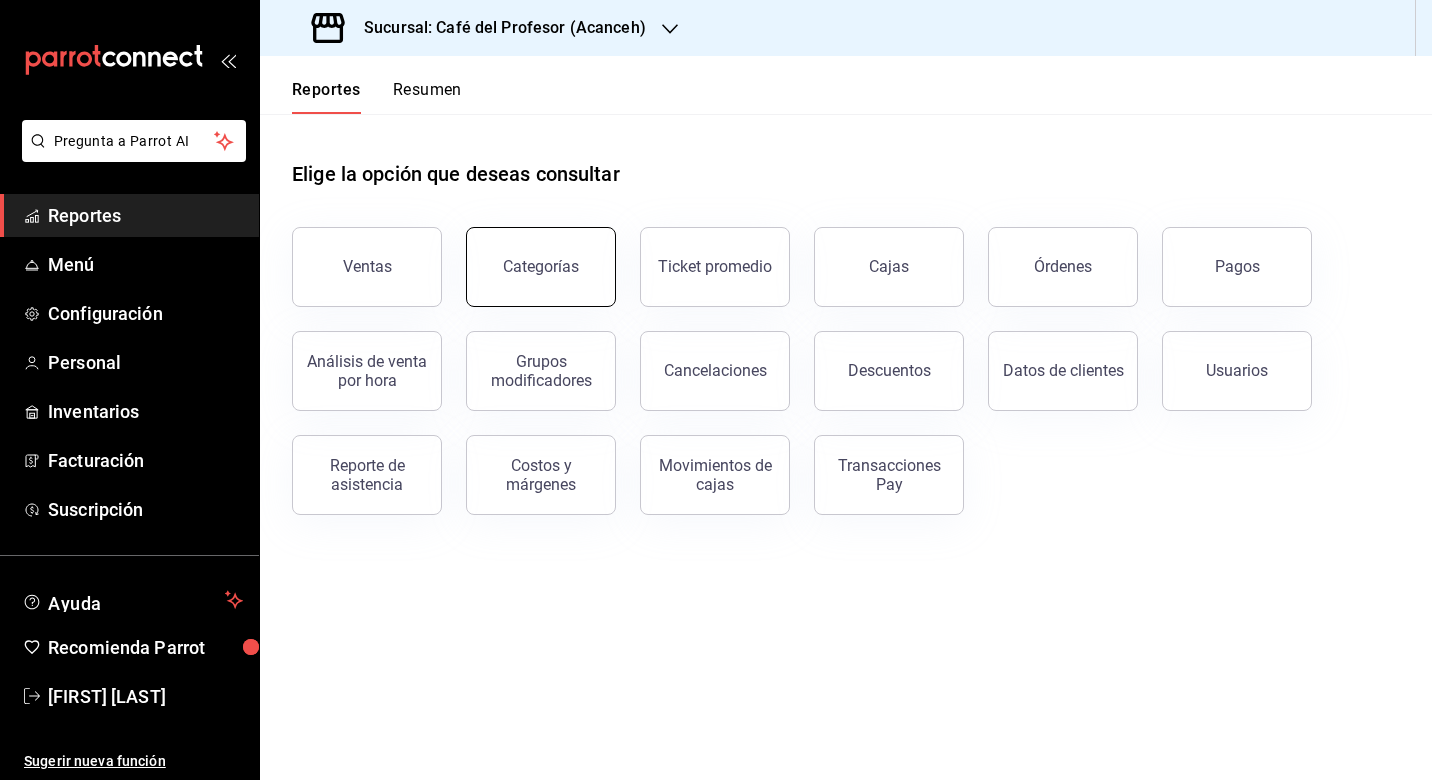 click on "Categorías" at bounding box center [541, 267] 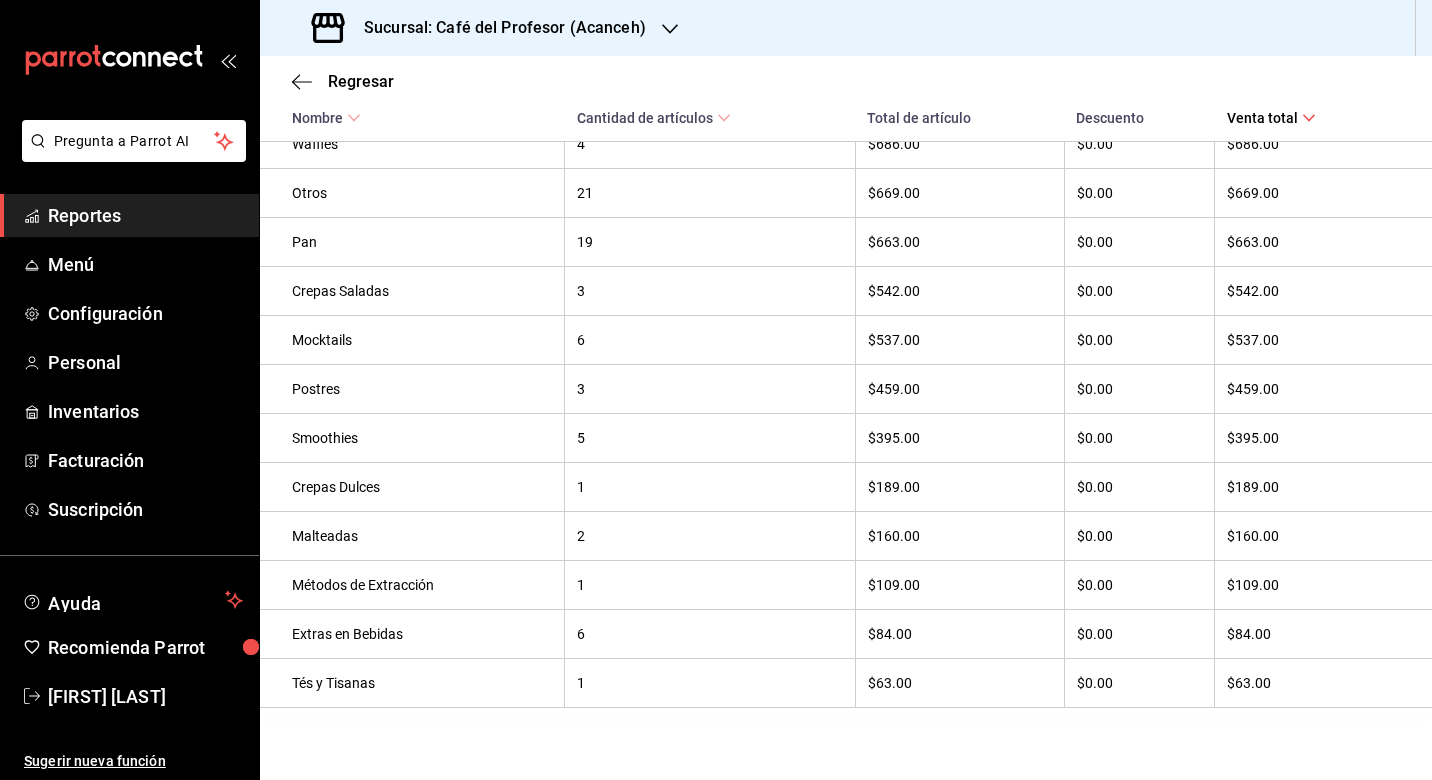 scroll, scrollTop: 647, scrollLeft: 0, axis: vertical 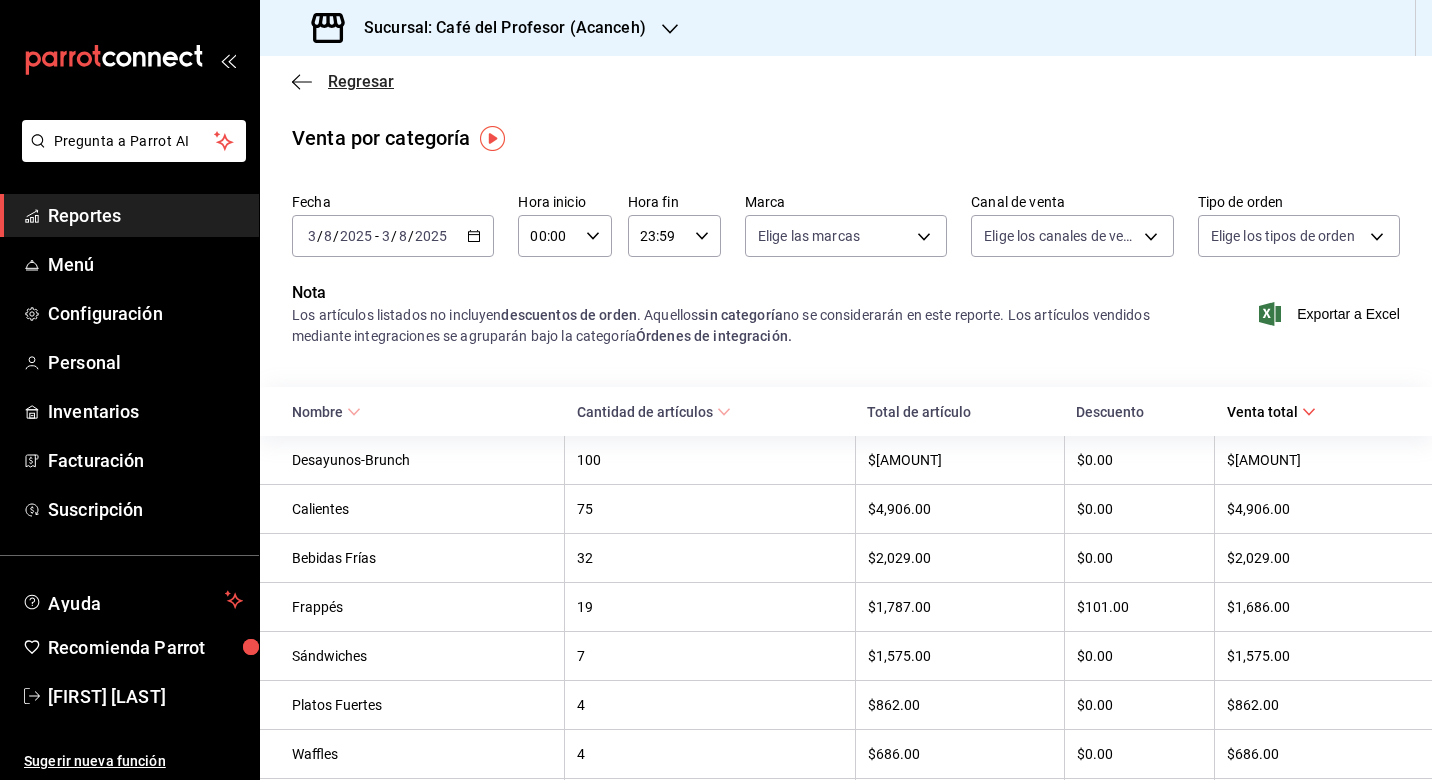 click 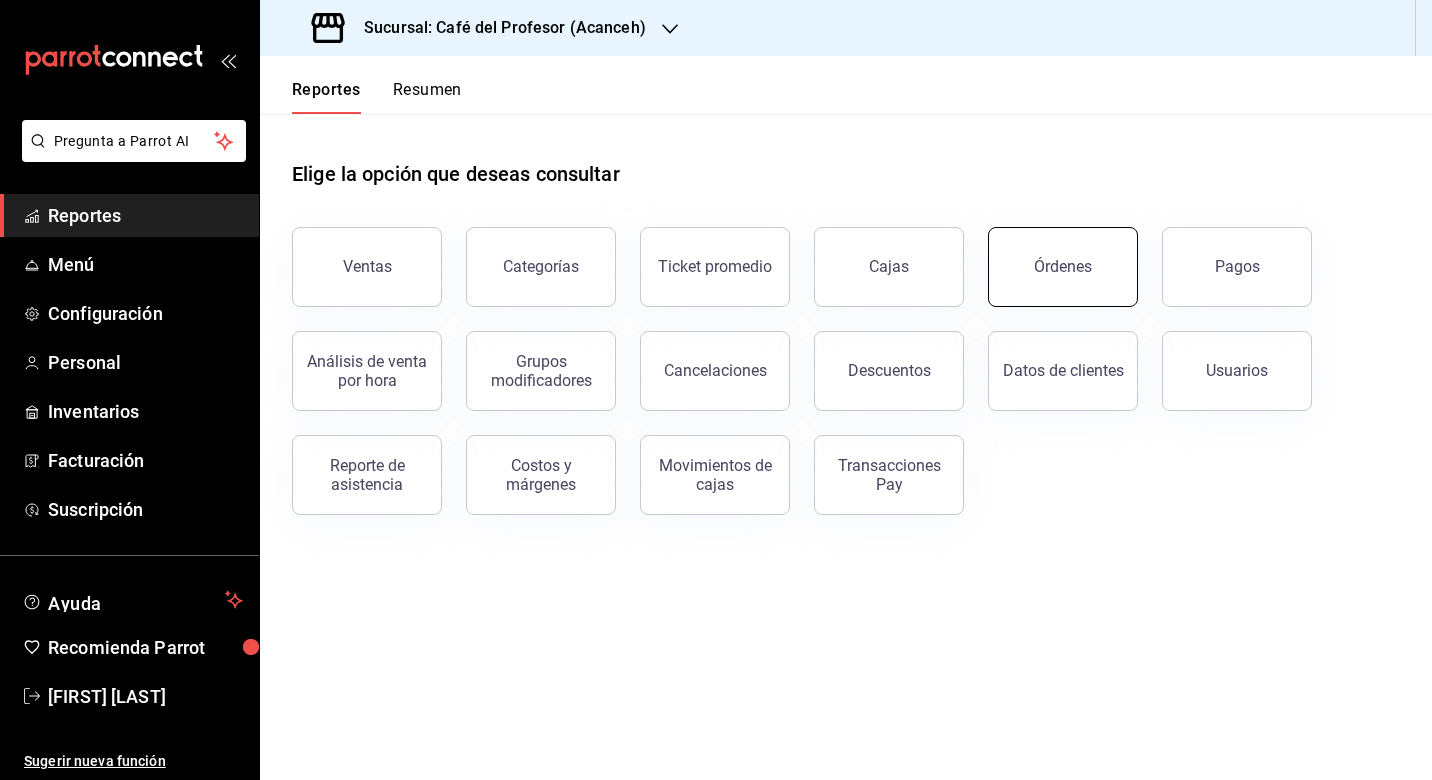 click on "Órdenes" at bounding box center (1063, 267) 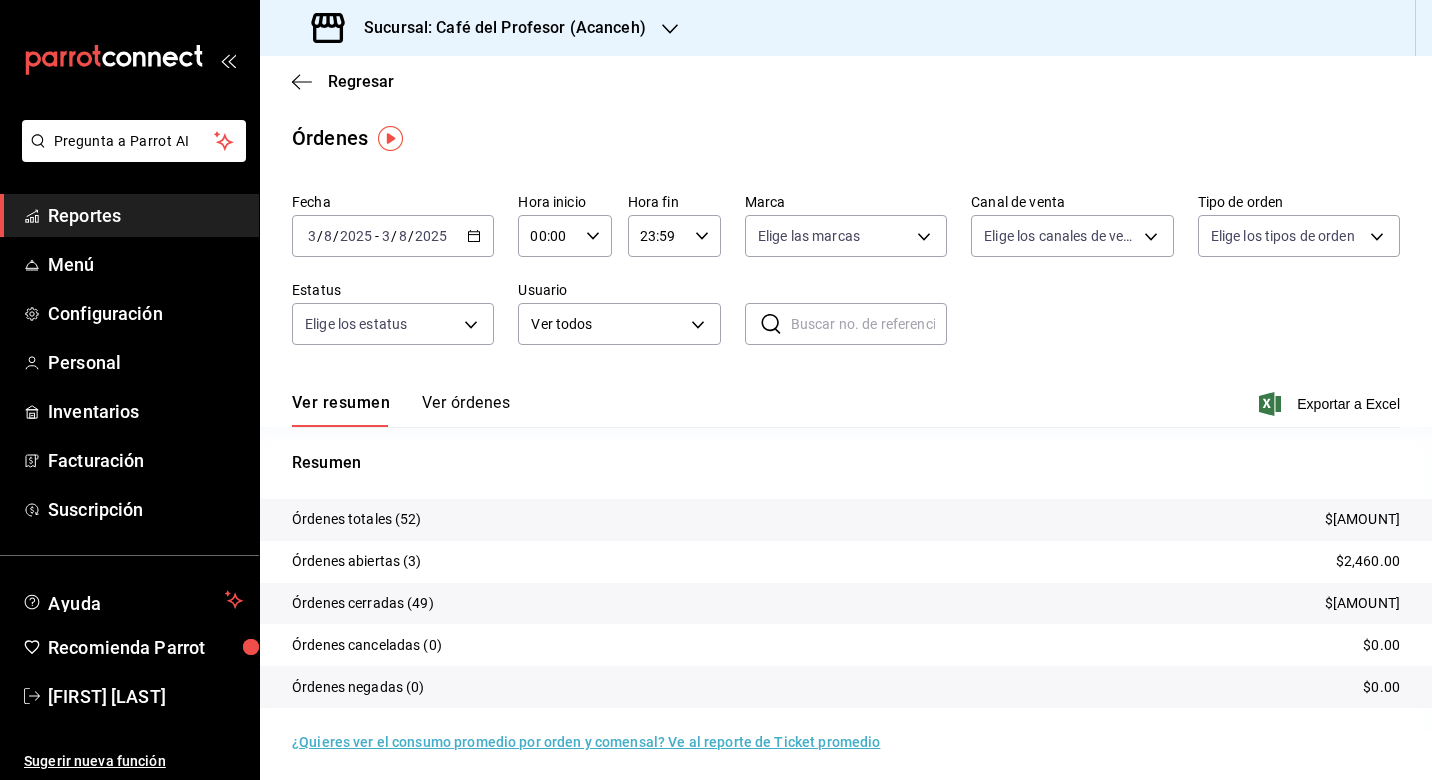 scroll, scrollTop: 0, scrollLeft: 0, axis: both 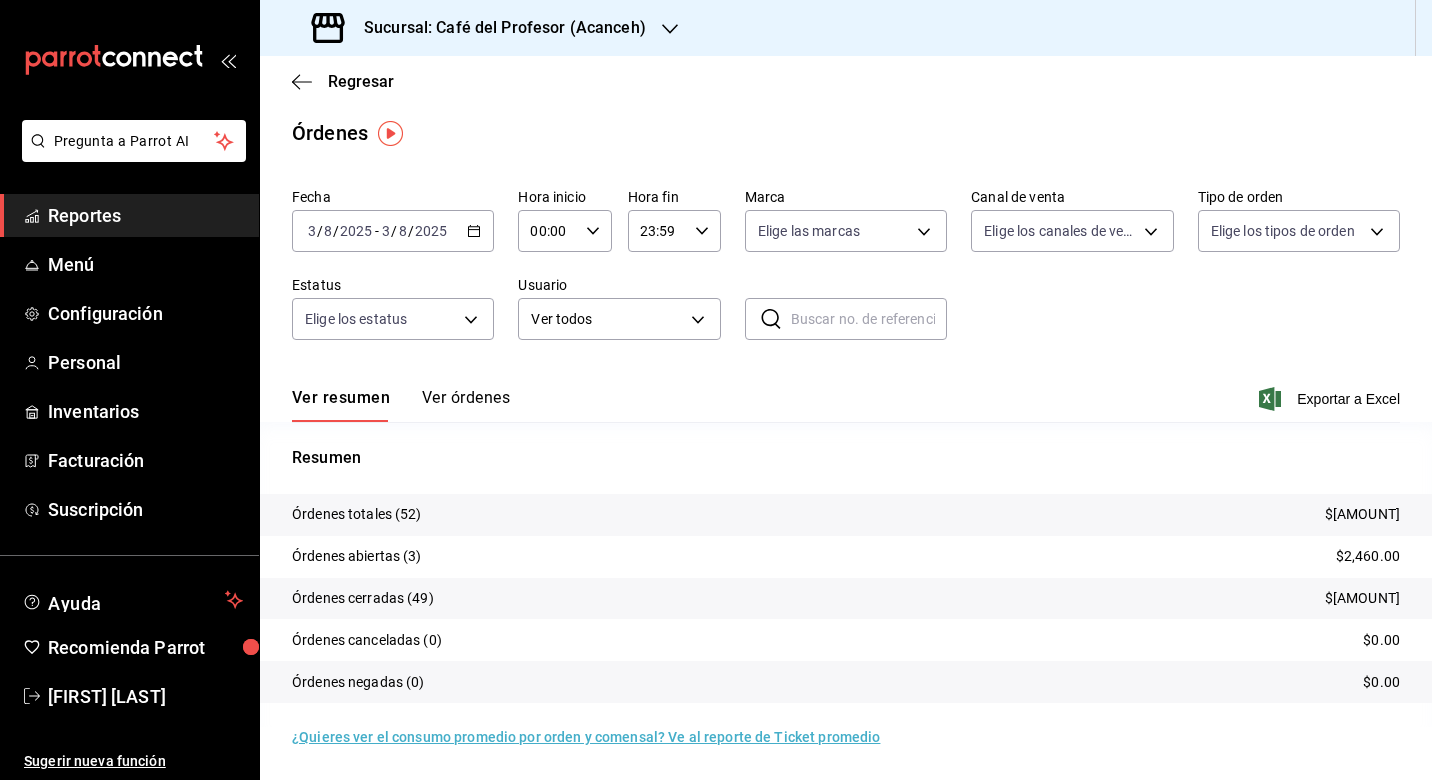 click on "Ver órdenes" at bounding box center [466, 405] 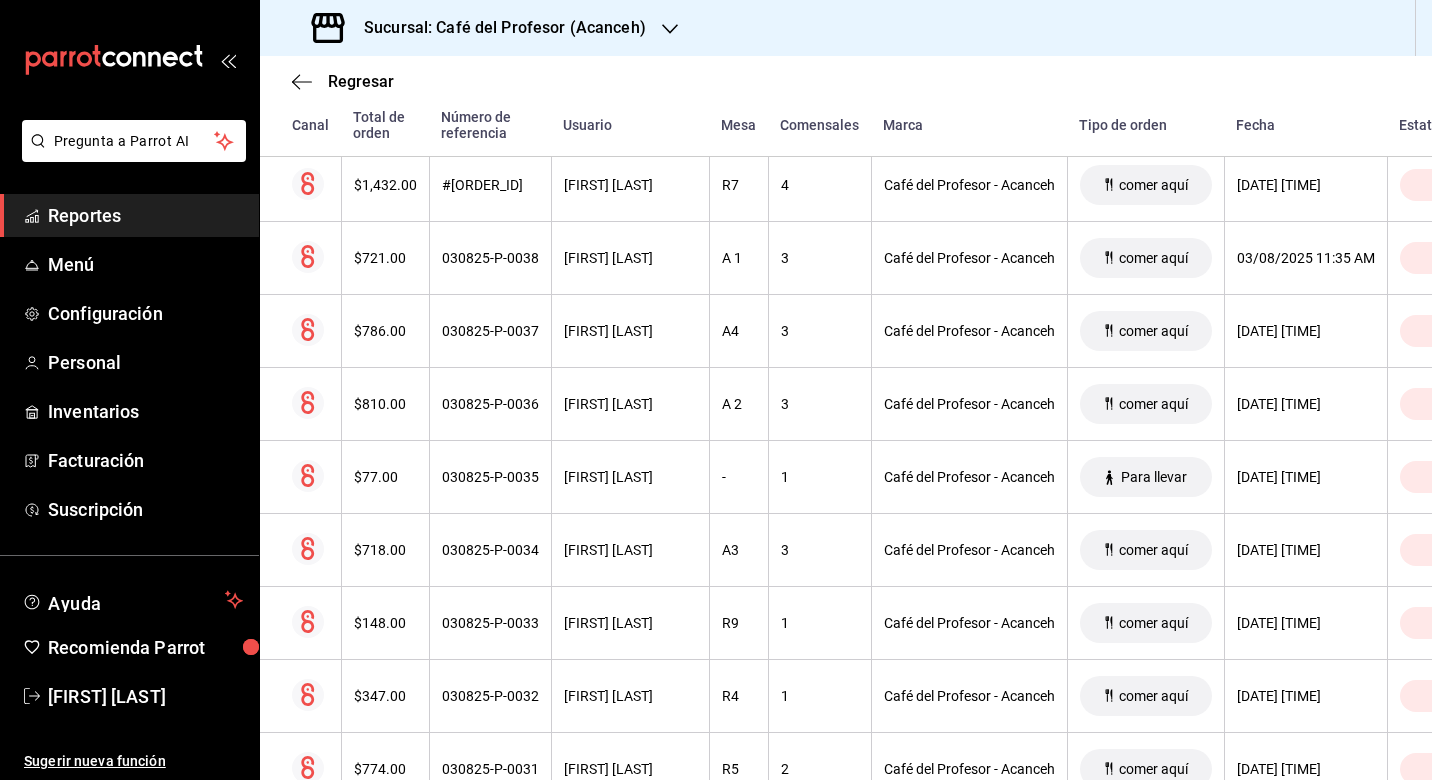 scroll, scrollTop: 1401, scrollLeft: 0, axis: vertical 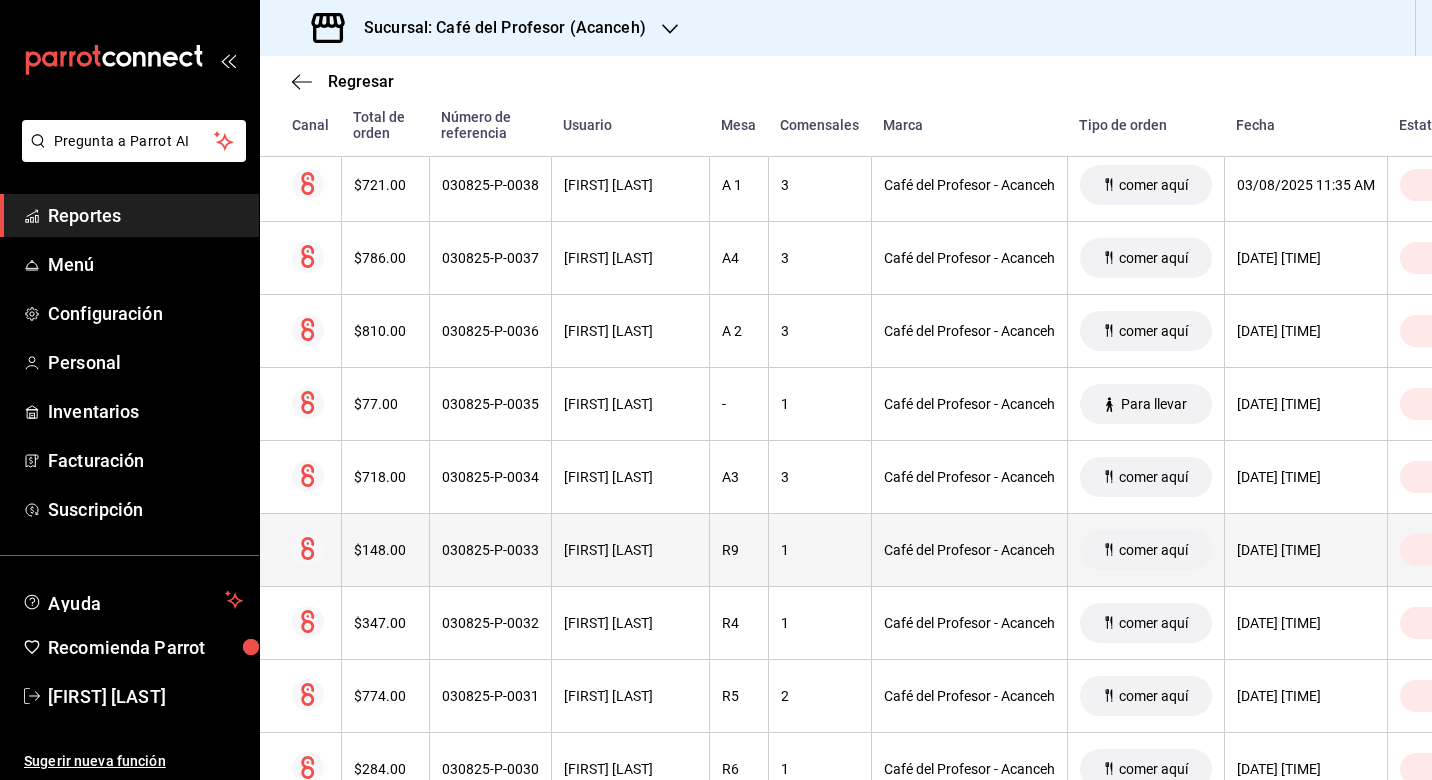 click on "[FIRST] [LAST]" at bounding box center [630, 550] 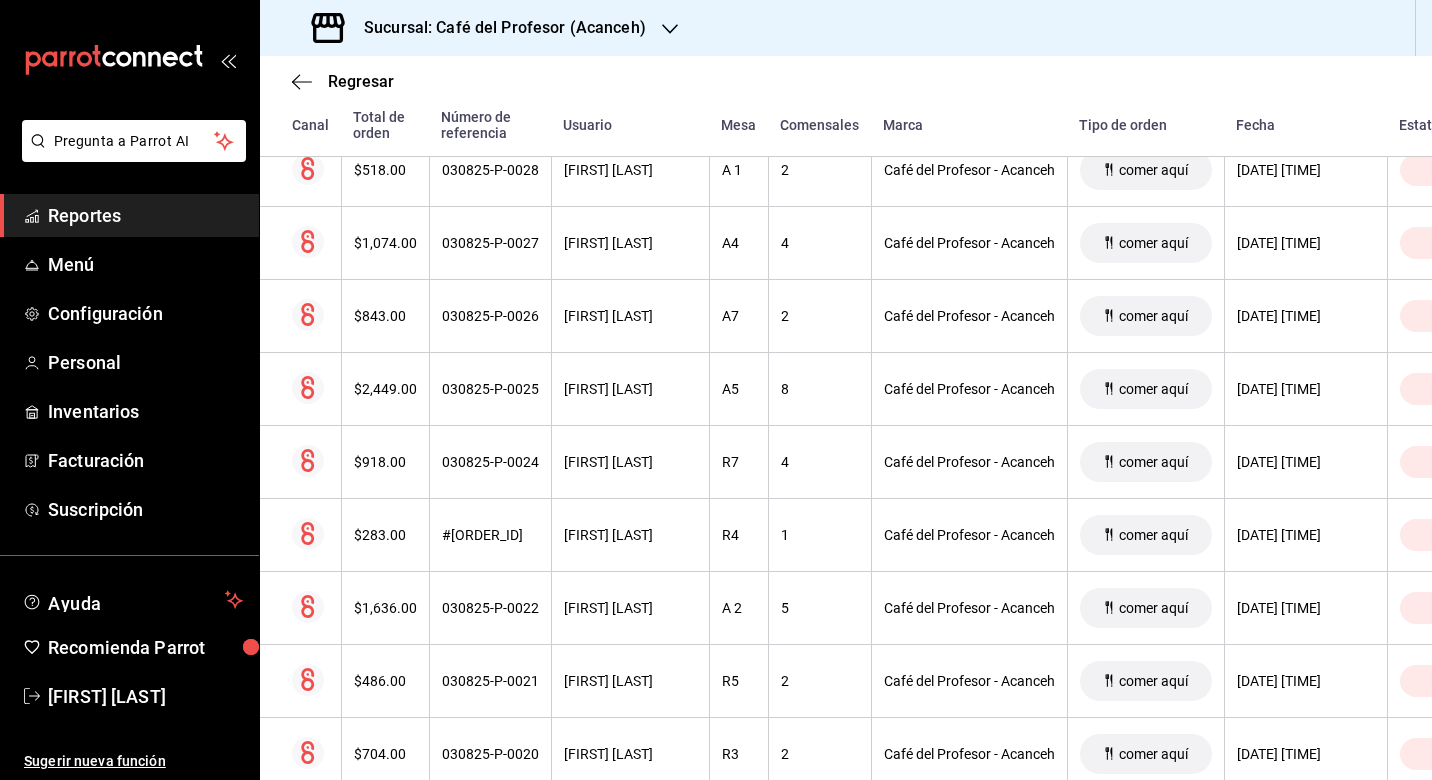 scroll, scrollTop: 2151, scrollLeft: 0, axis: vertical 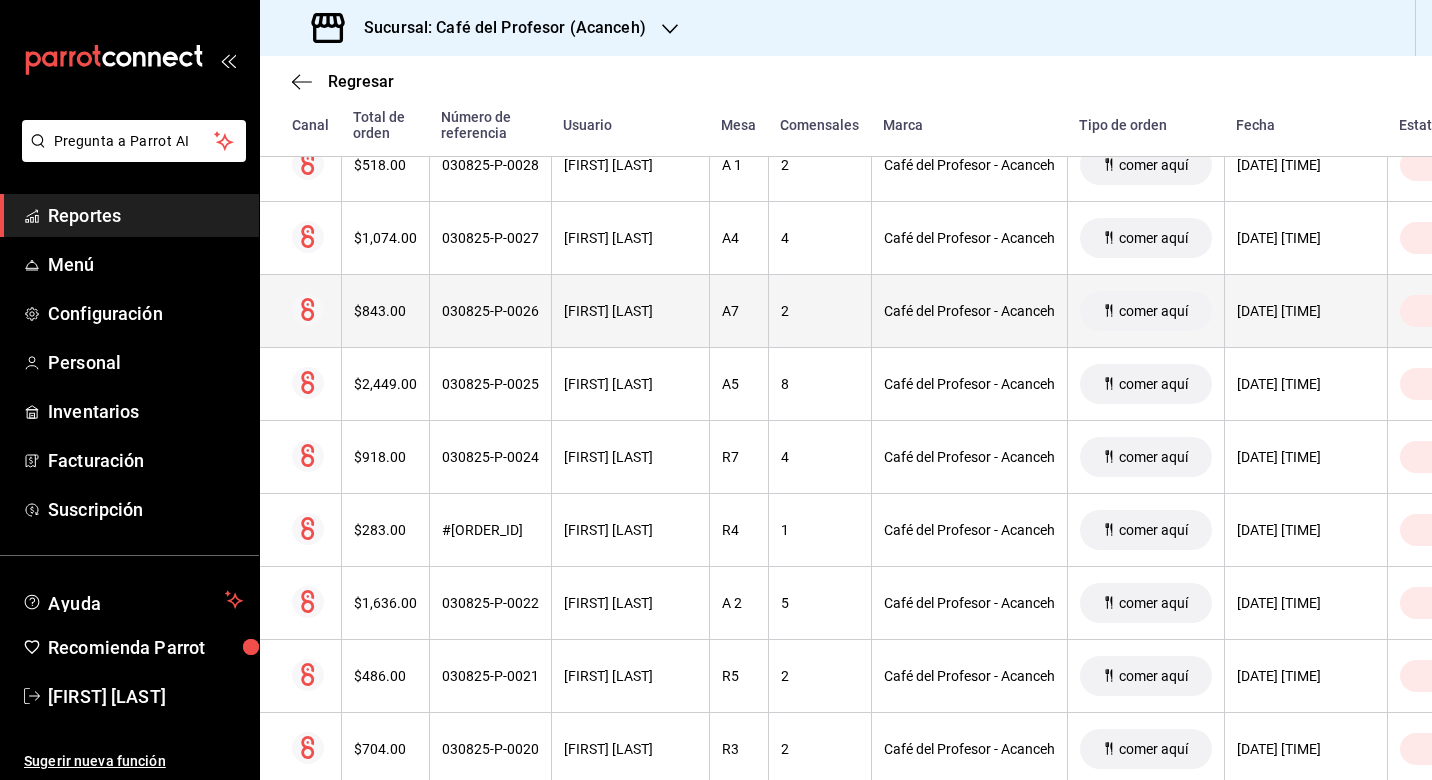 click on "[FIRST] [LAST]" at bounding box center [630, 311] 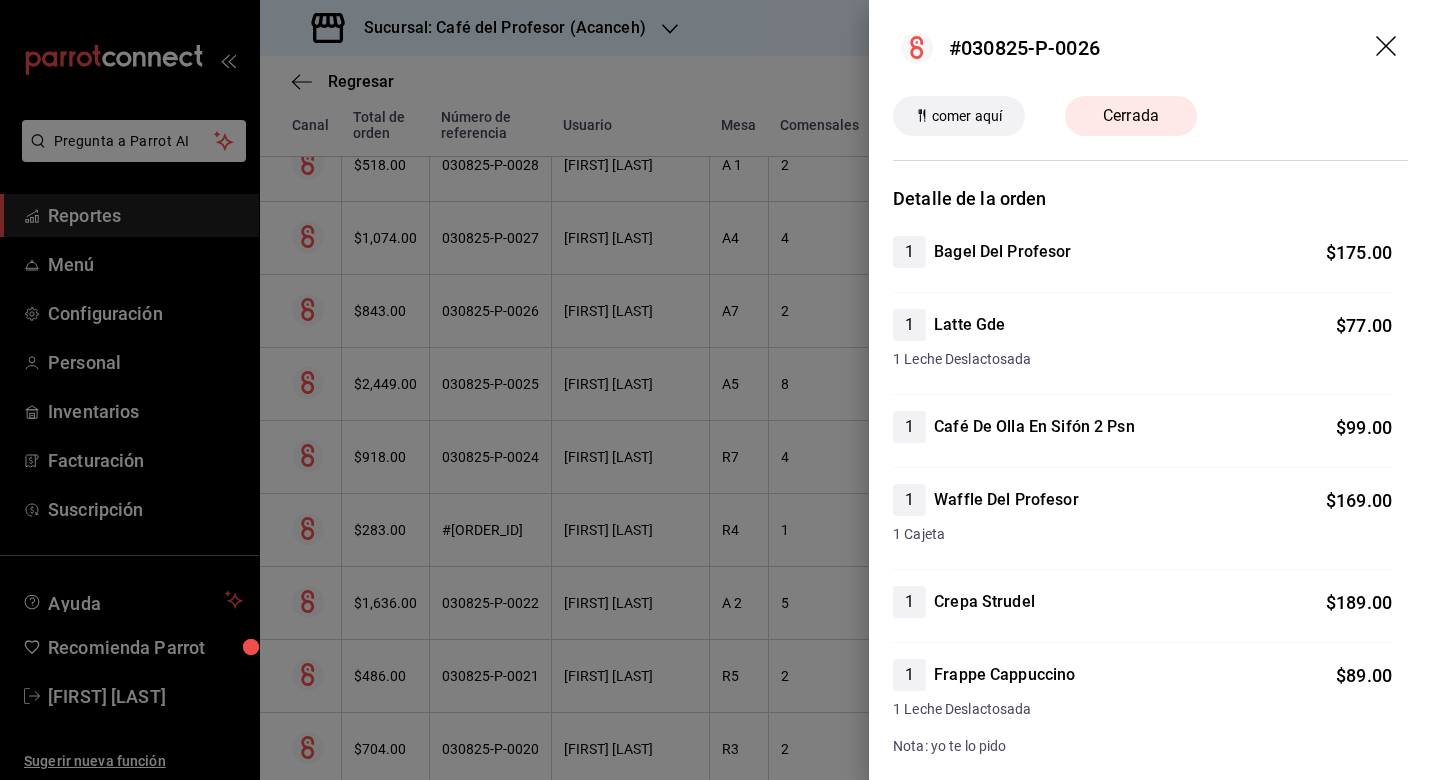 scroll, scrollTop: 0, scrollLeft: 0, axis: both 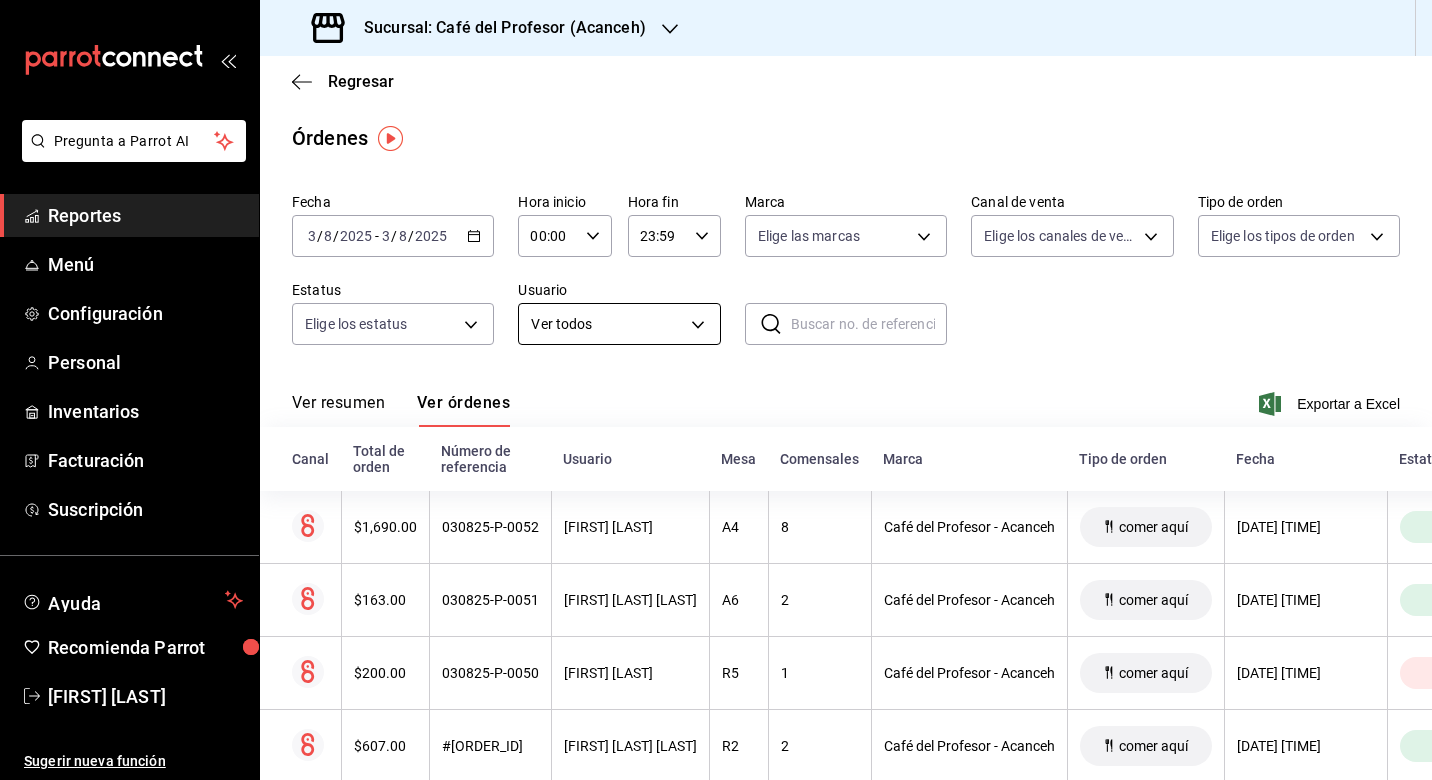 click on "Pregunta a Parrot AI Reportes   Menú   Configuración   Personal   Inventarios   Facturación   Suscripción   Ayuda Recomienda Parrot   [FIRST] [LAST]   Sugerir nueva función   Sucursal: Café del Profesor (Acanceh) Regresar Órdenes Fecha 2025-08-03 3 / 8 / 2025 - 2025-08-03 3 / 8 / 2025 Hora inicio 00:00 Hora inicio Hora fin 23:59 Hora fin Marca Elige las marcas Canal de venta Elige los canales de venta Tipo de orden Elige los tipos de orden Estatus Elige los estatus Usuario Ver todos ALL ​ ​ Ver resumen Ver órdenes Exportar a Excel Canal Total de orden Número de referencia Usuario Mesa Comensales Marca Tipo de orden Fecha Estatus $1,690.00 030825-P-0052 [FIRST] [LAST] A4 8 Café del Profesor - Acanceh comer aquí 03/08/2025 02:37 PM Abierta $163.00 030825-P-0051 [FIRST] [LAST] A6 2 Café del Profesor - Acanceh comer aquí 03/08/2025 02:24 PM Abierta $200.00 030825-P-0050 [FIRST] [LAST] R5 1 Café del Profesor - Acanceh comer aquí 03/08/2025 02:17 PM Cerrada $607.00 030825-P-0049 R2 2 R9 2" at bounding box center [716, 390] 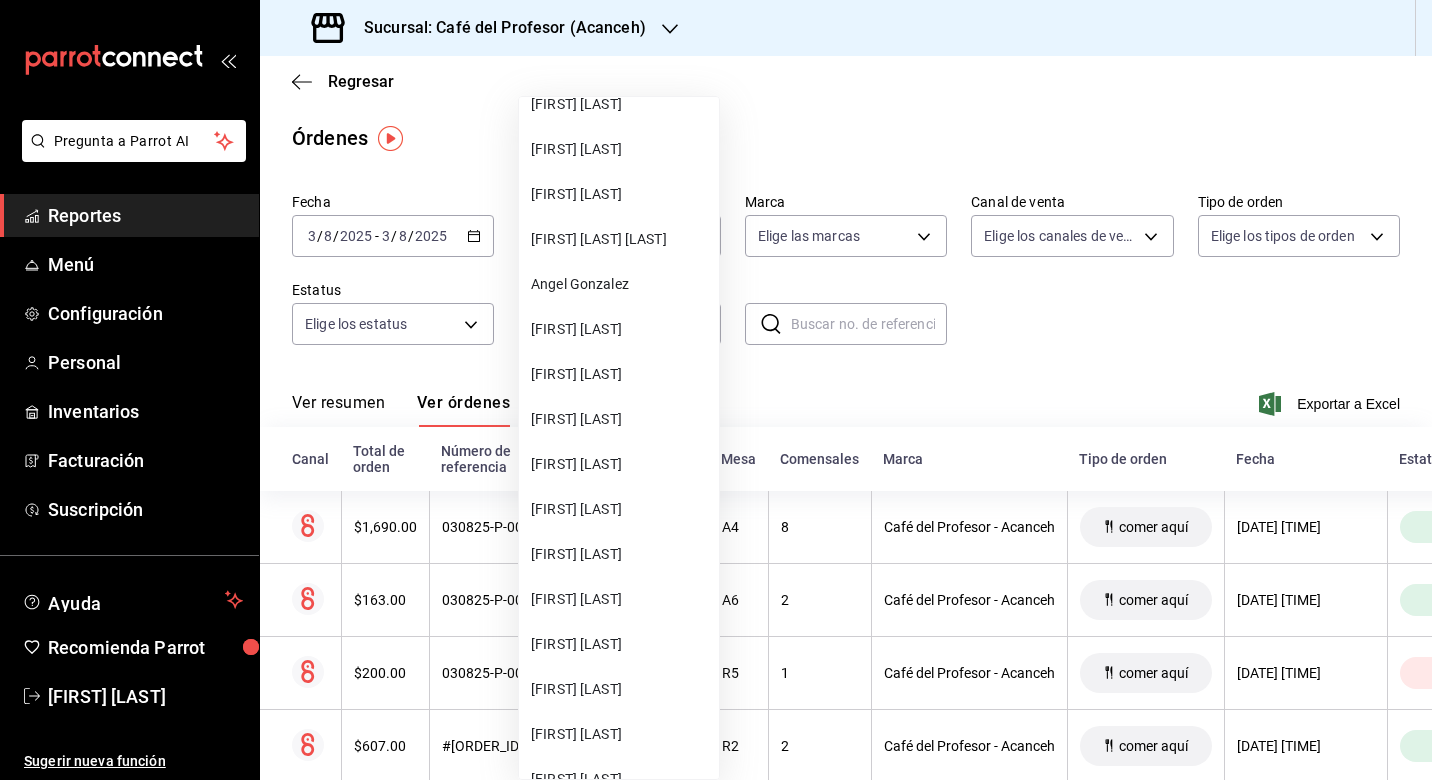 scroll, scrollTop: 947, scrollLeft: 0, axis: vertical 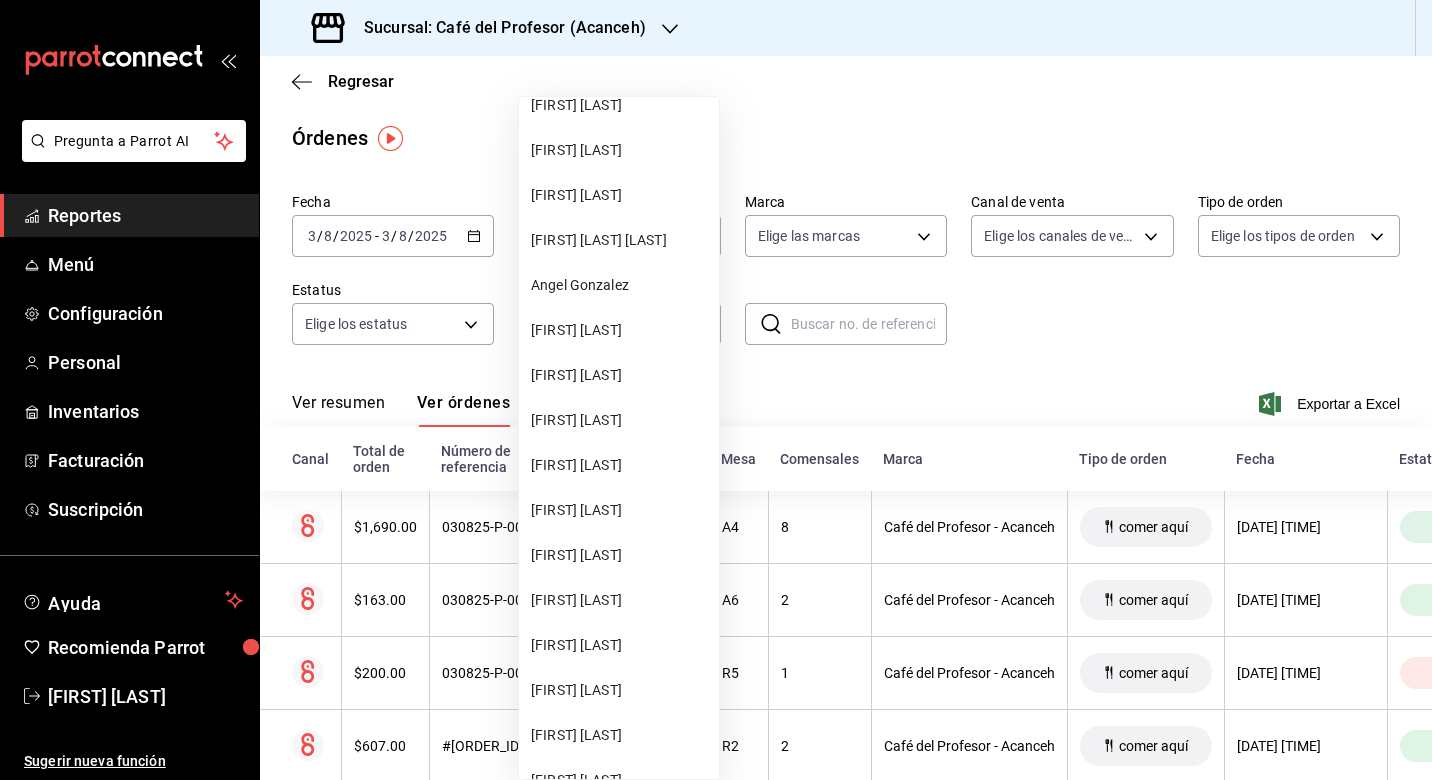 click on "[FIRST] [LAST]" at bounding box center (621, 555) 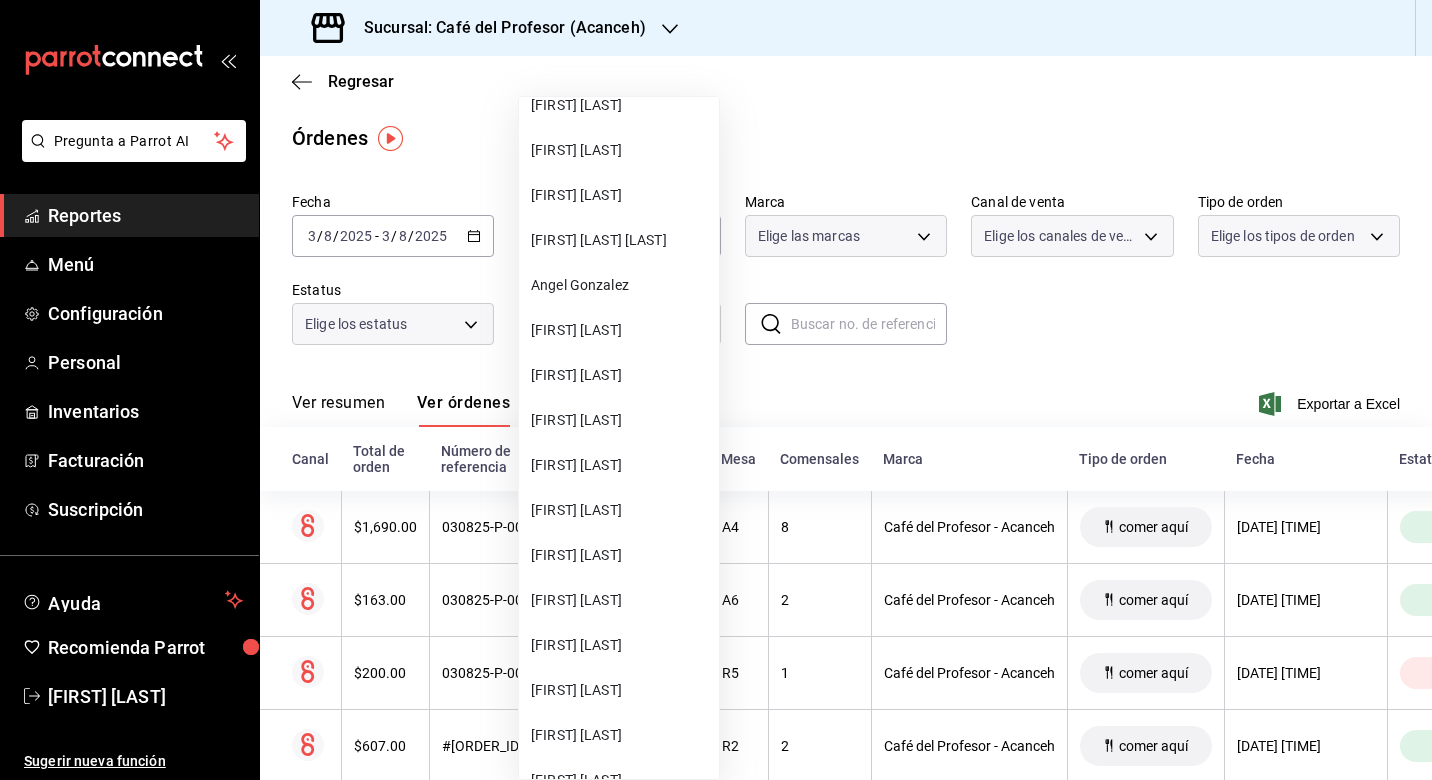 type on "802b57e4-febb-4866-925e-0a331438bbf7" 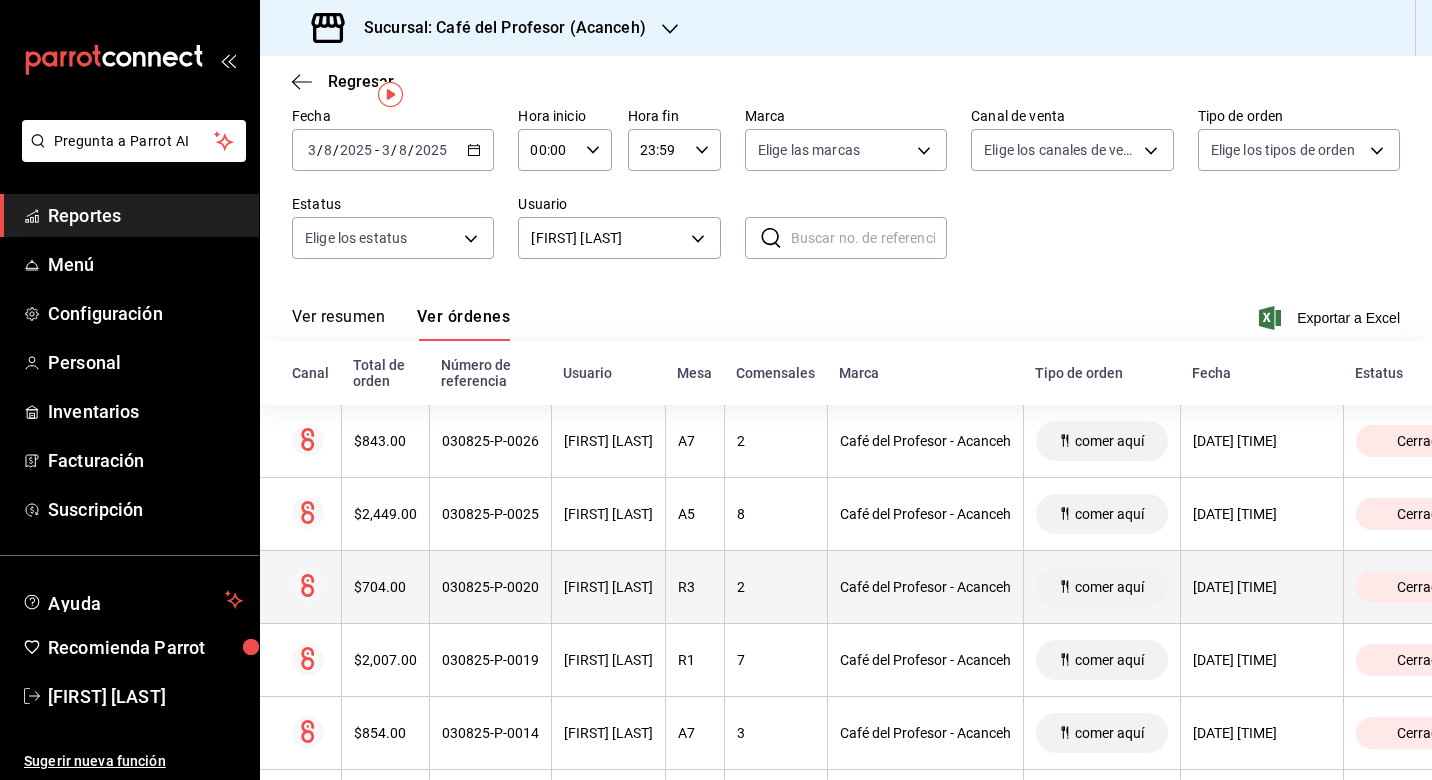 scroll, scrollTop: 92, scrollLeft: 0, axis: vertical 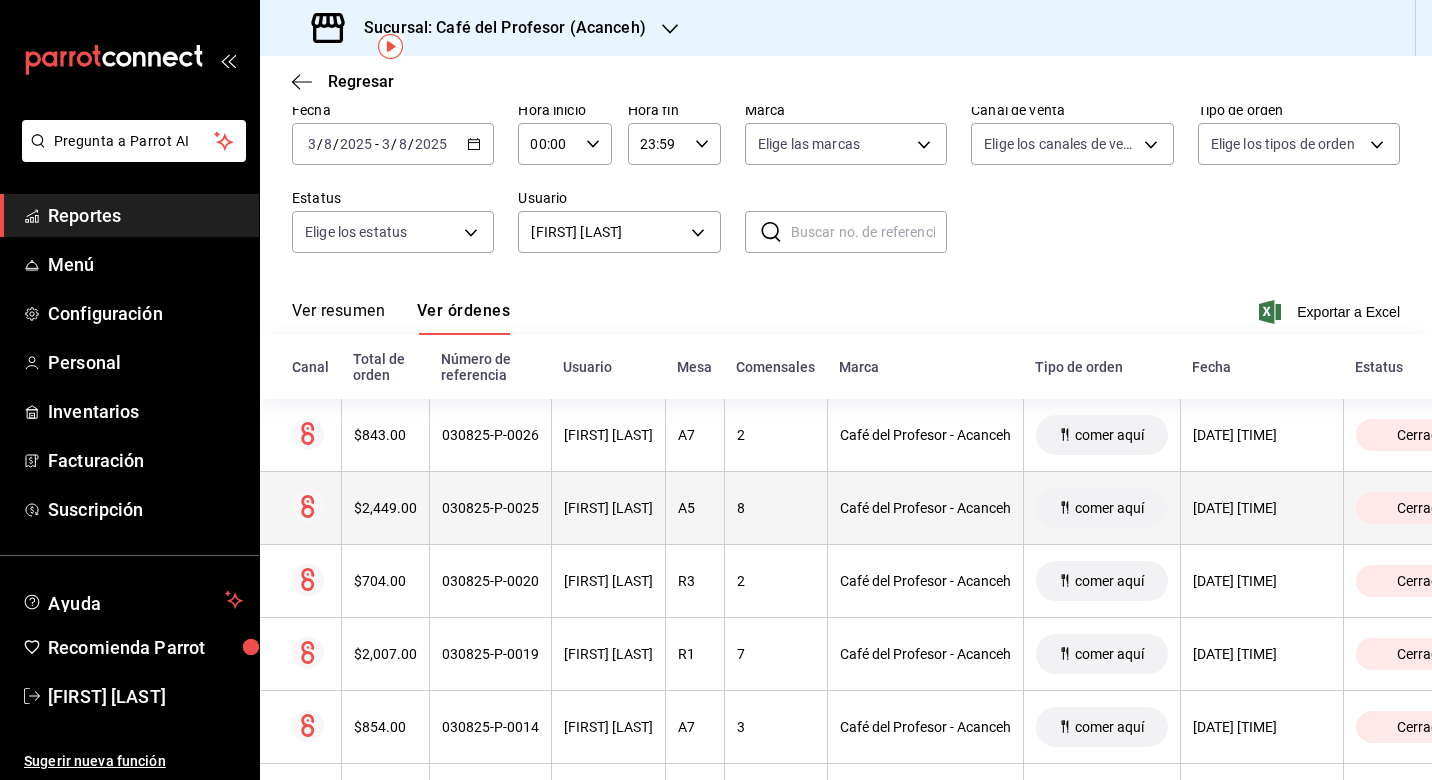 click on "[FIRST] [LAST]" at bounding box center [608, 508] 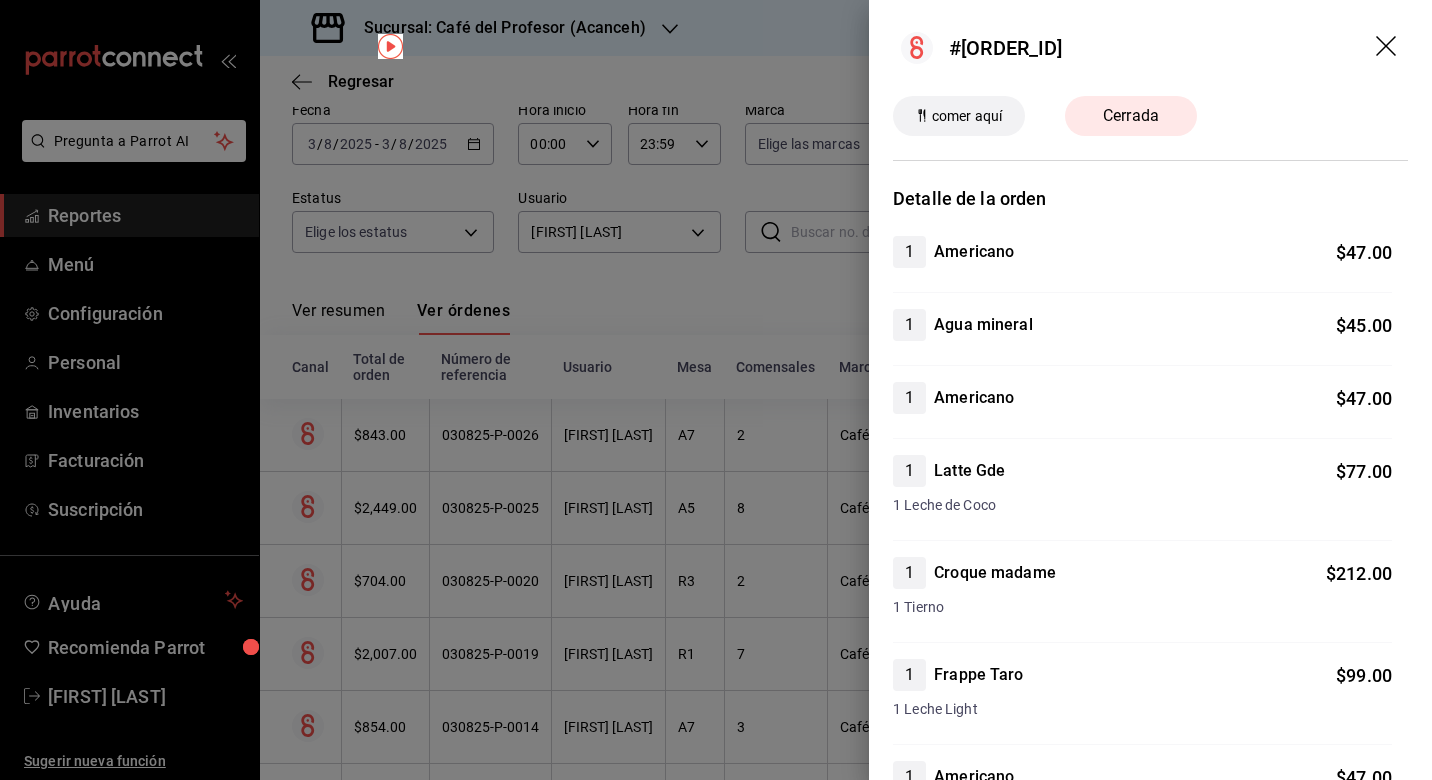 scroll, scrollTop: 0, scrollLeft: 0, axis: both 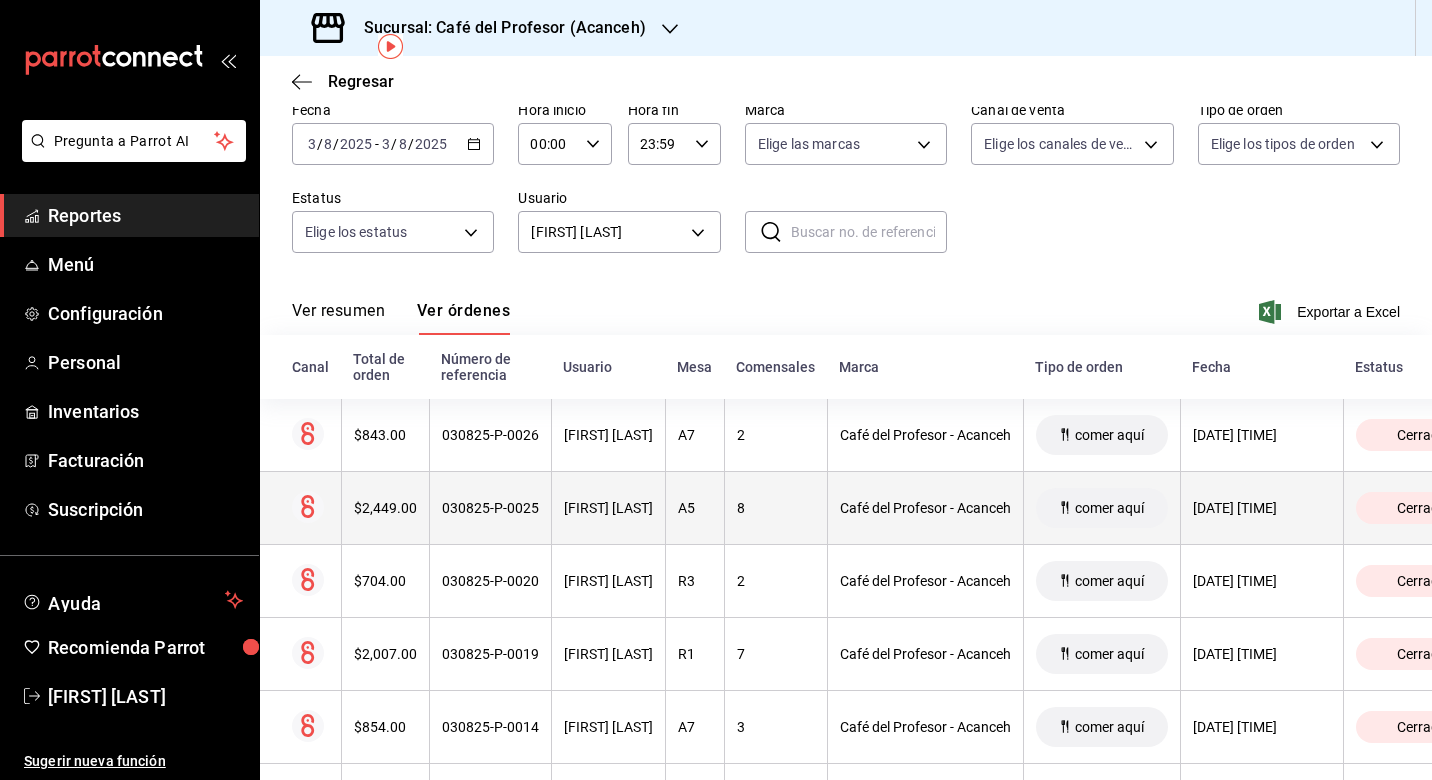 click on "[FIRST] [LAST]" at bounding box center (608, 508) 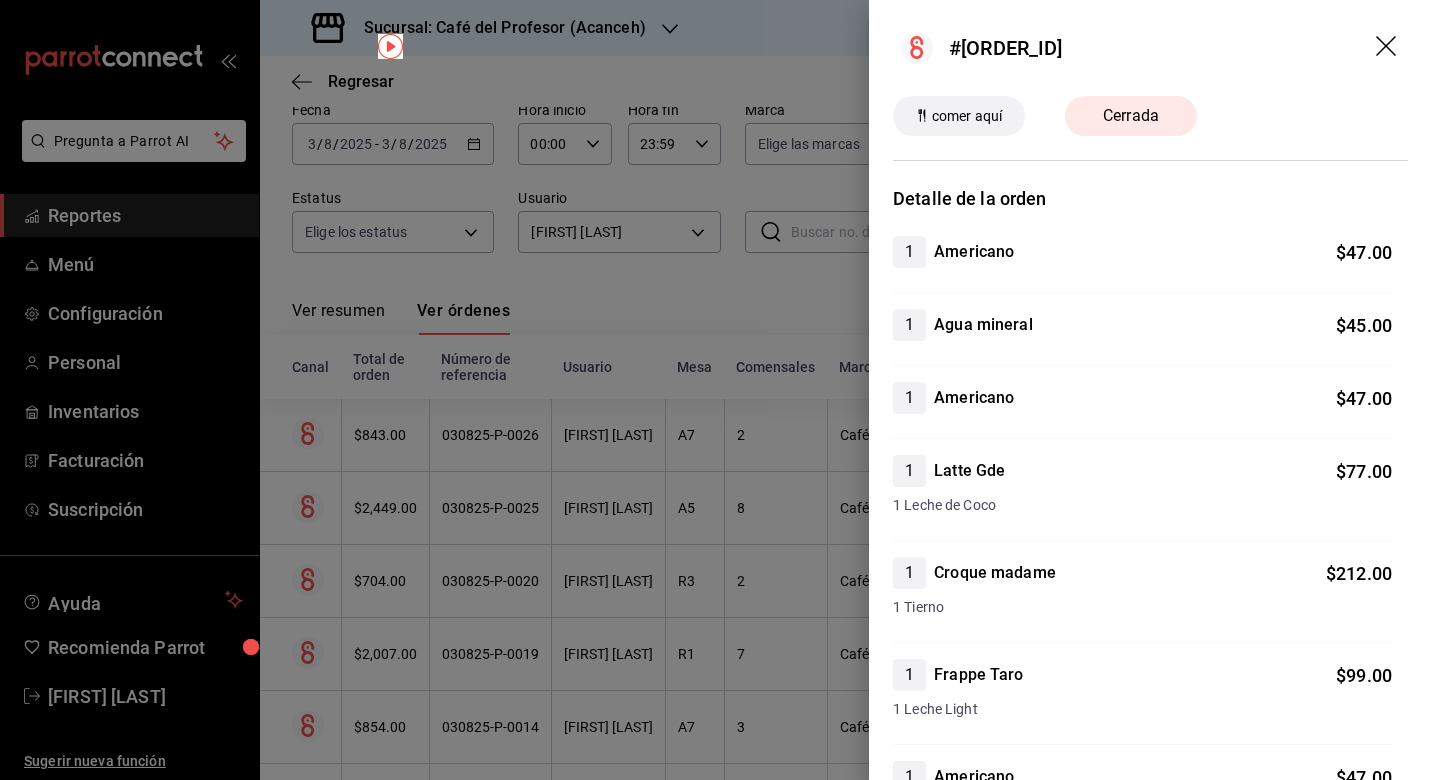 scroll, scrollTop: -1, scrollLeft: 0, axis: vertical 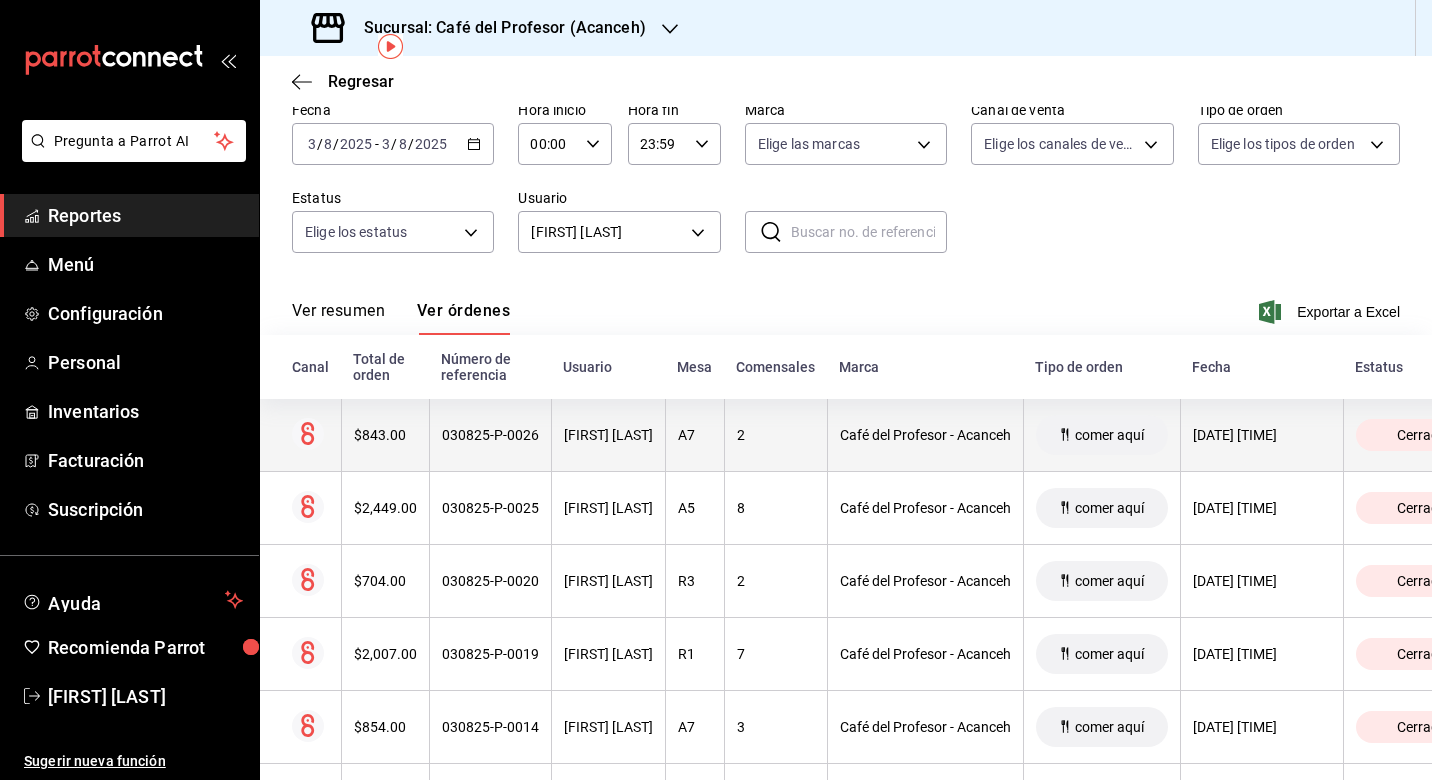 click on "[FIRST] [LAST]" at bounding box center (608, 435) 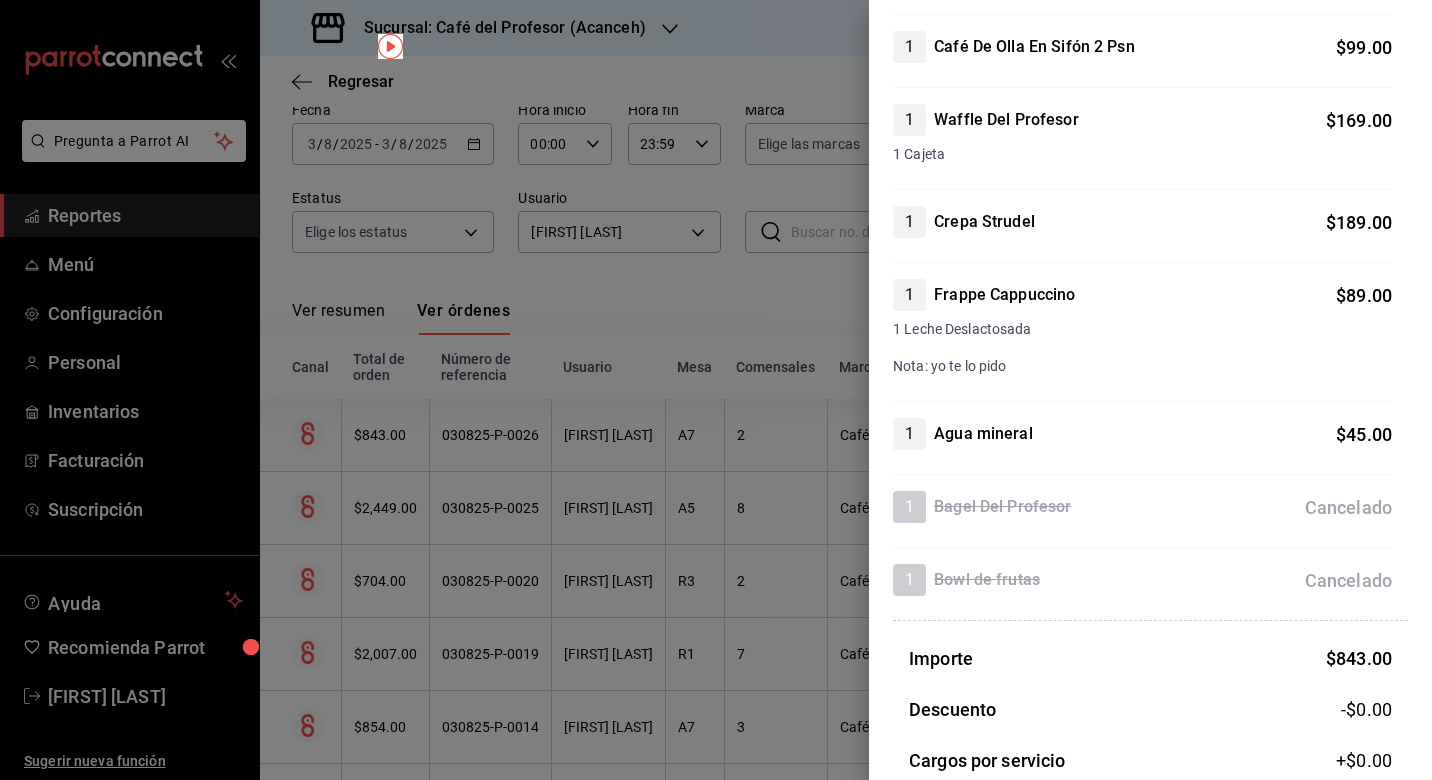 scroll, scrollTop: 403, scrollLeft: 0, axis: vertical 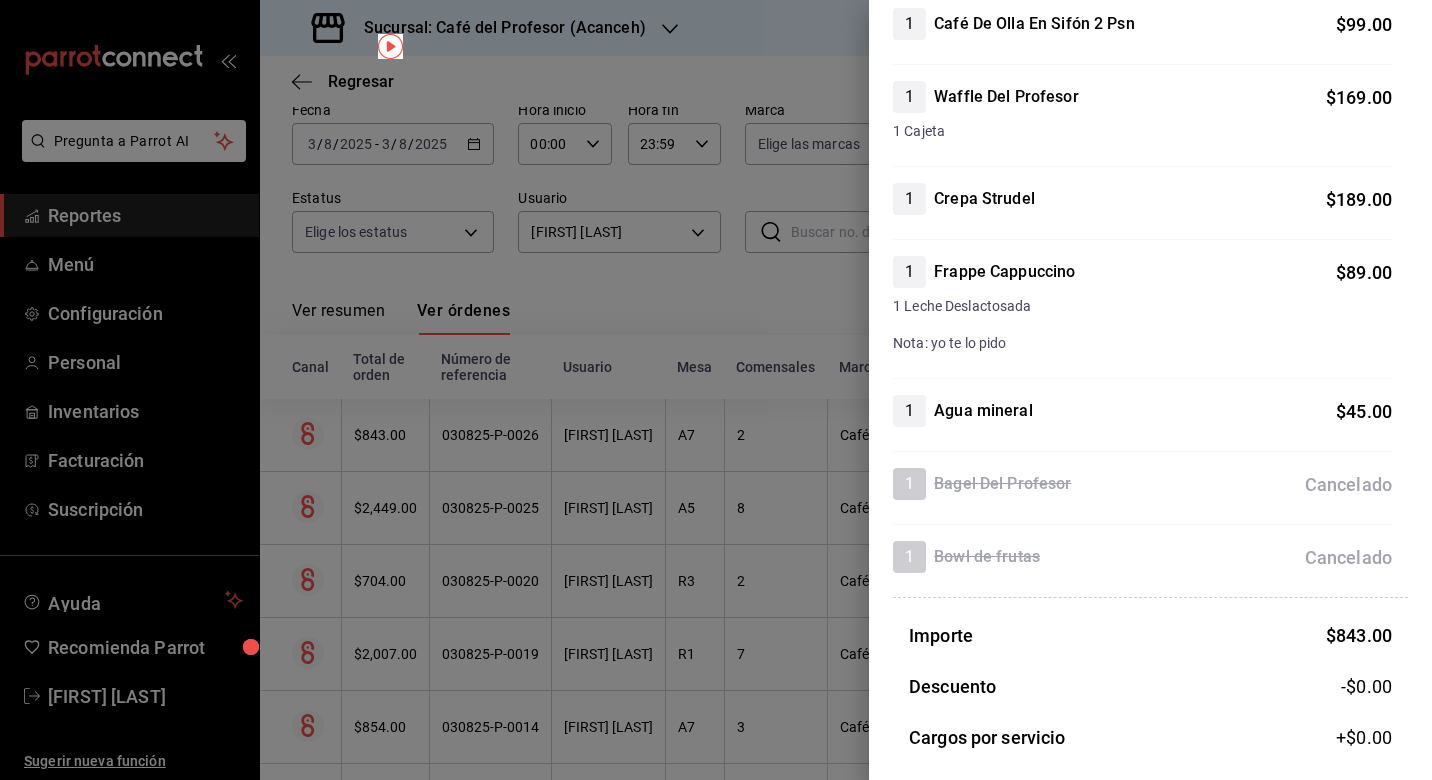 click at bounding box center [716, 390] 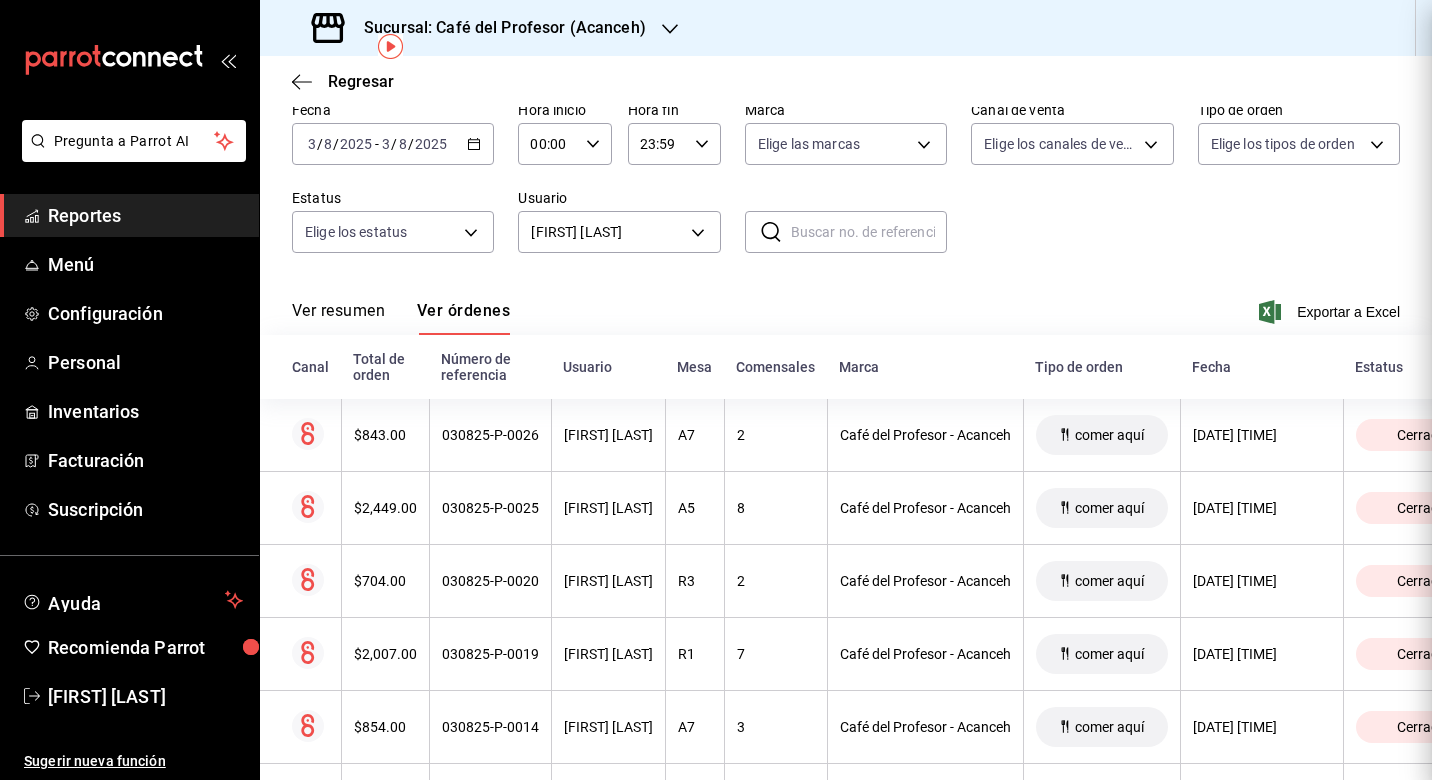 scroll, scrollTop: 0, scrollLeft: 0, axis: both 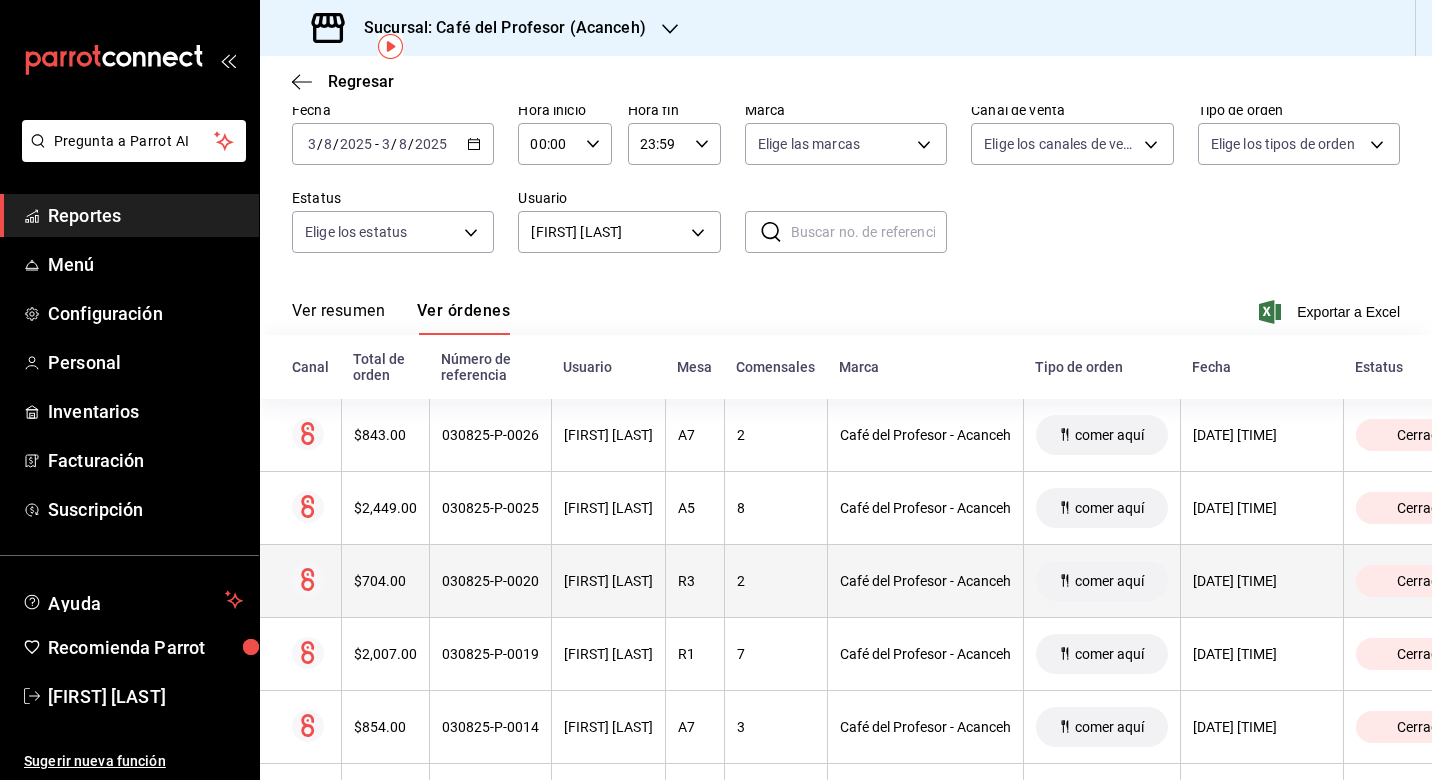 click on "[FIRST] [LAST]" at bounding box center (608, 581) 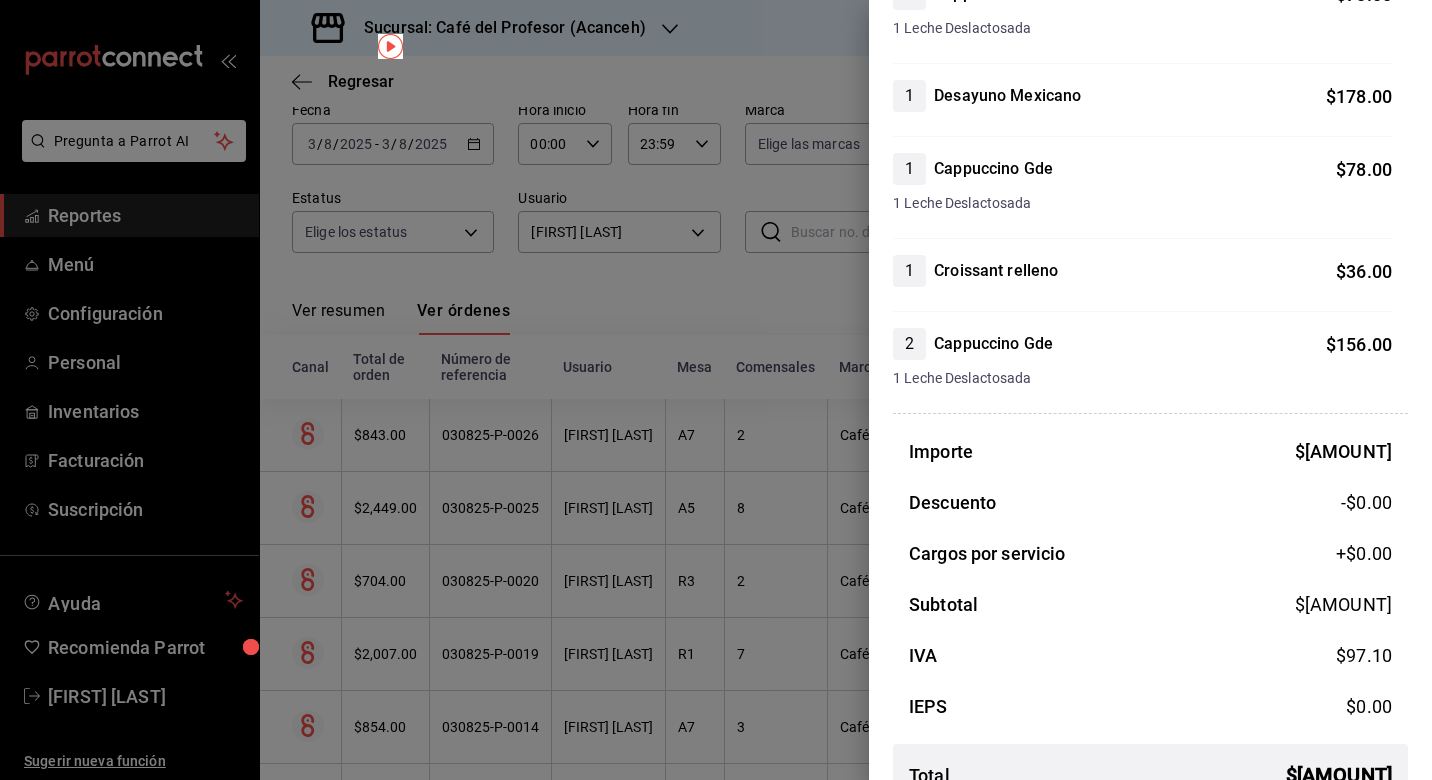 scroll, scrollTop: 385, scrollLeft: 0, axis: vertical 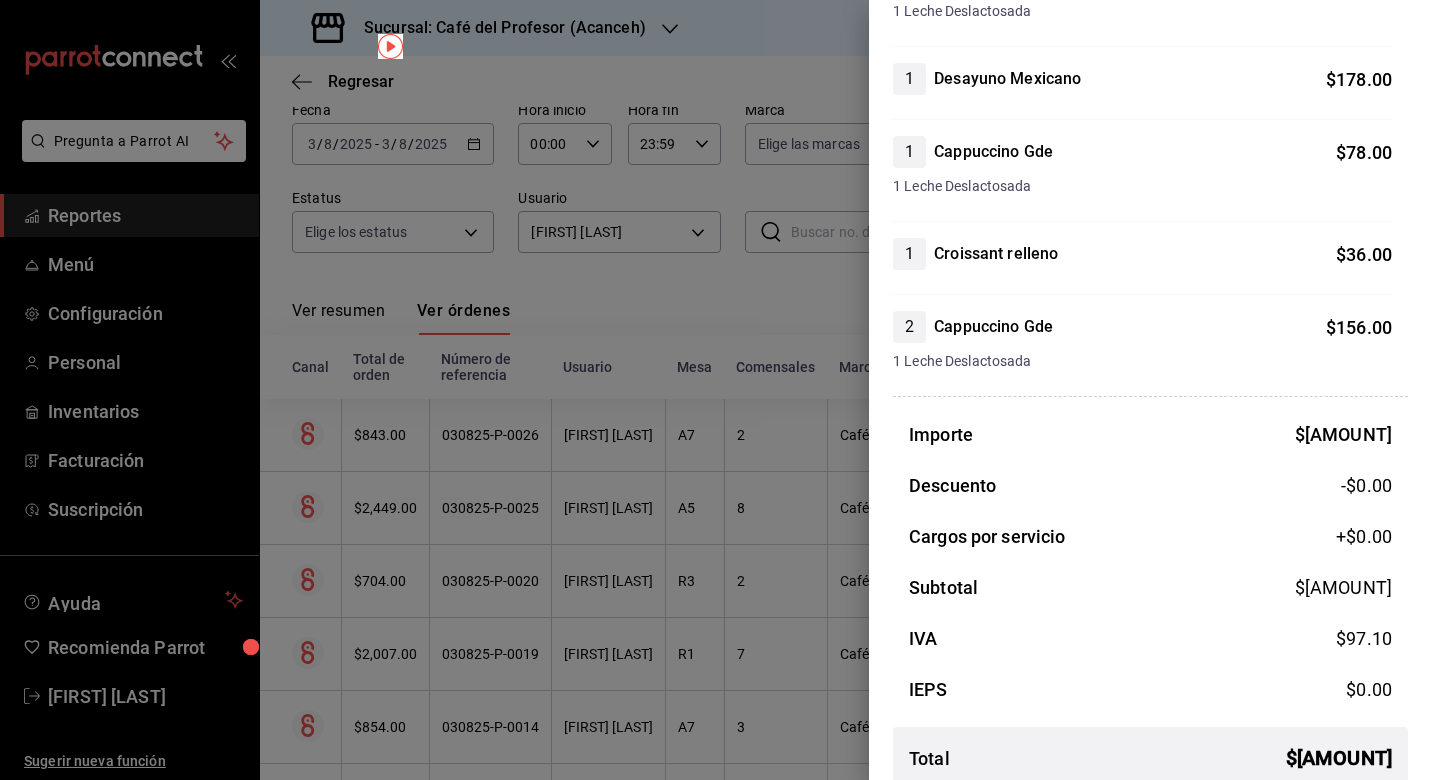 click at bounding box center (716, 390) 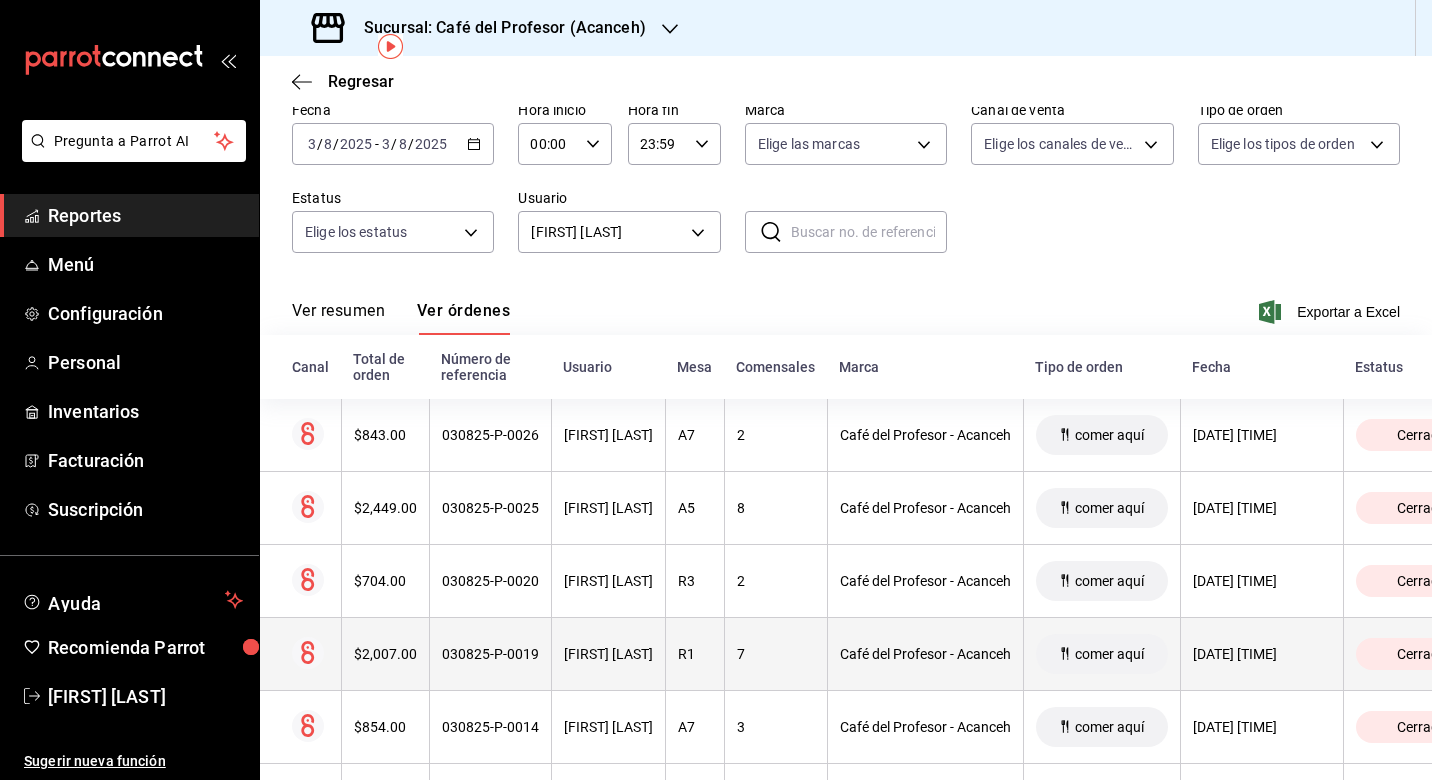 click on "[FIRST] [LAST]" at bounding box center [608, 654] 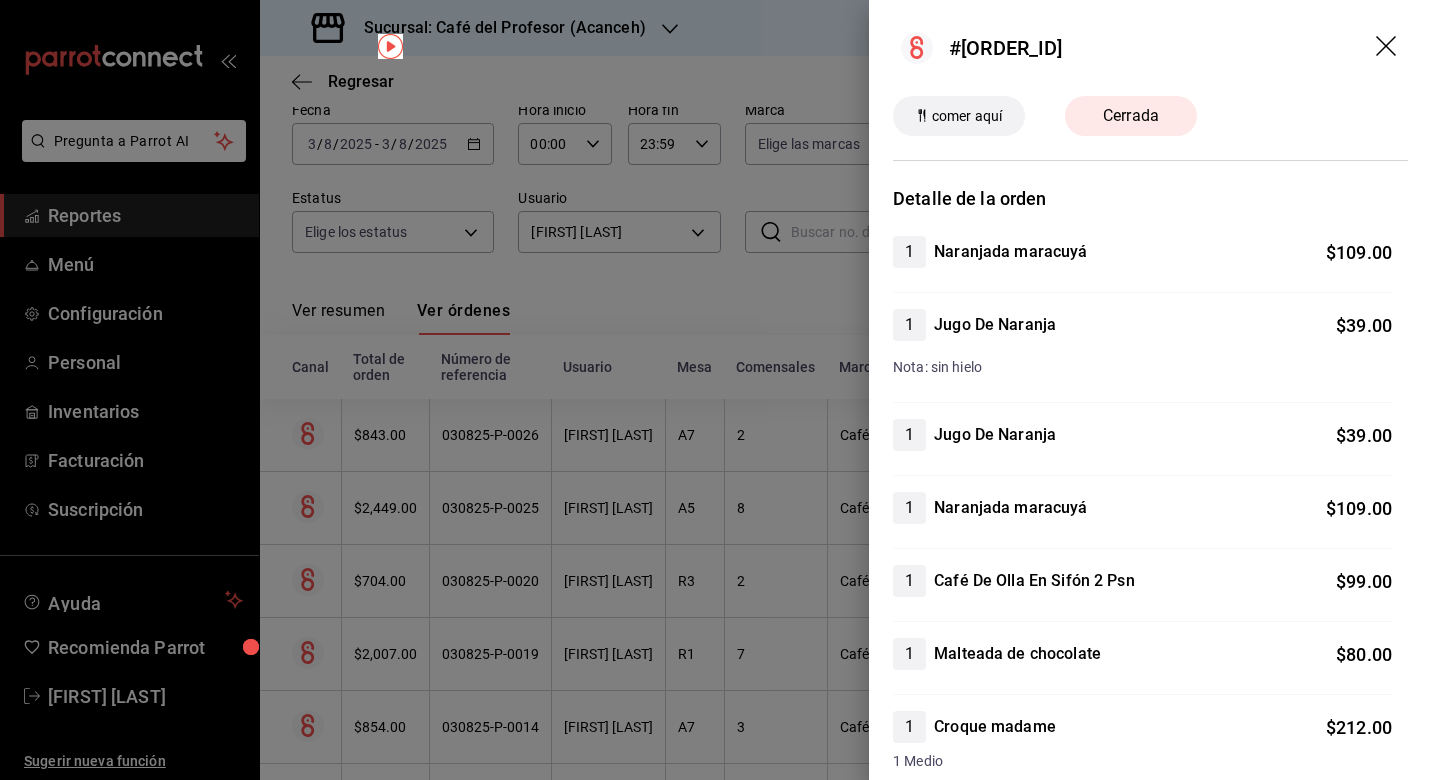 scroll, scrollTop: -5, scrollLeft: 0, axis: vertical 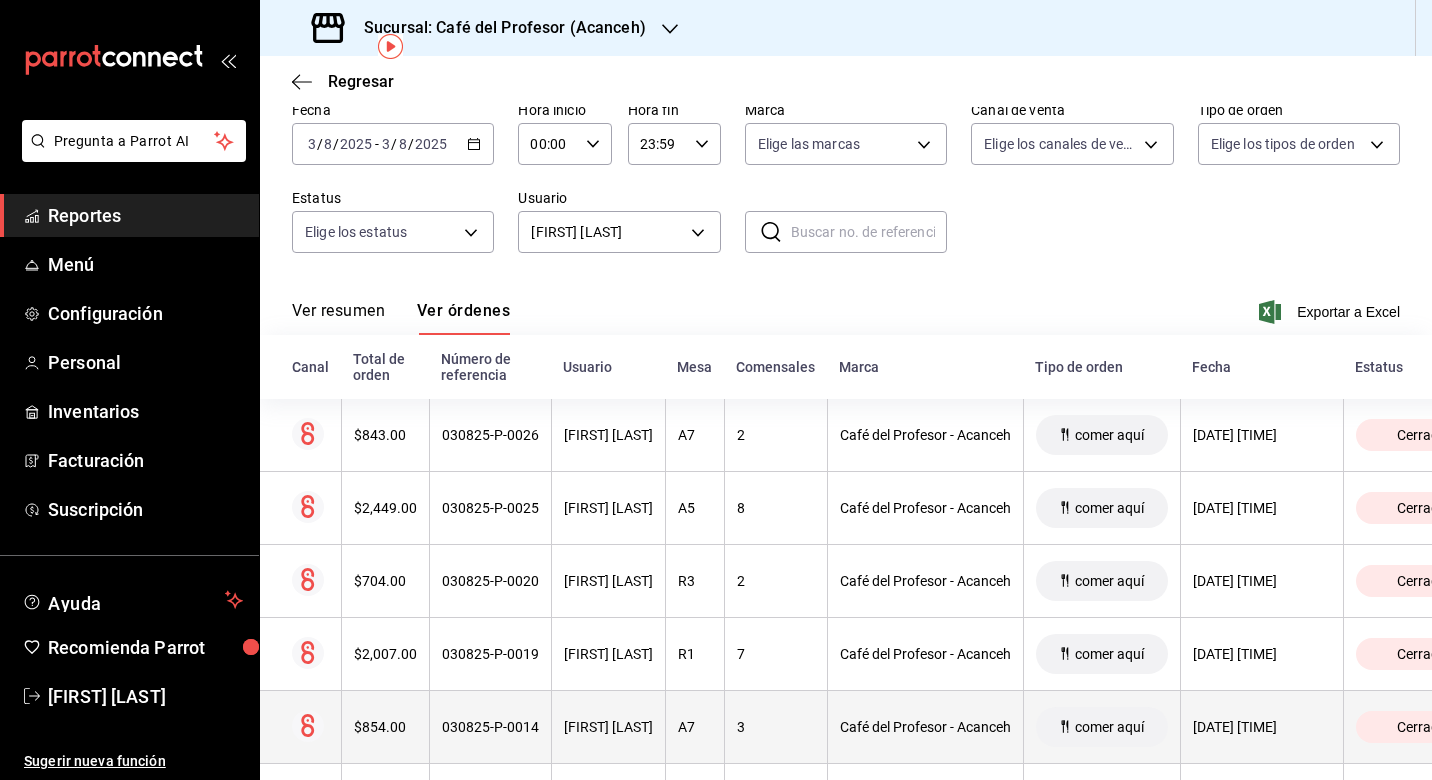 click on "[FIRST] [LAST]" at bounding box center [608, 727] 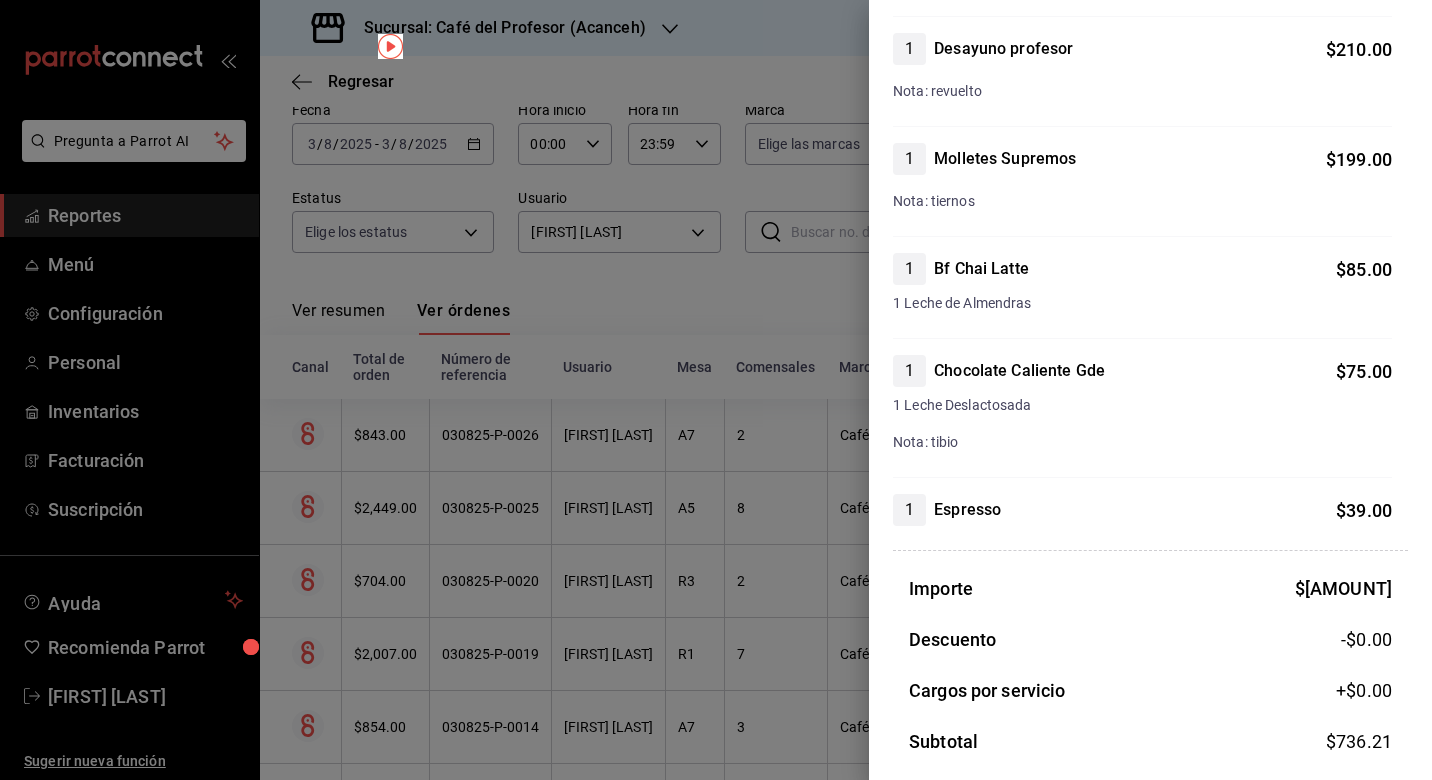 scroll, scrollTop: 397, scrollLeft: 0, axis: vertical 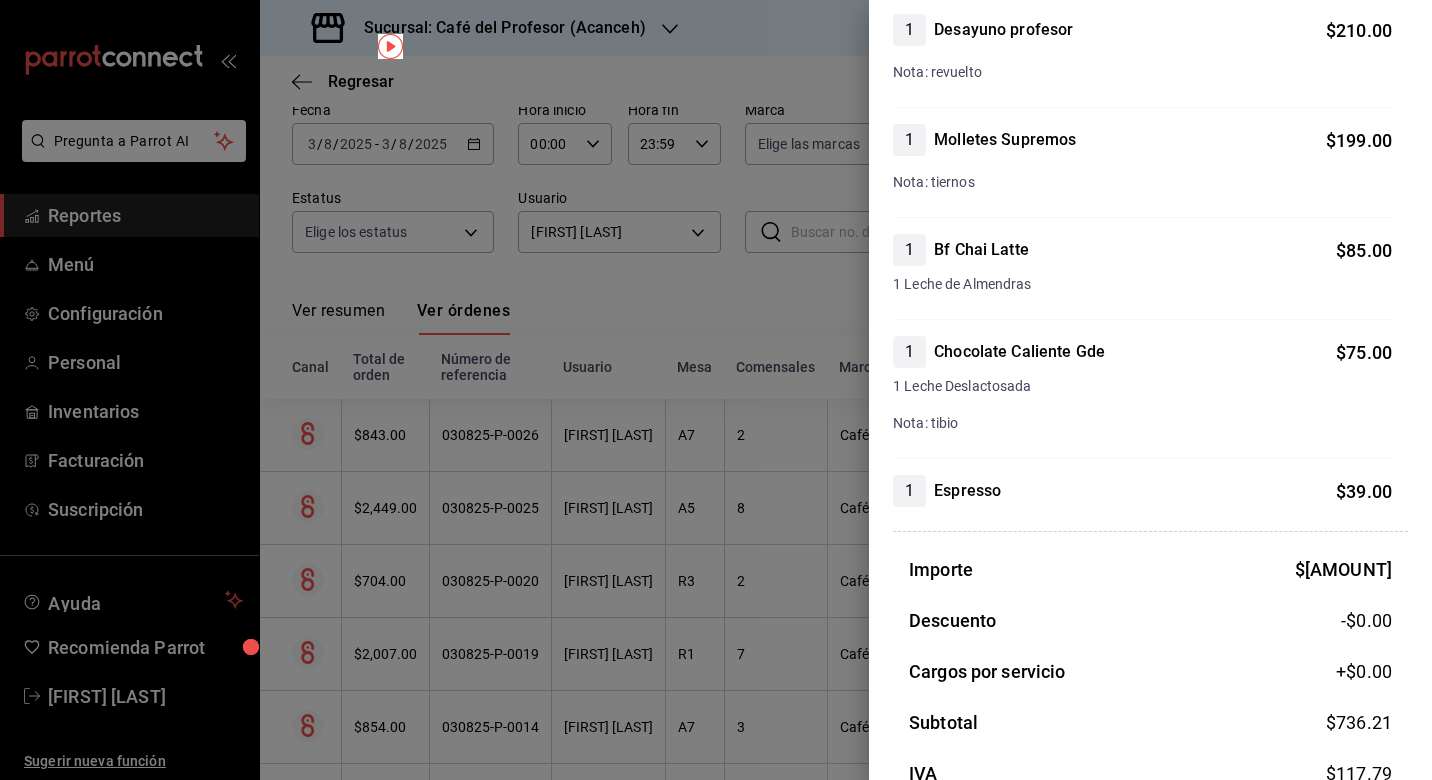 click at bounding box center (716, 390) 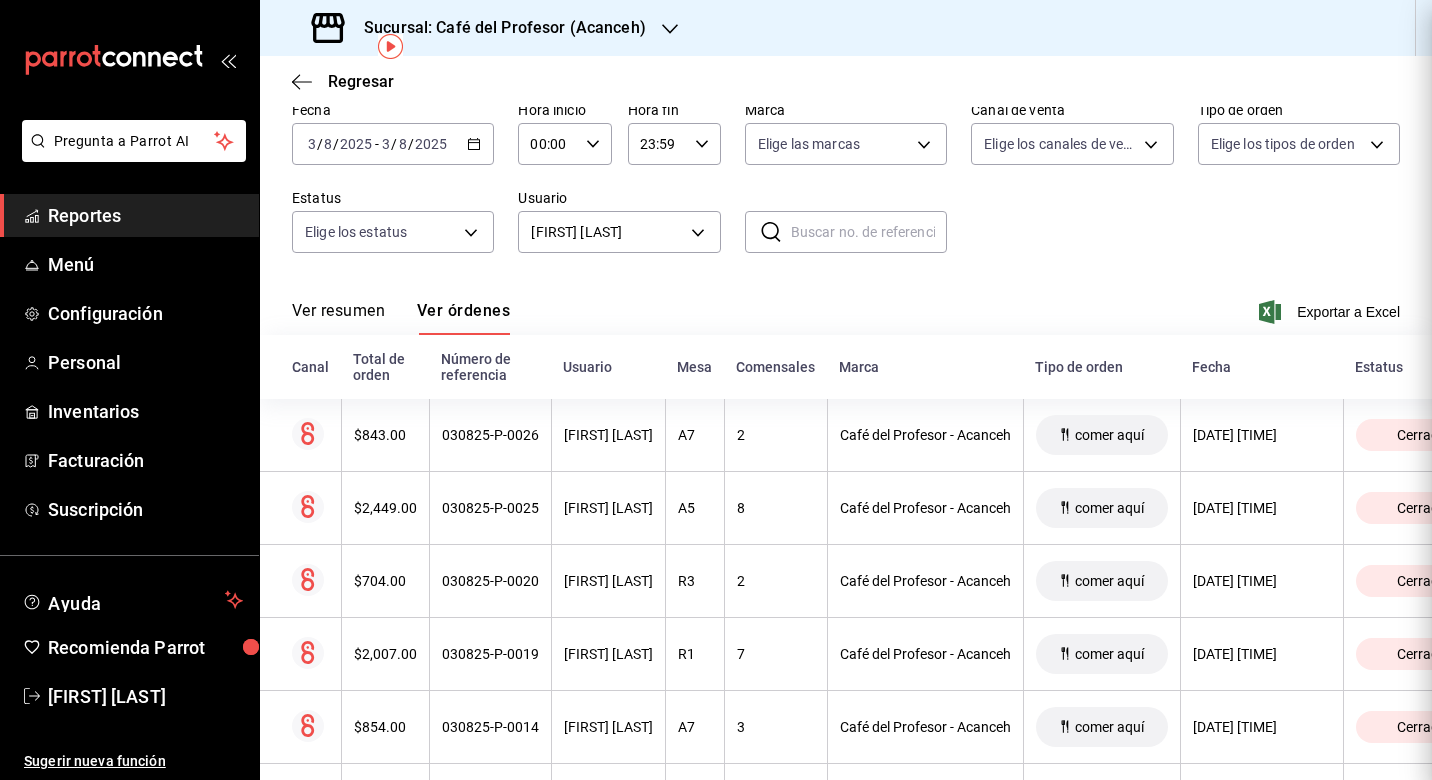scroll, scrollTop: 0, scrollLeft: 0, axis: both 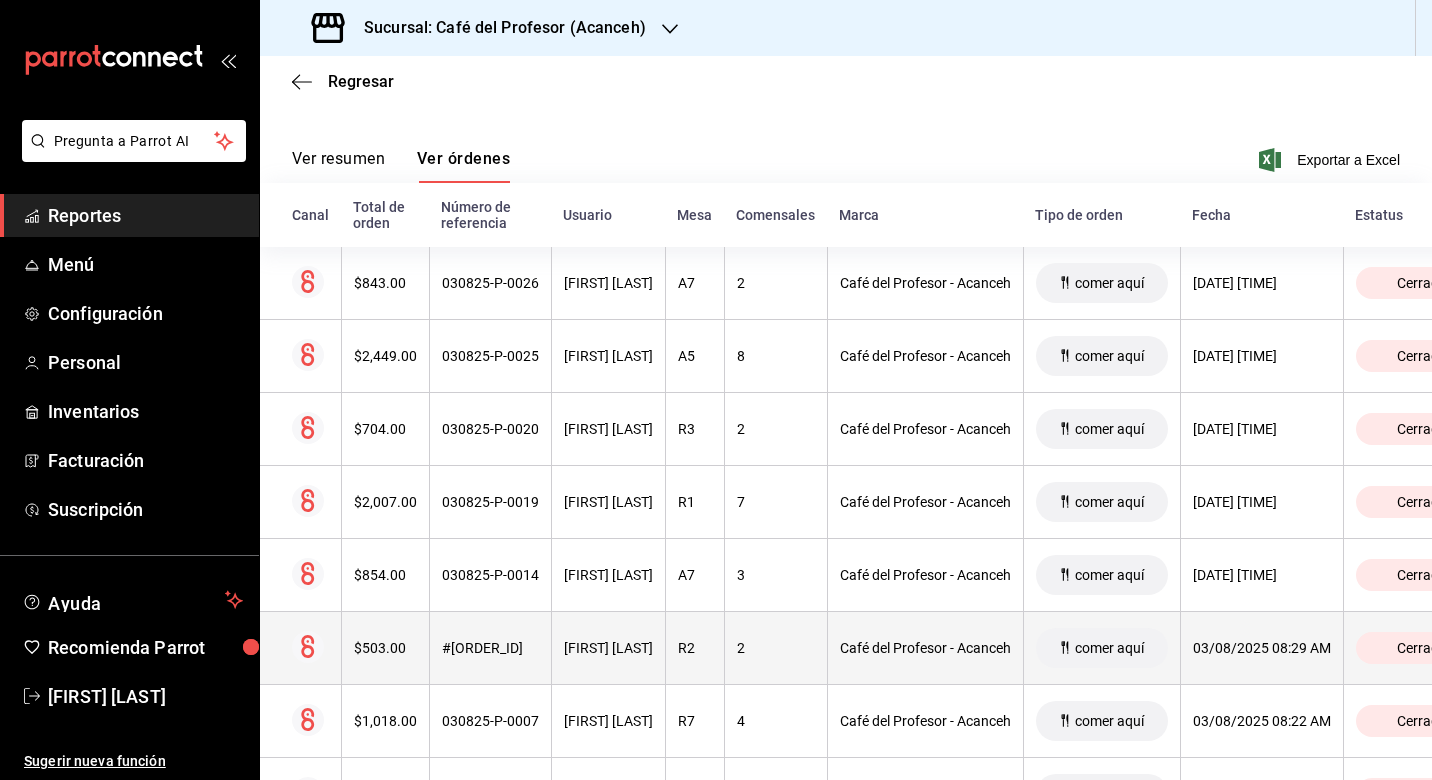 click on "[FIRST] [LAST]" at bounding box center (608, 648) 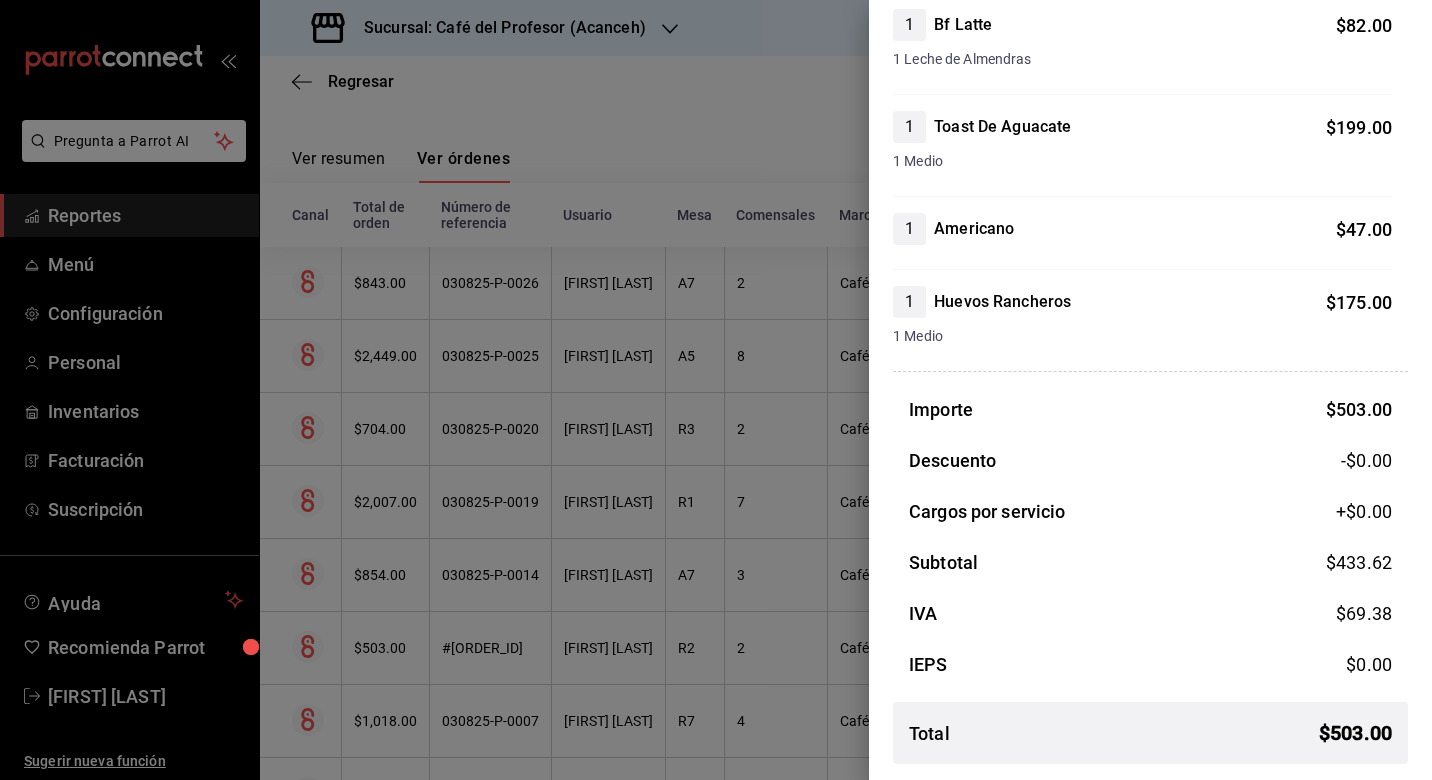 scroll, scrollTop: 227, scrollLeft: 0, axis: vertical 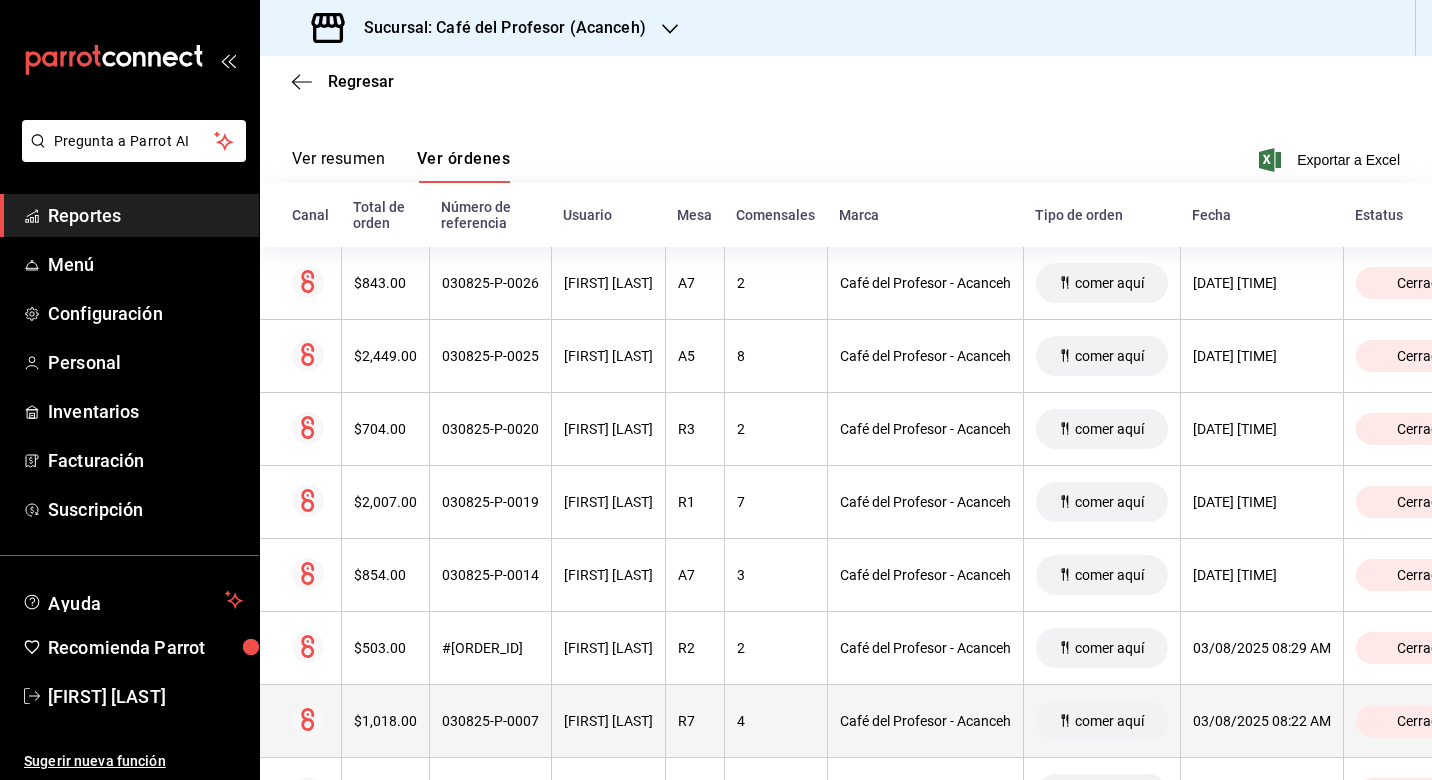click on "[FIRST] [LAST]" at bounding box center (608, 721) 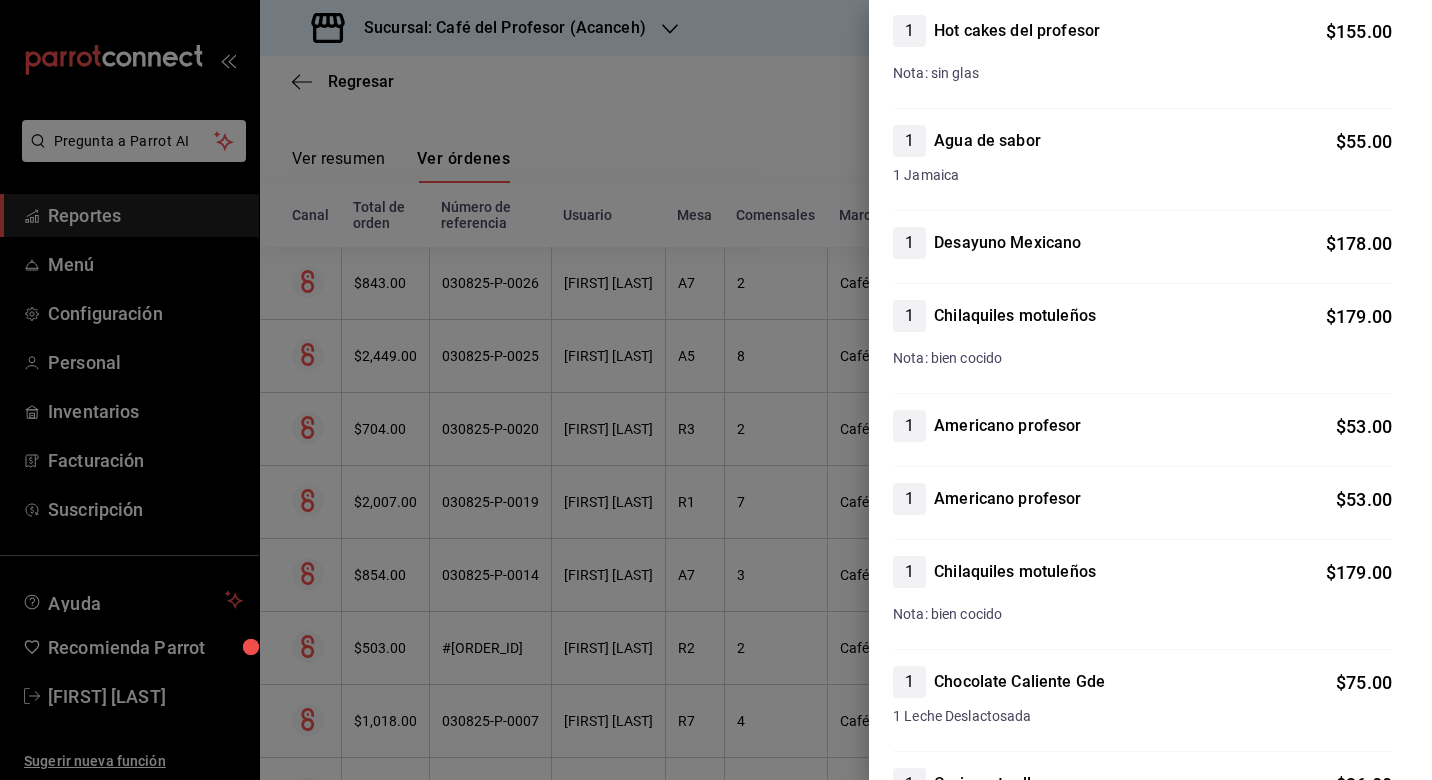 scroll, scrollTop: 324, scrollLeft: 0, axis: vertical 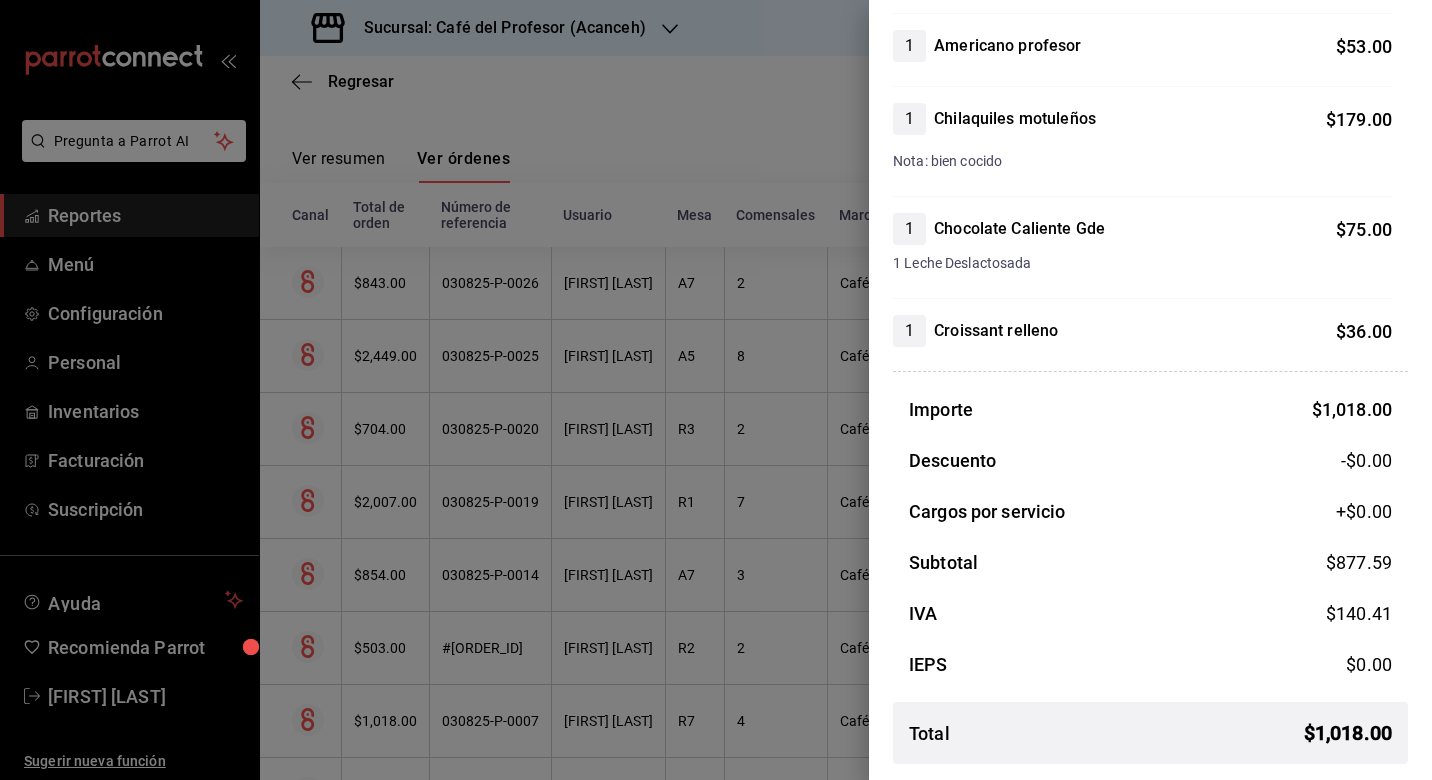 click at bounding box center (716, 390) 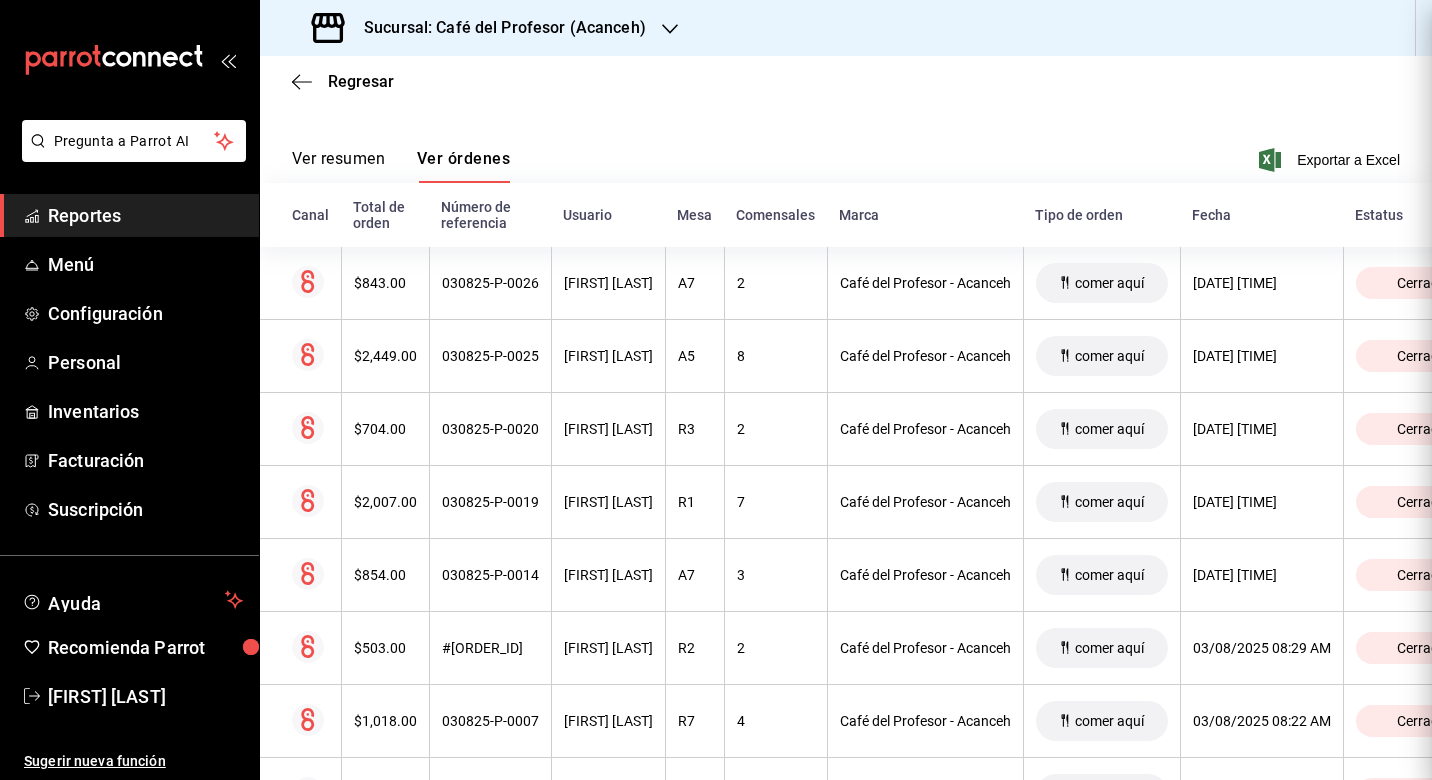 scroll, scrollTop: 0, scrollLeft: 0, axis: both 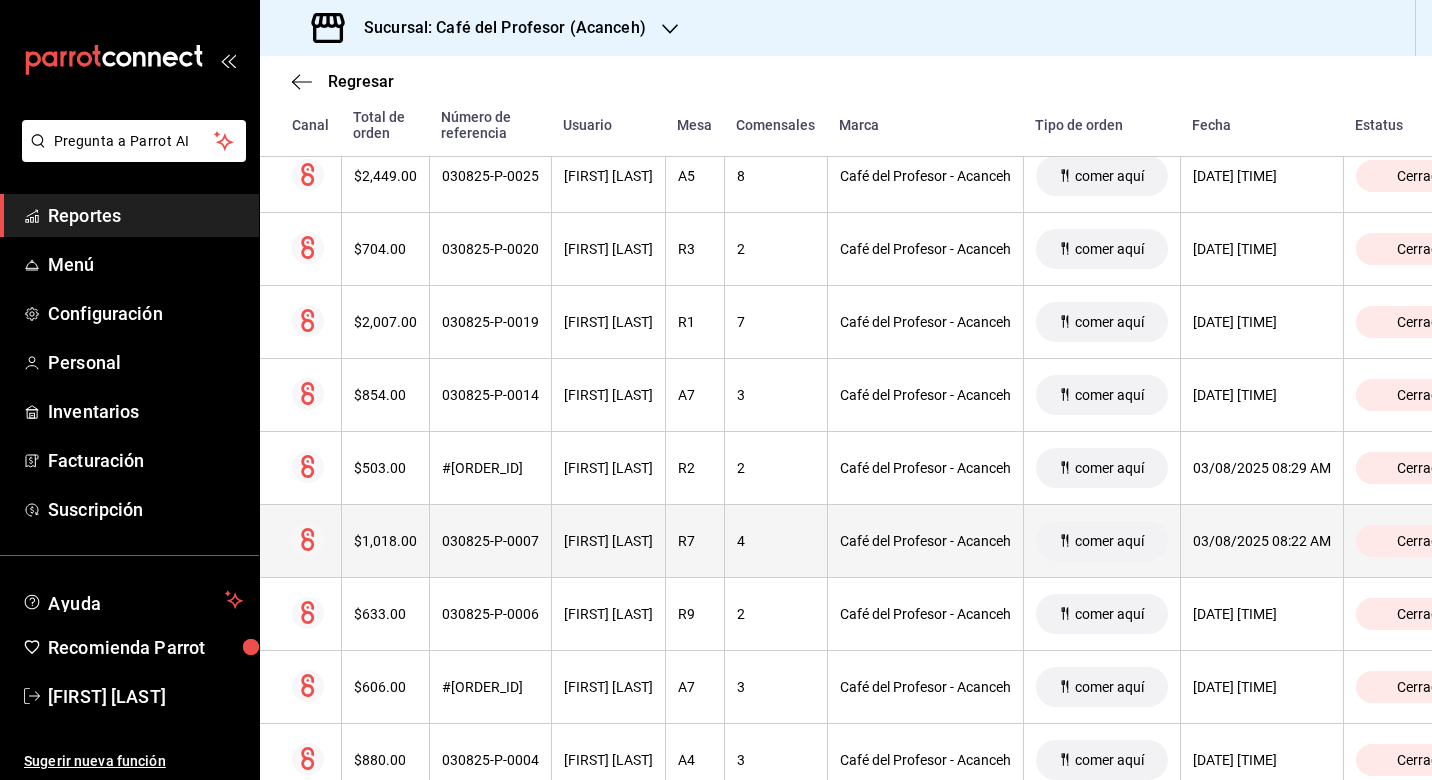 click on "[FIRST] [LAST]" at bounding box center (608, 541) 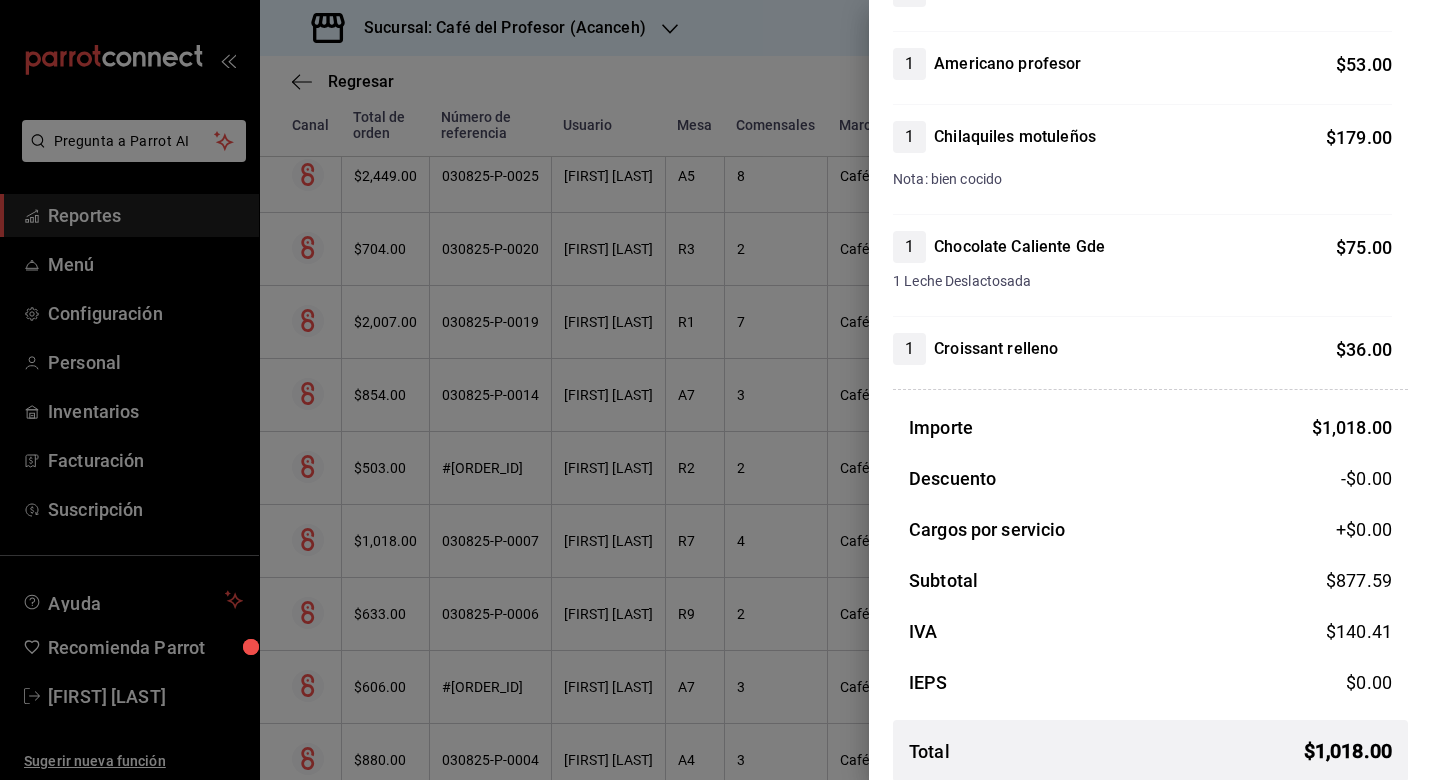 scroll, scrollTop: 765, scrollLeft: 0, axis: vertical 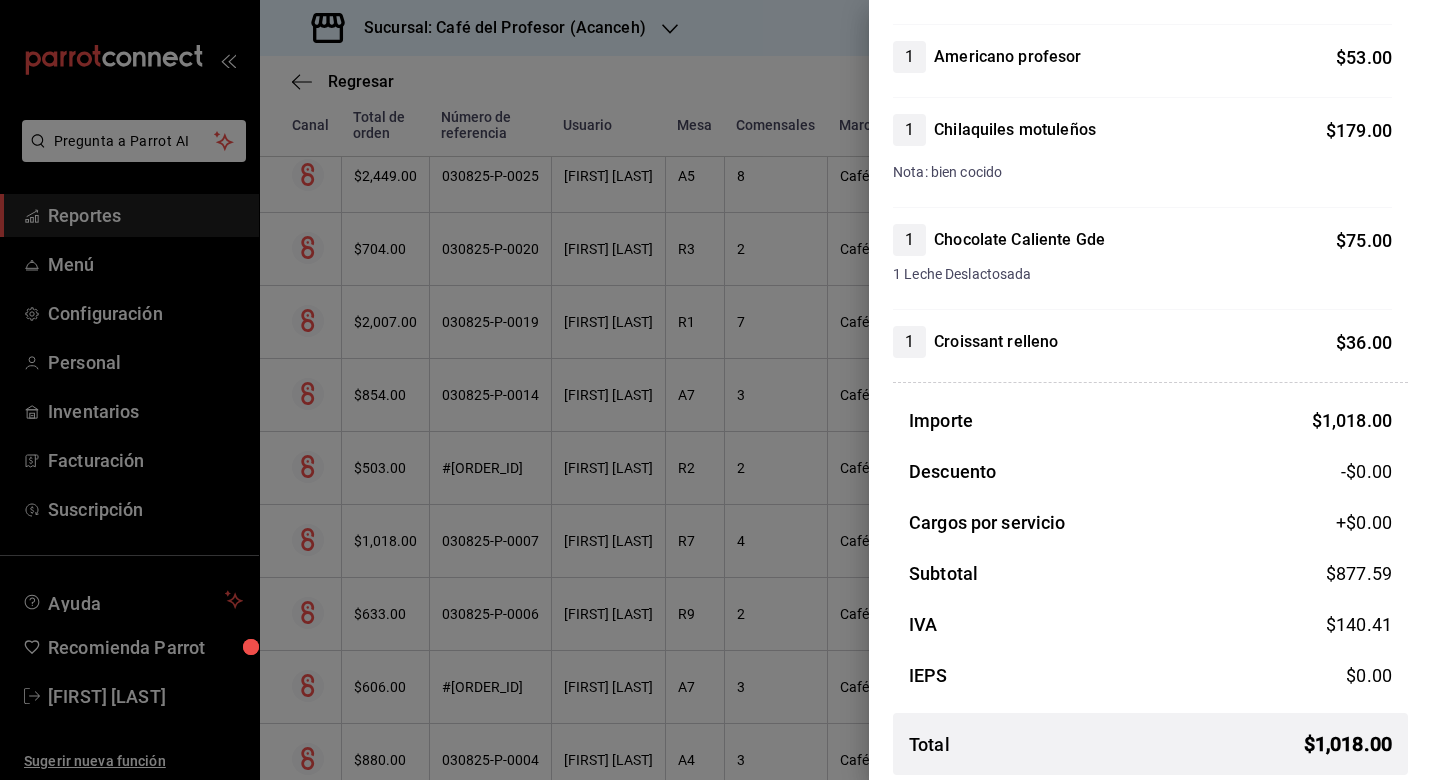 click at bounding box center (716, 390) 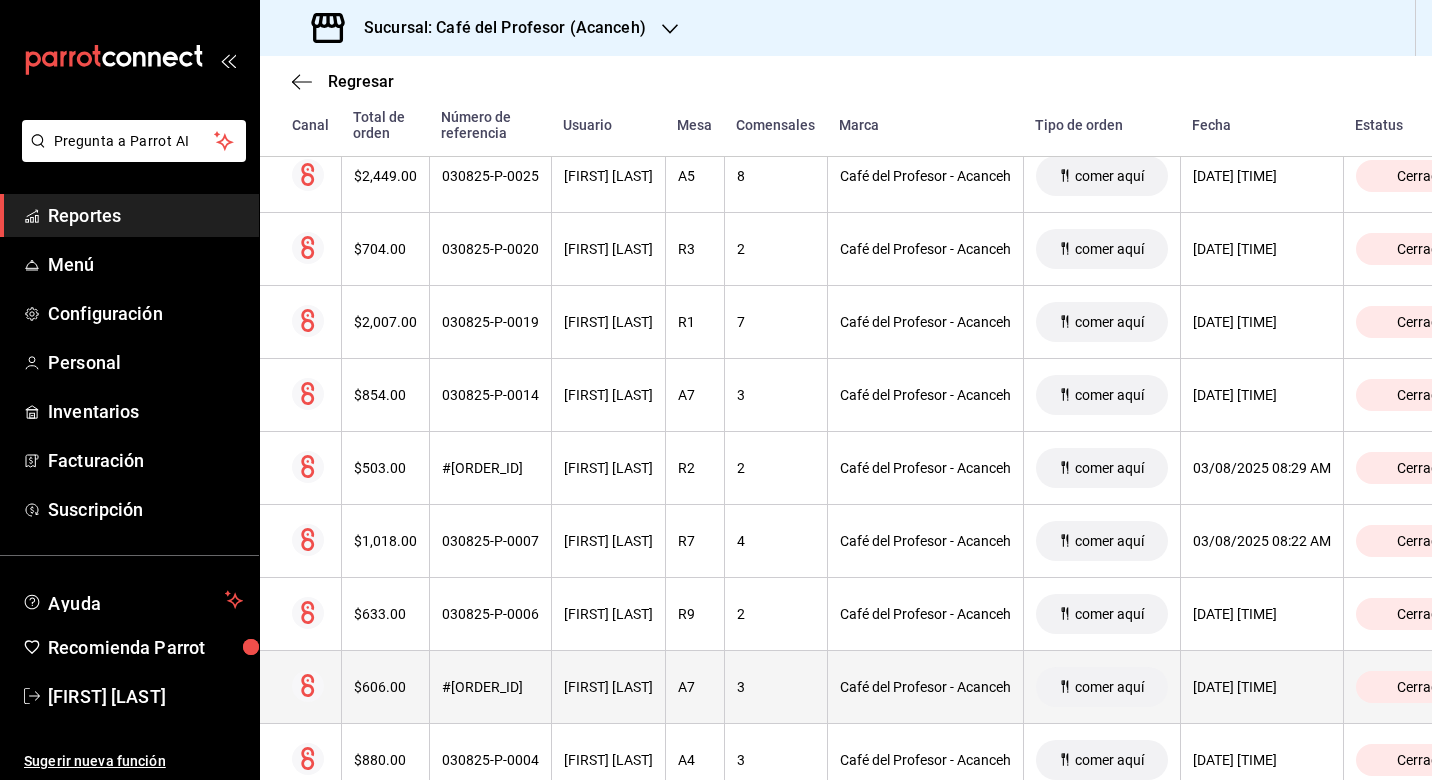 click on "[FIRST] [LAST]" at bounding box center (608, 687) 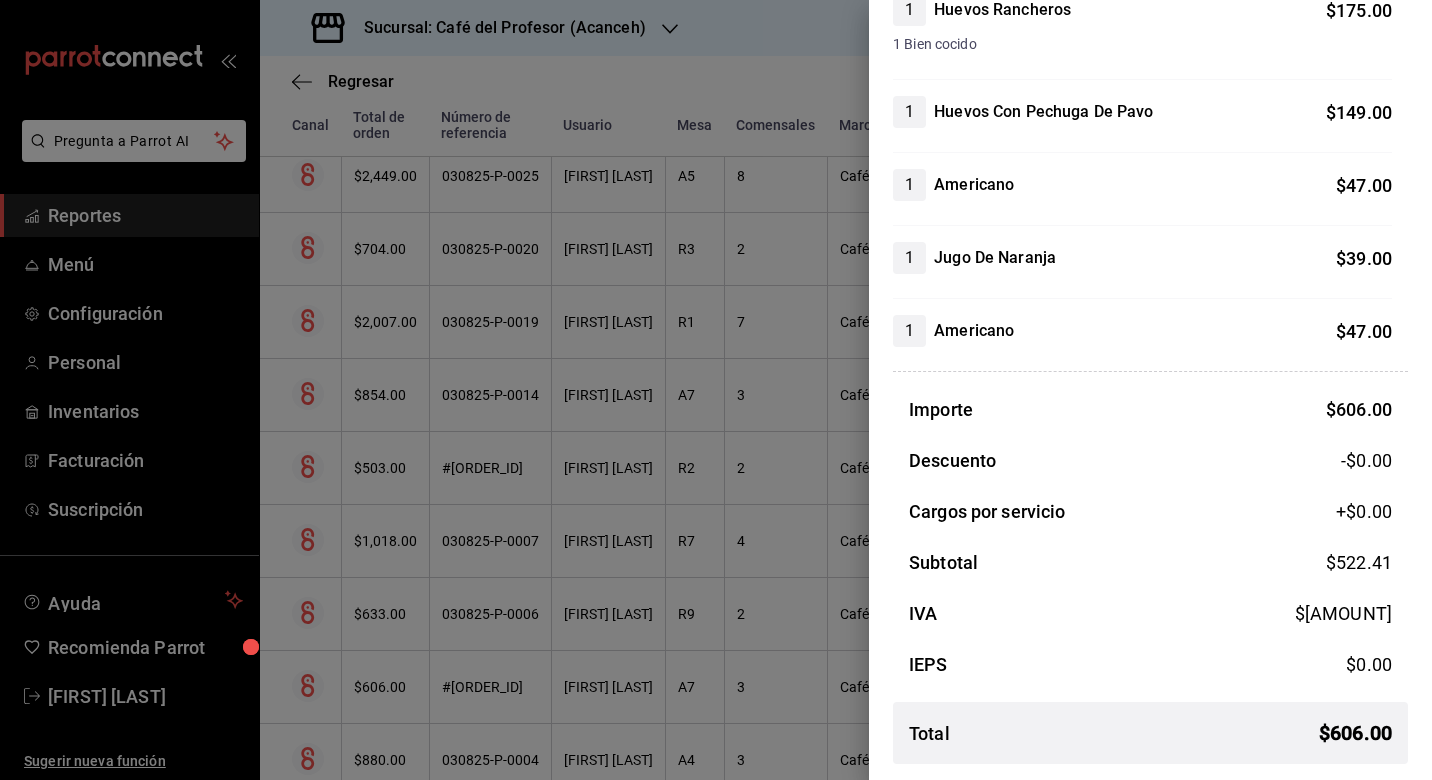 scroll, scrollTop: 315, scrollLeft: 0, axis: vertical 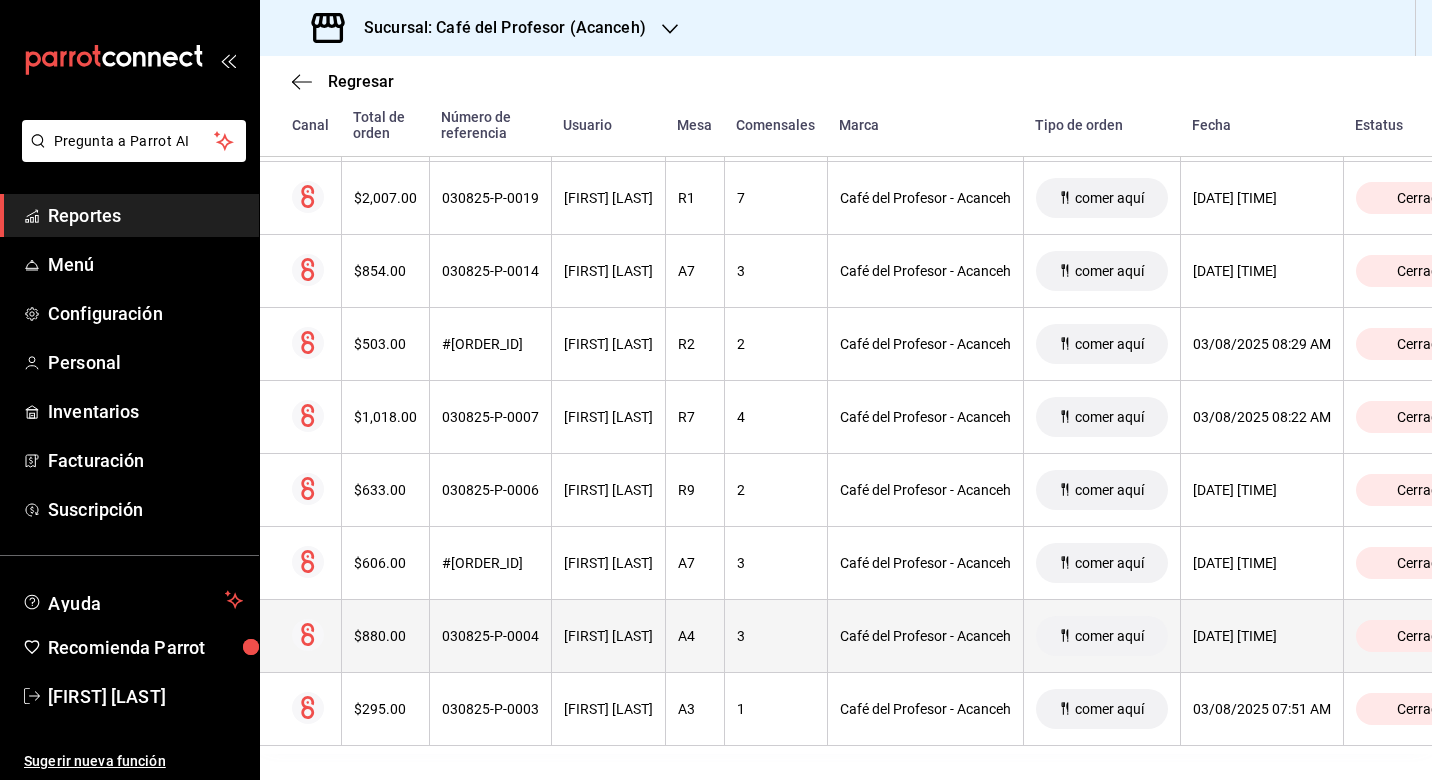 click on "[FIRST] [LAST]" at bounding box center (608, 636) 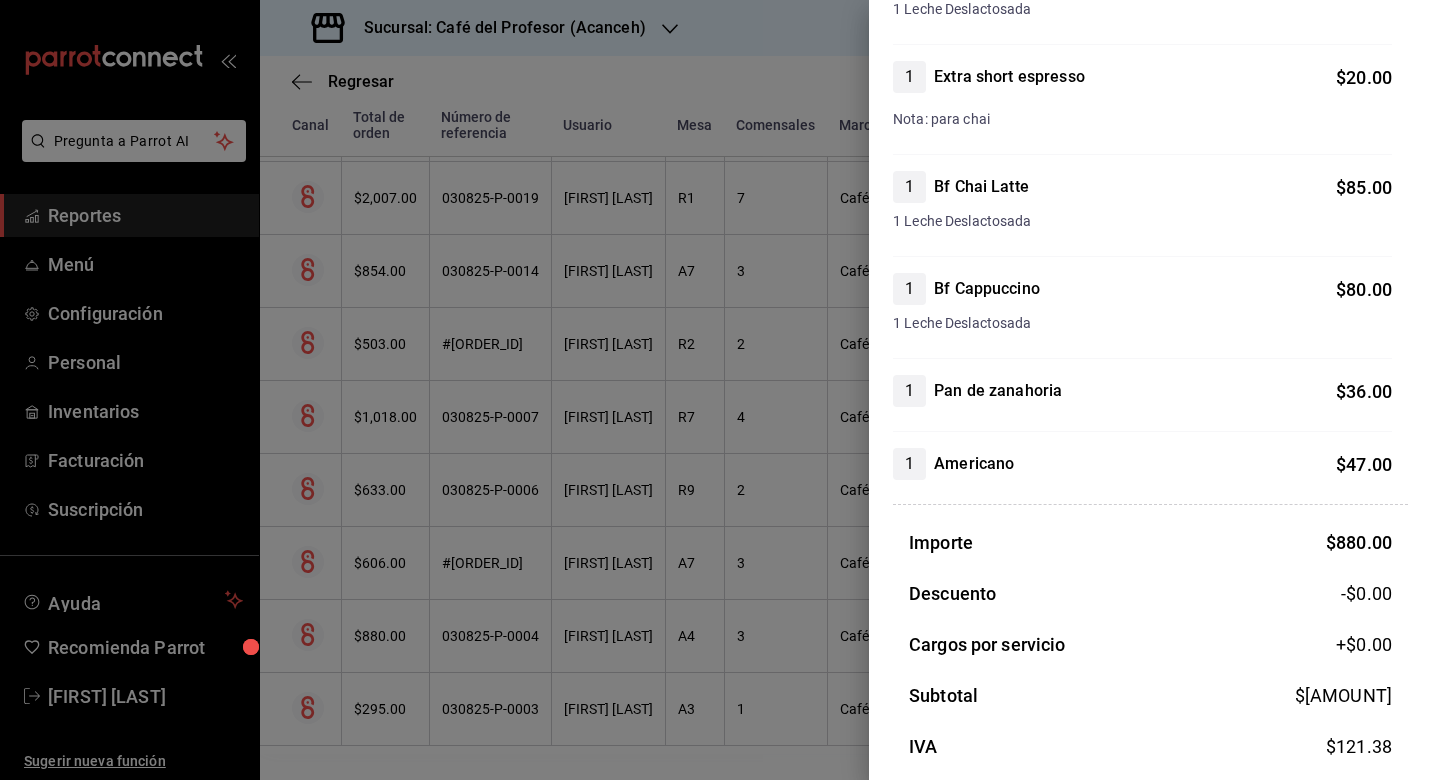 scroll, scrollTop: 498, scrollLeft: 0, axis: vertical 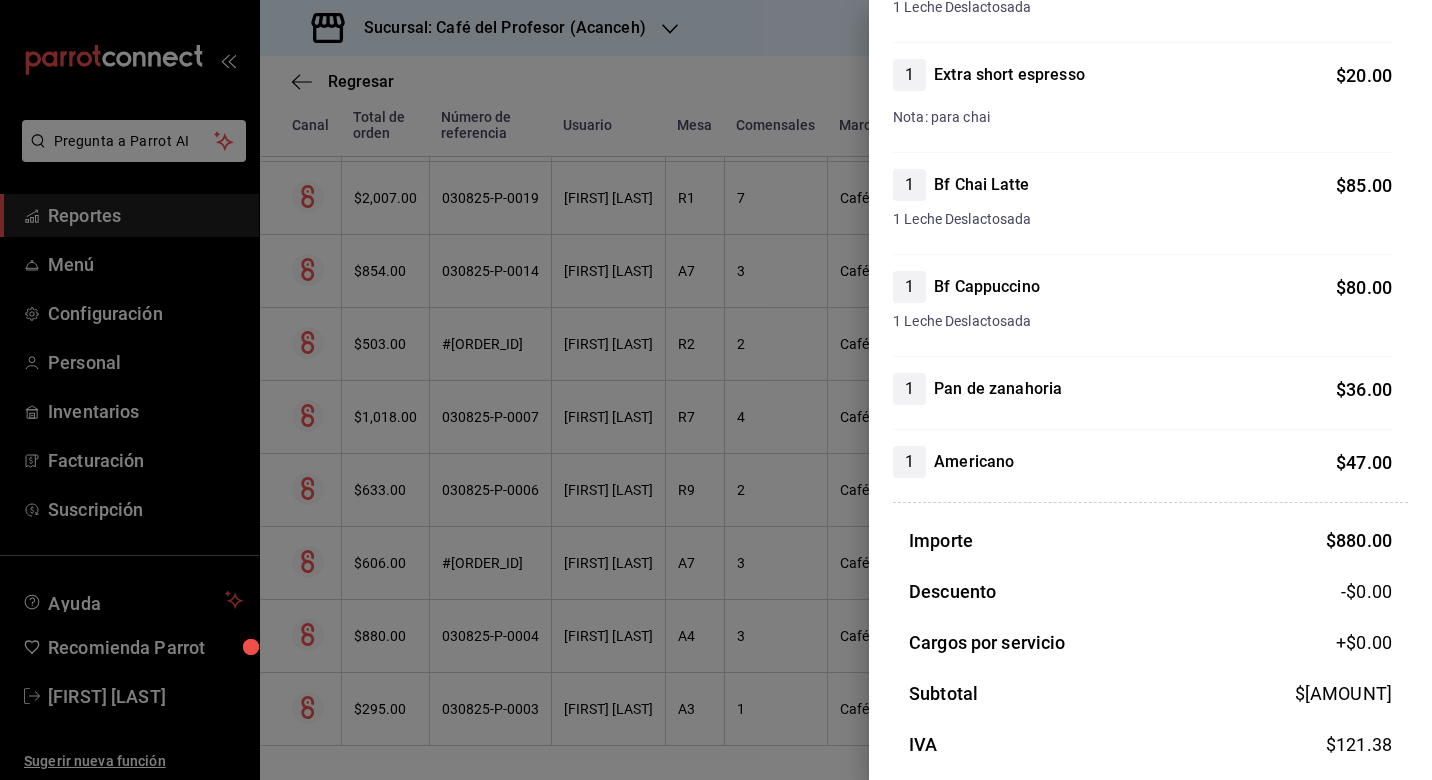 click at bounding box center (716, 390) 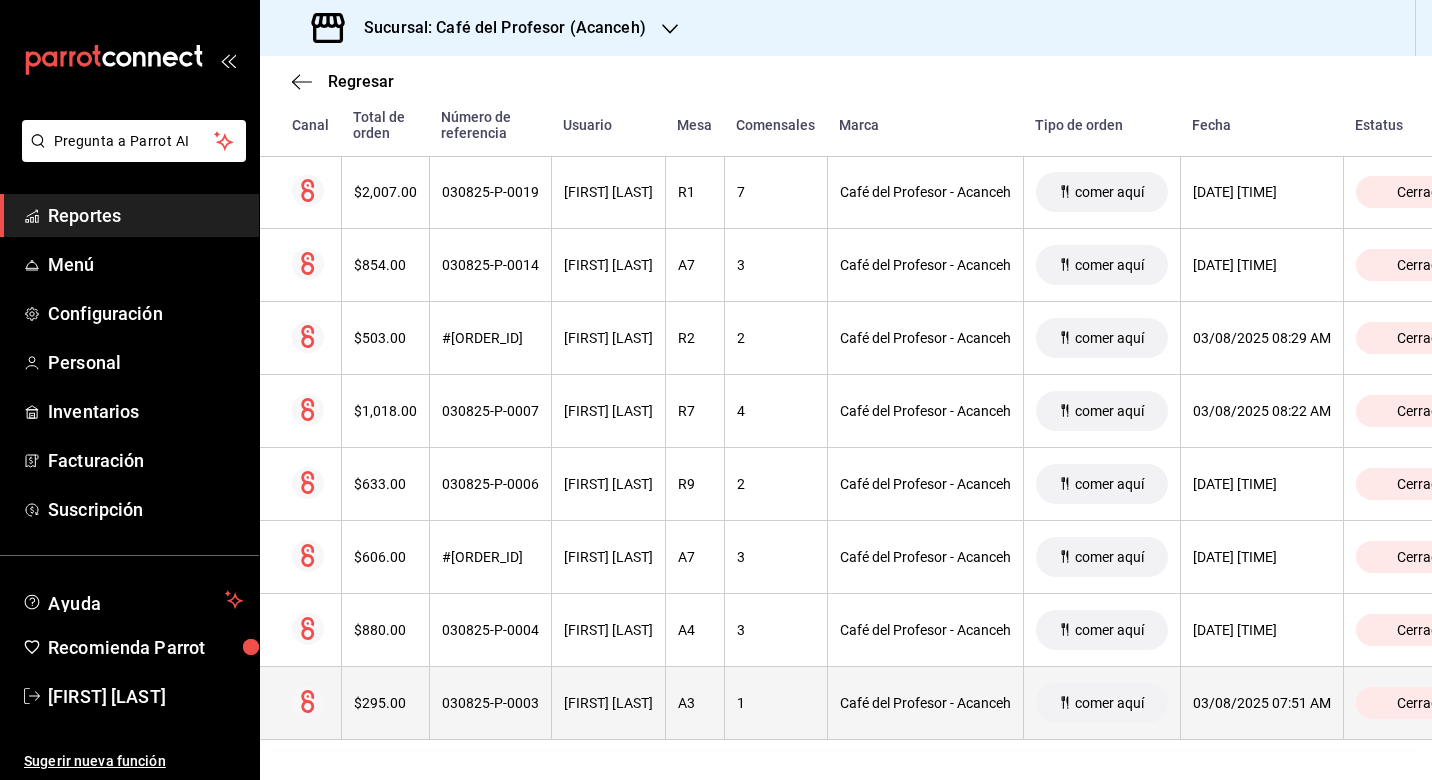 scroll, scrollTop: 591, scrollLeft: 0, axis: vertical 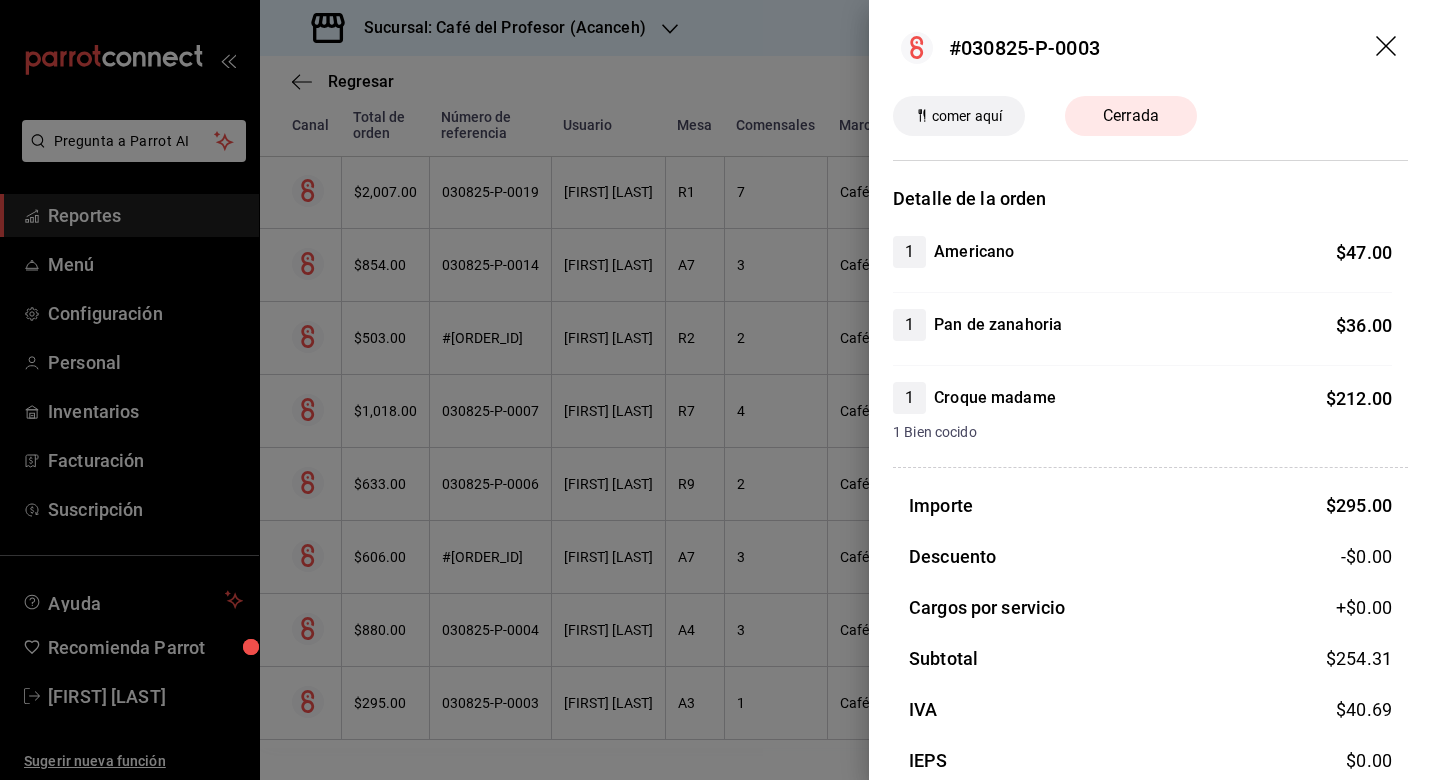 click at bounding box center (716, 390) 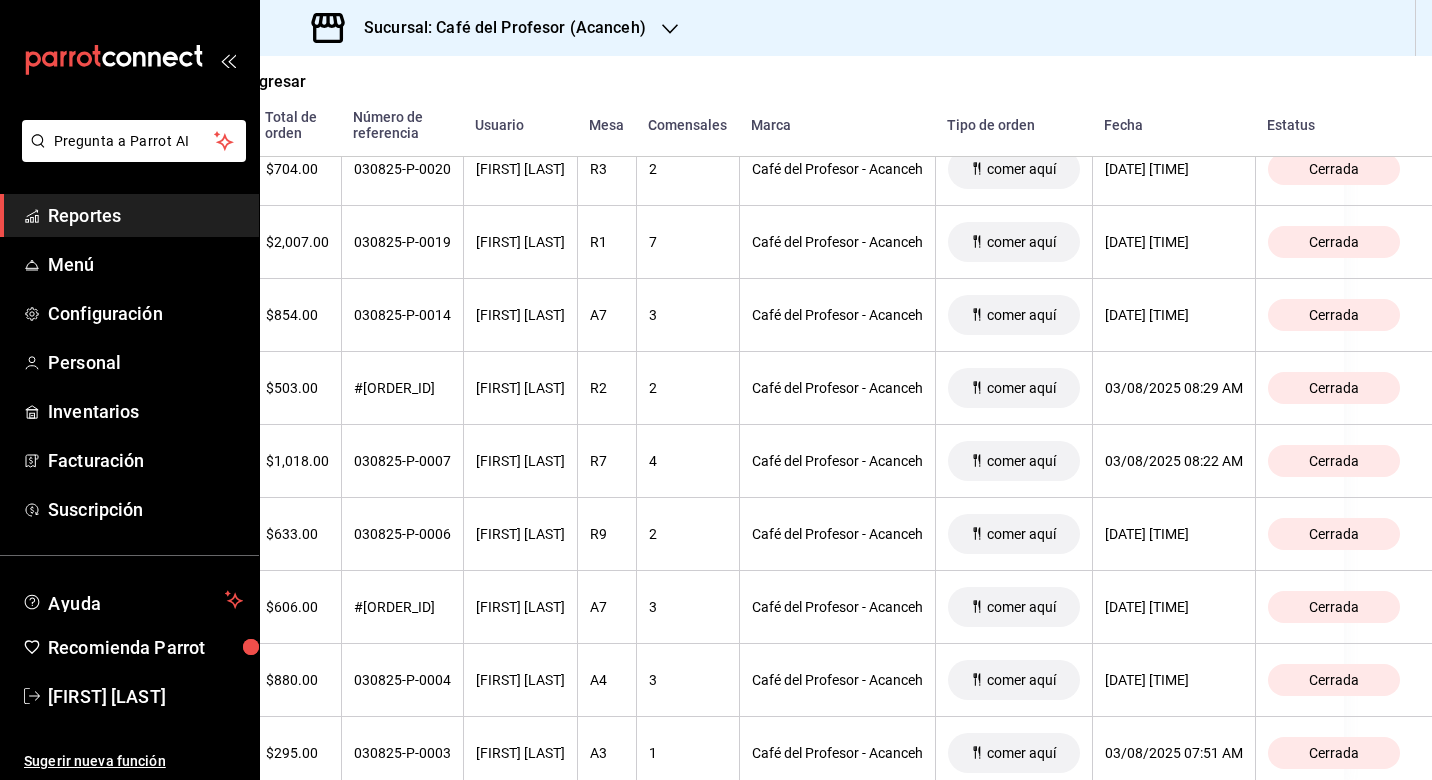 scroll, scrollTop: 541, scrollLeft: 110, axis: both 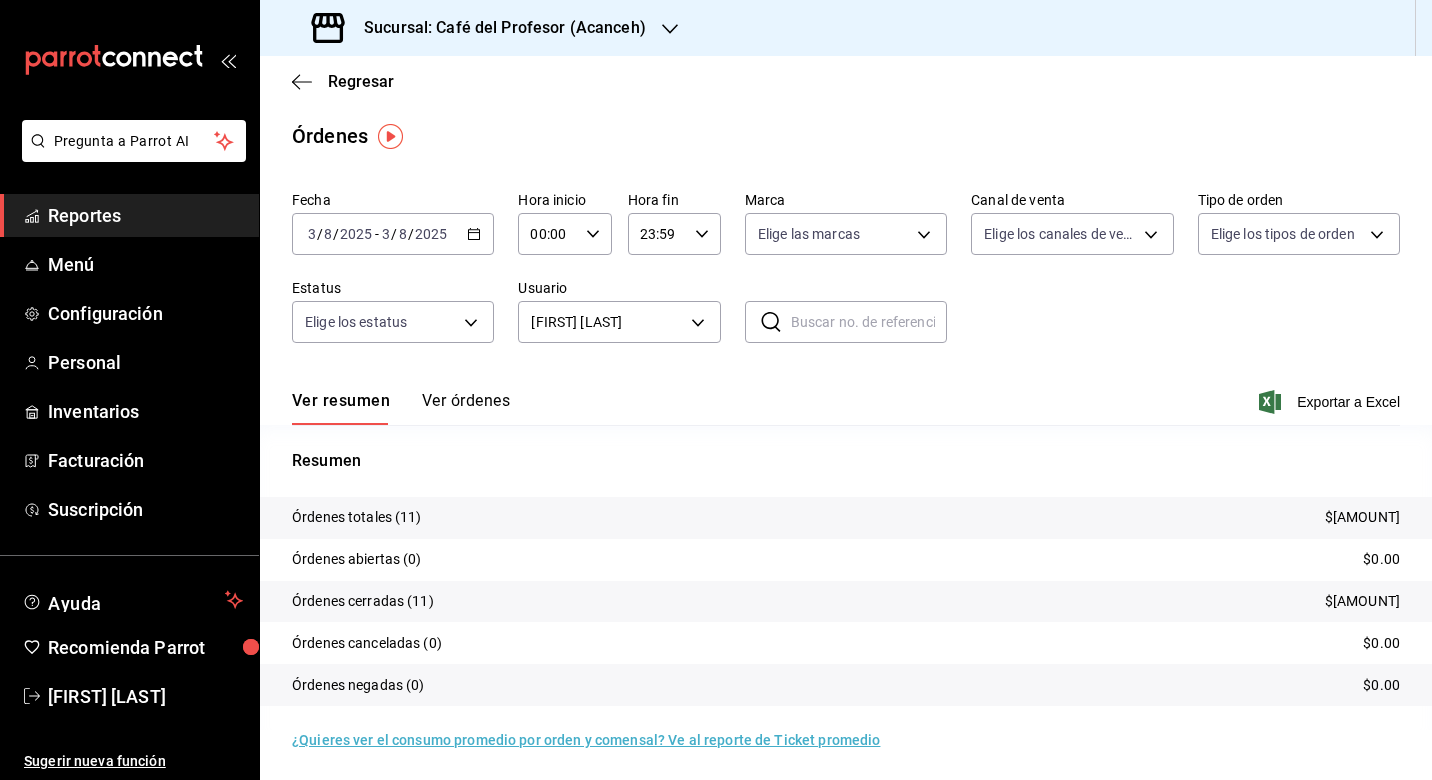 click on "Reportes" at bounding box center (145, 215) 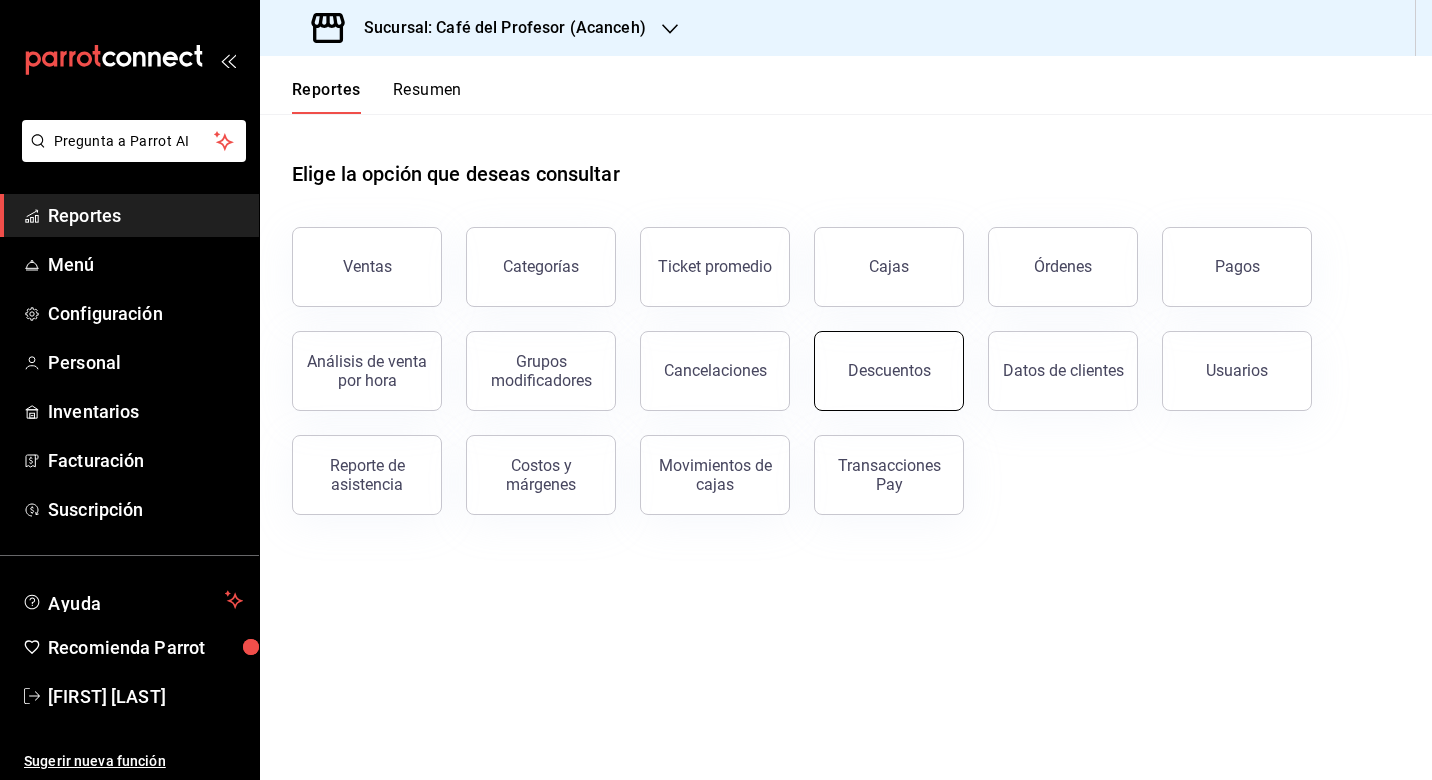 click on "Descuentos" at bounding box center [889, 371] 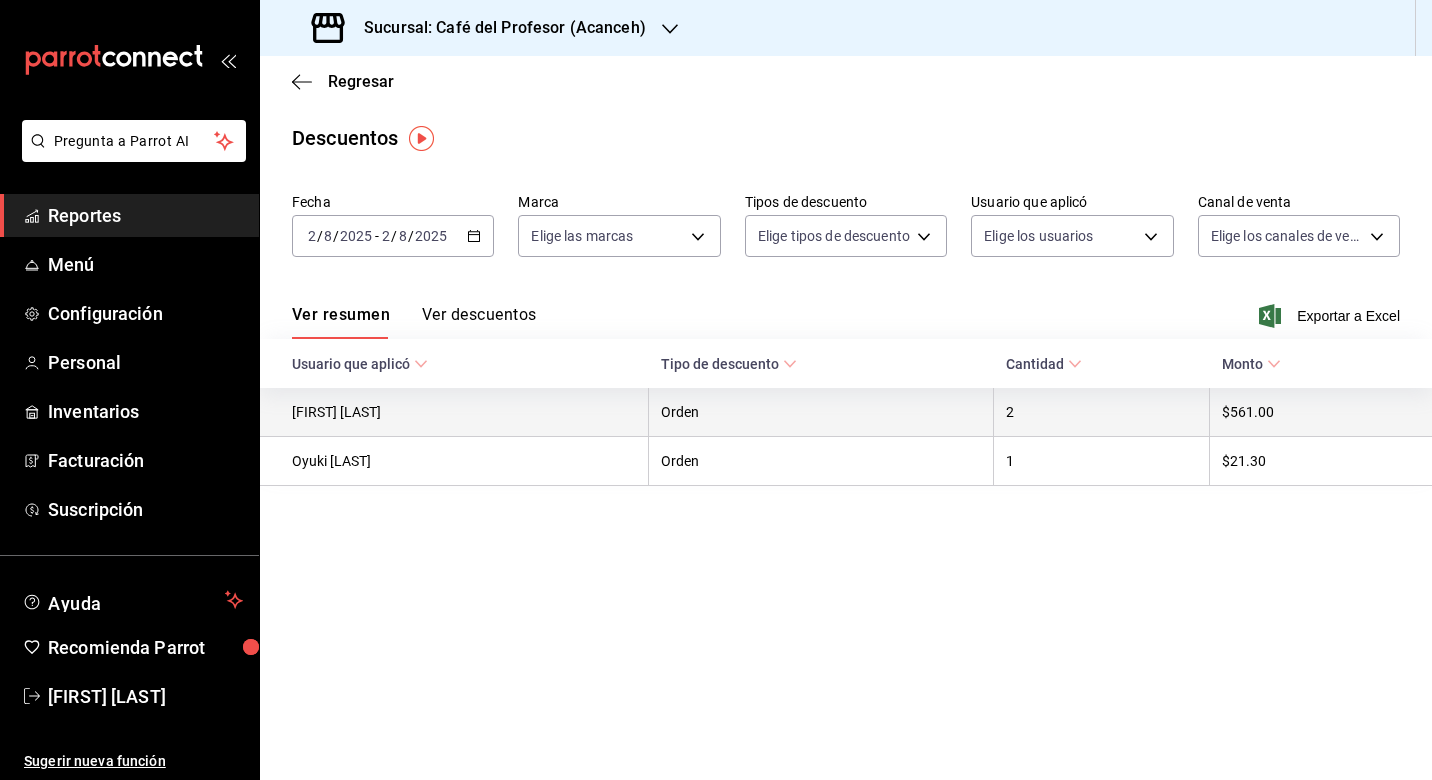 click on "$561.00" at bounding box center [1321, 412] 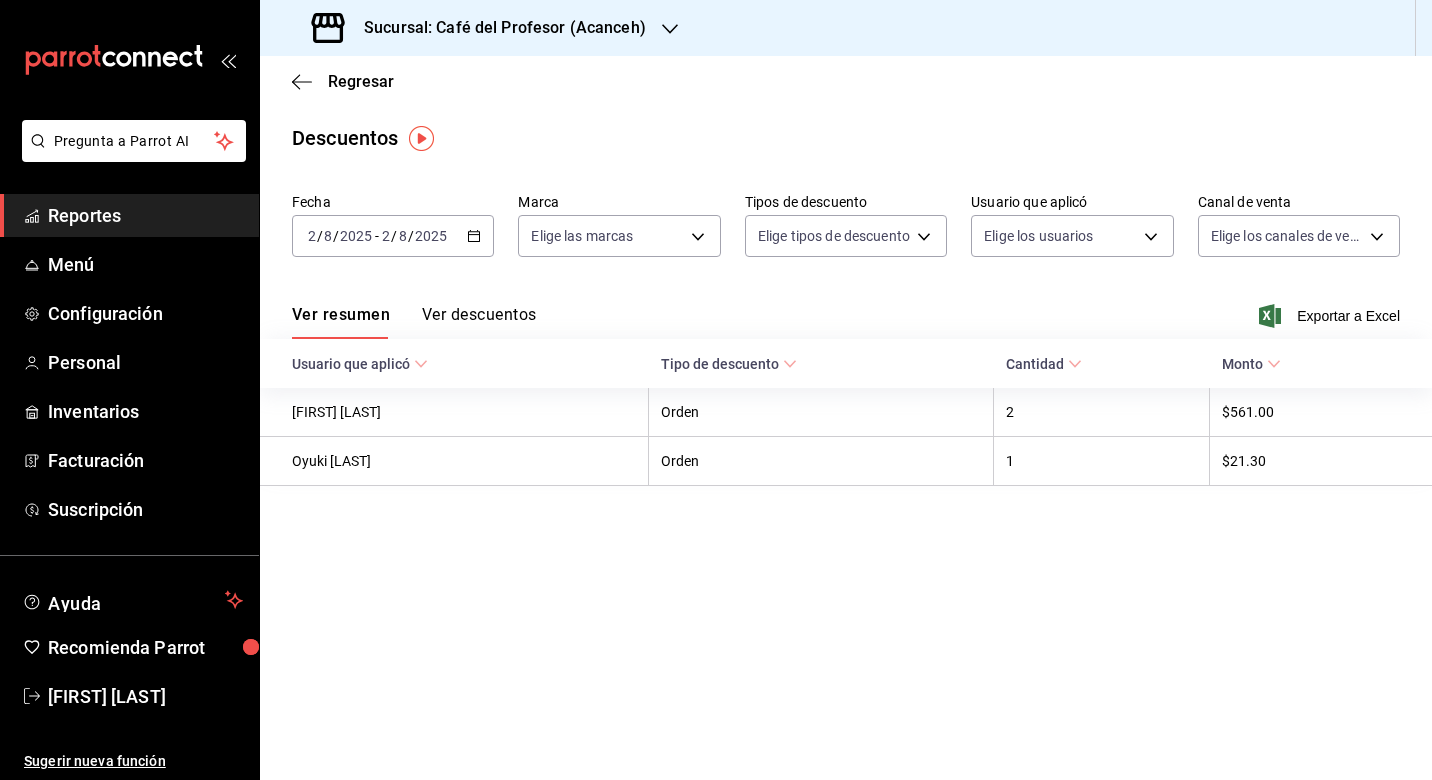 click on "Ver resumen Ver descuentos Exportar a Excel" at bounding box center [846, 310] 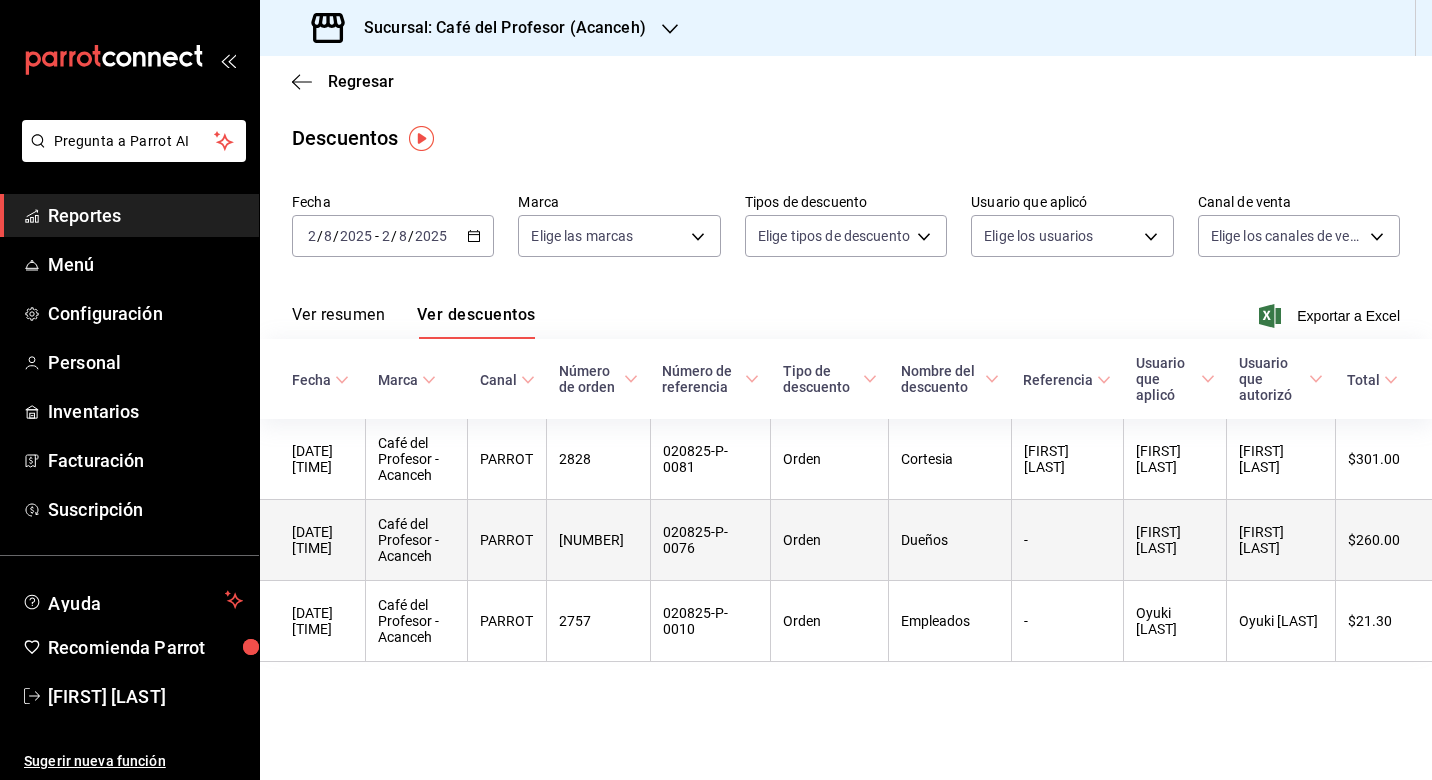 click on "PARROT" at bounding box center [507, 540] 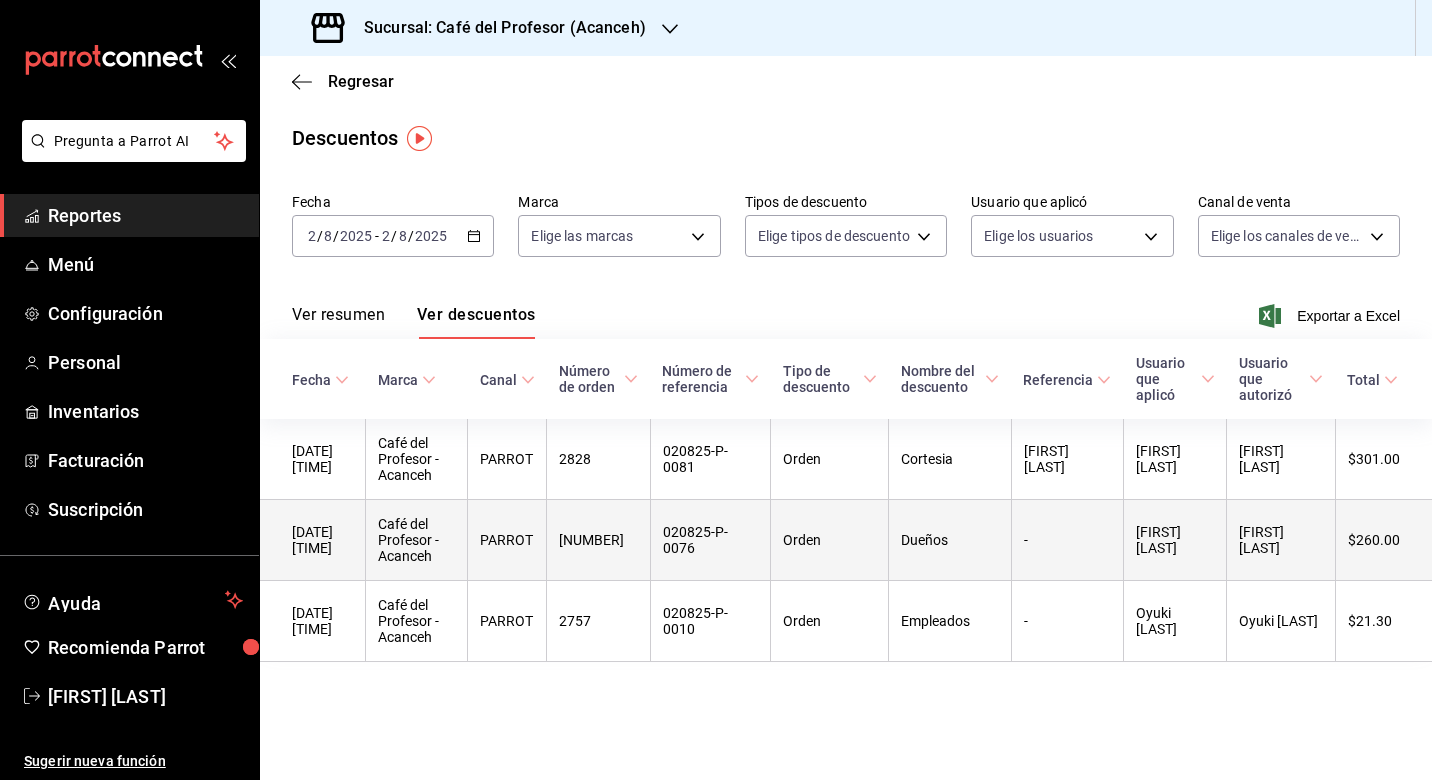 scroll, scrollTop: 0, scrollLeft: 0, axis: both 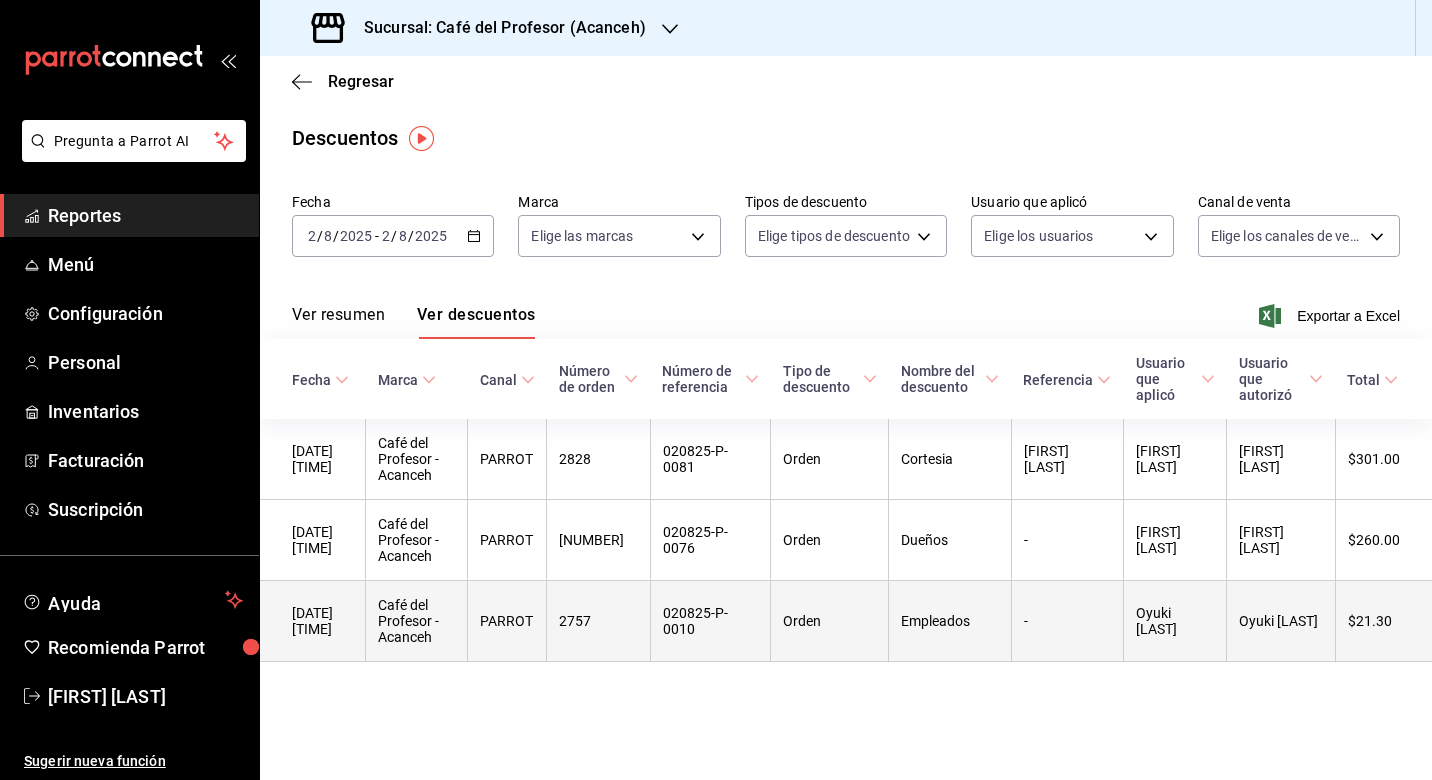 click on "Empleados" at bounding box center [950, 621] 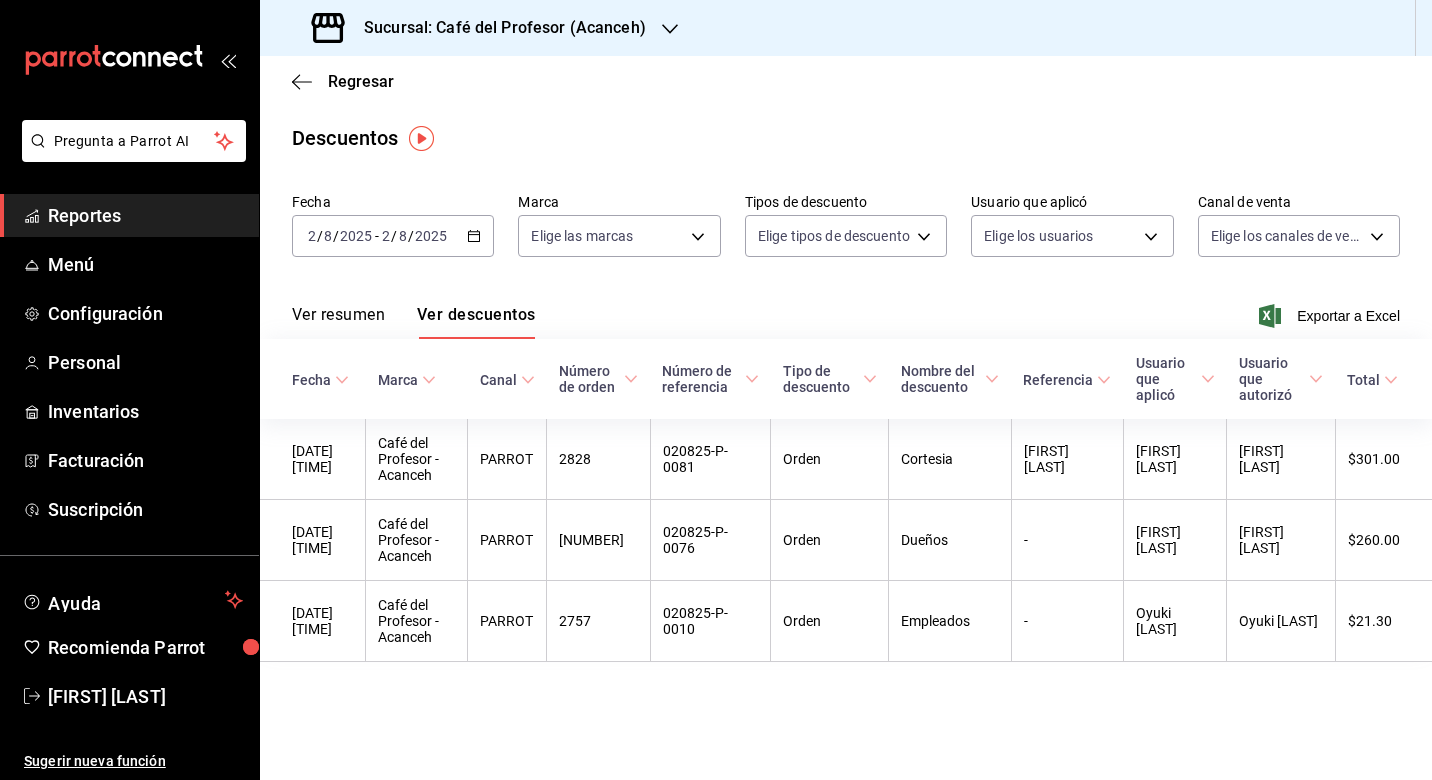 click on "2025-08-02 2 / 8 / 2025 - 2025-08-02 2 / 8 / 2025" at bounding box center (393, 236) 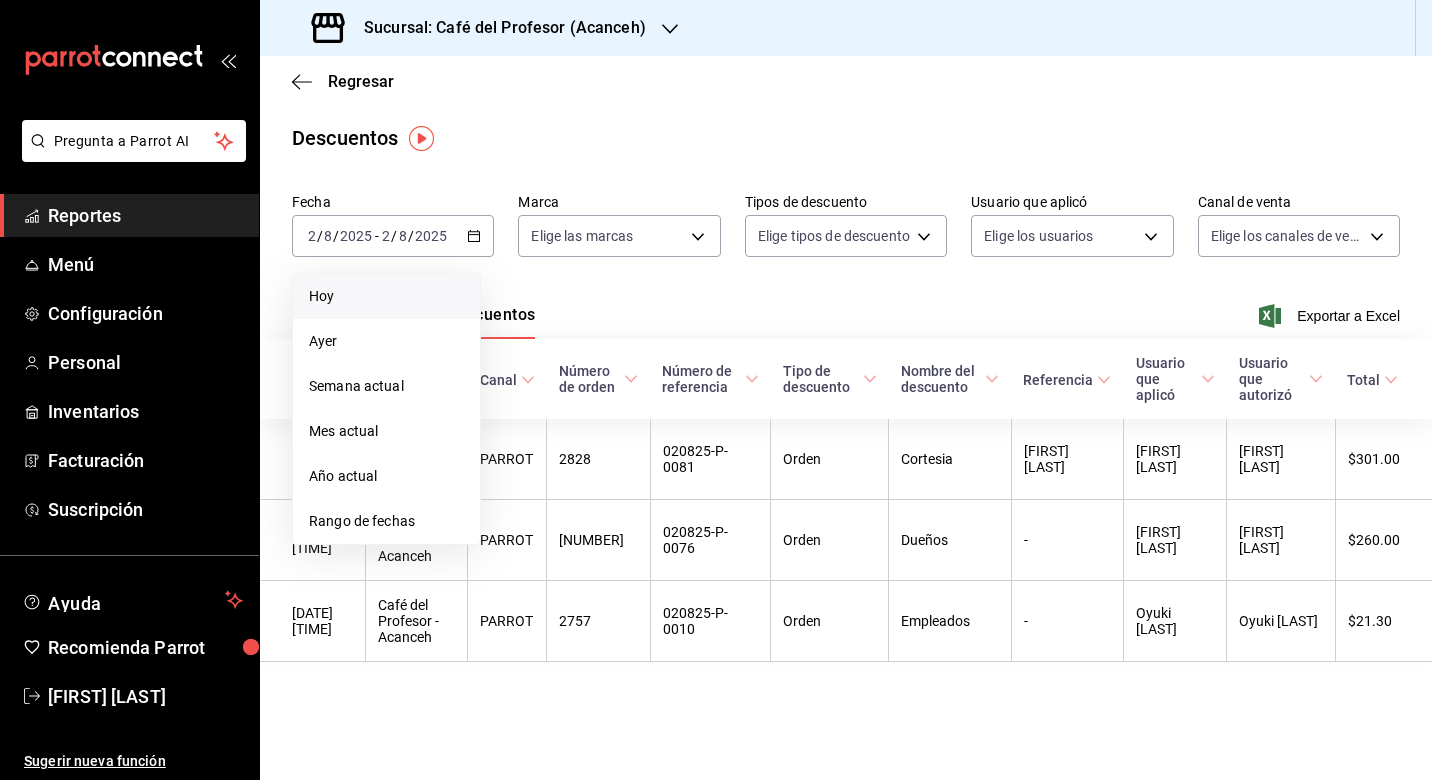 click on "Hoy" at bounding box center [386, 296] 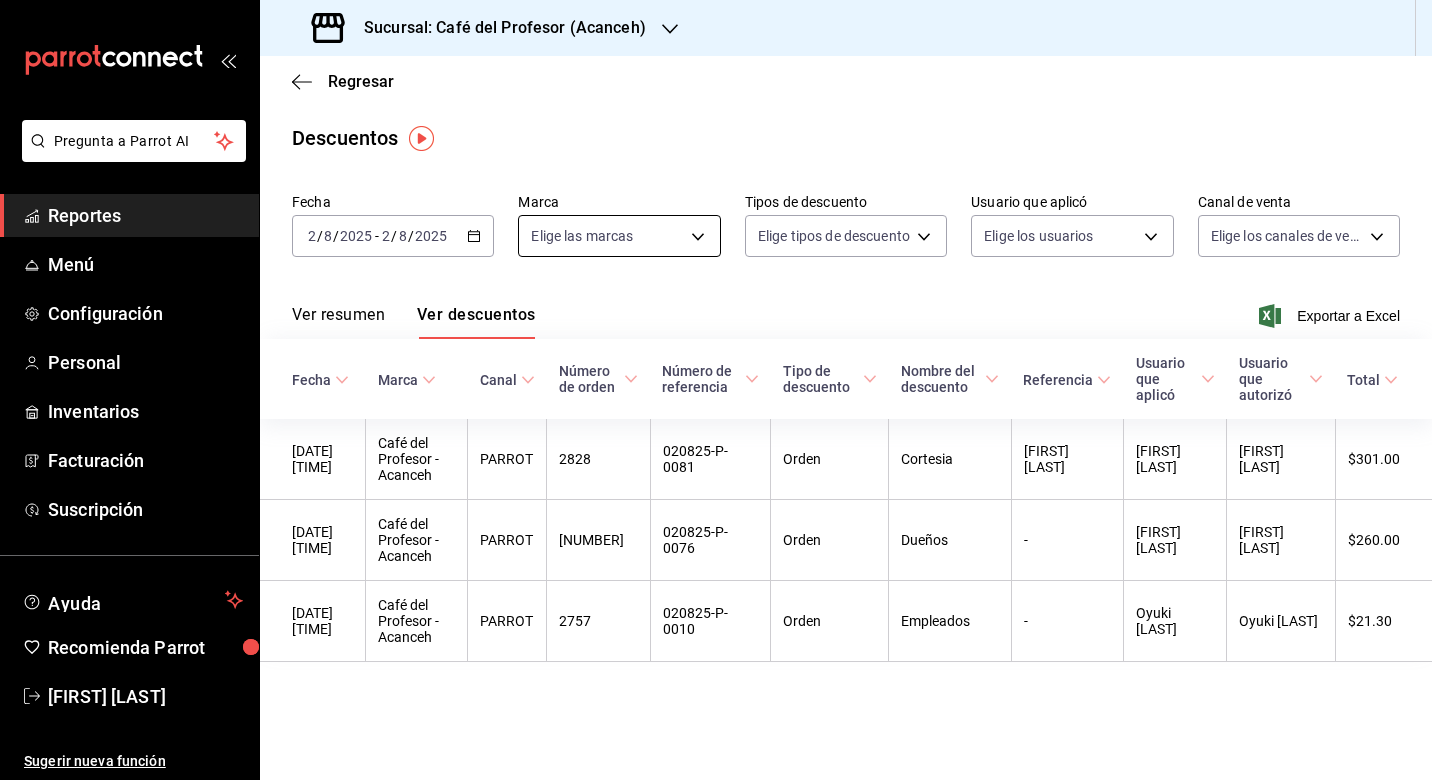 click on "Sucursal: Café del Profesor - Acanceh Regresar Descuentos Fecha [DATE] 2 / 8 / 2025 - 2025-08-02 2 / 8 / 2025 Marca Elige las marcas Tipos de descuento Elige tipos de descuento Usuario que aplicó Elige los usuarios Canal de venta Elige los canales de venta Ver resumen Ver descuentos Exportar a Excel Fecha Marca Canal Número de orden Número de referencia Tipo de descuento Nombre del descuento Referencia Usuario que aplicó Usuario que autorizó Total [DATE] Café del Profesor - Acanceh PARROT 2828 020825-P-0081 Orden Cortesia paz cantante [FIRST] [LAST] [FIRST] [LAST] $301.00 [DATE] Café del Profesor - Acanceh PARROT 2823 020825-P-0076 Orden Dueños - [FIRST] [LAST] [FIRST] [LAST] $260.00 [DATE] Café del Profesor - Acanceh PARROT 2757 020825-P-0010 Orden Empleados - [FIRST] [LAST]" at bounding box center [716, 390] 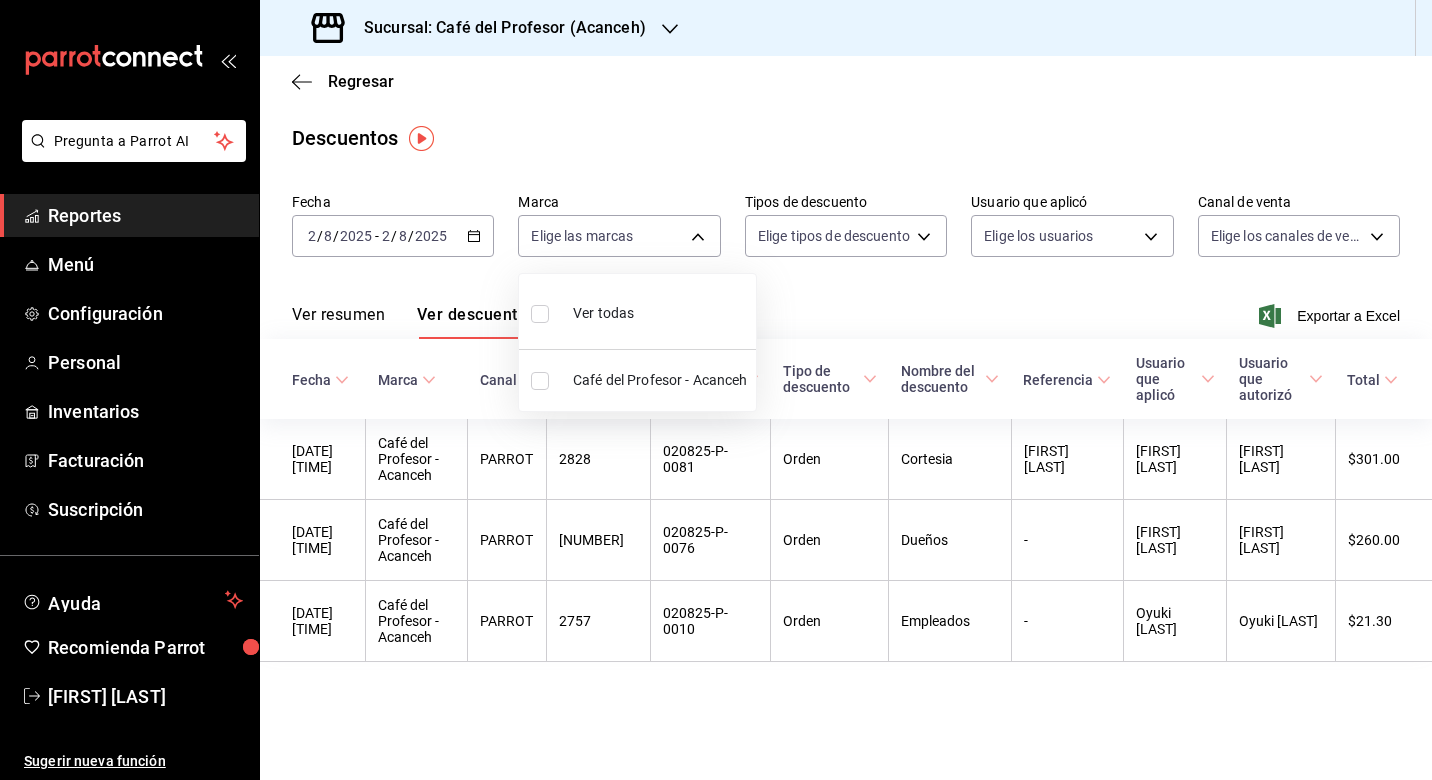 click at bounding box center (716, 390) 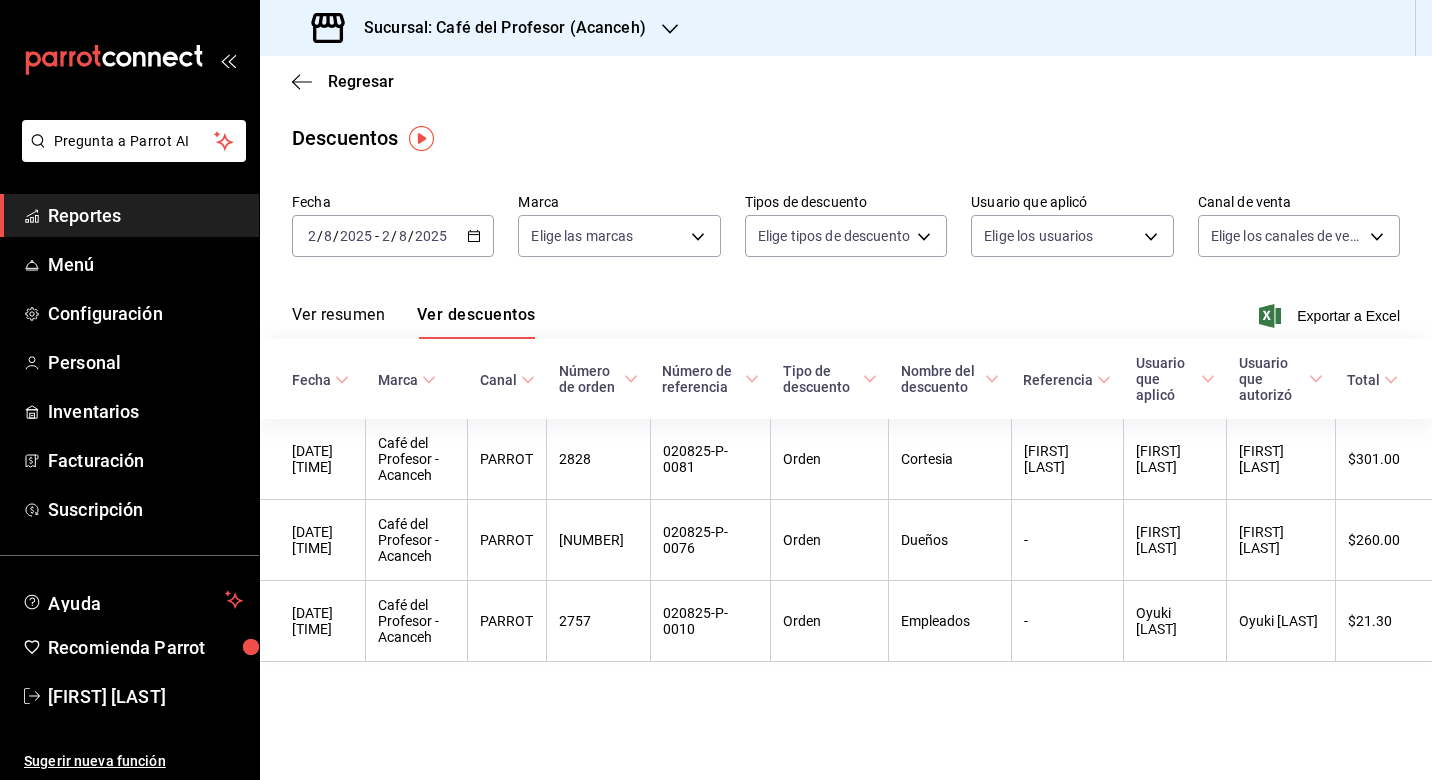 click on "Ver resumen" at bounding box center [338, 322] 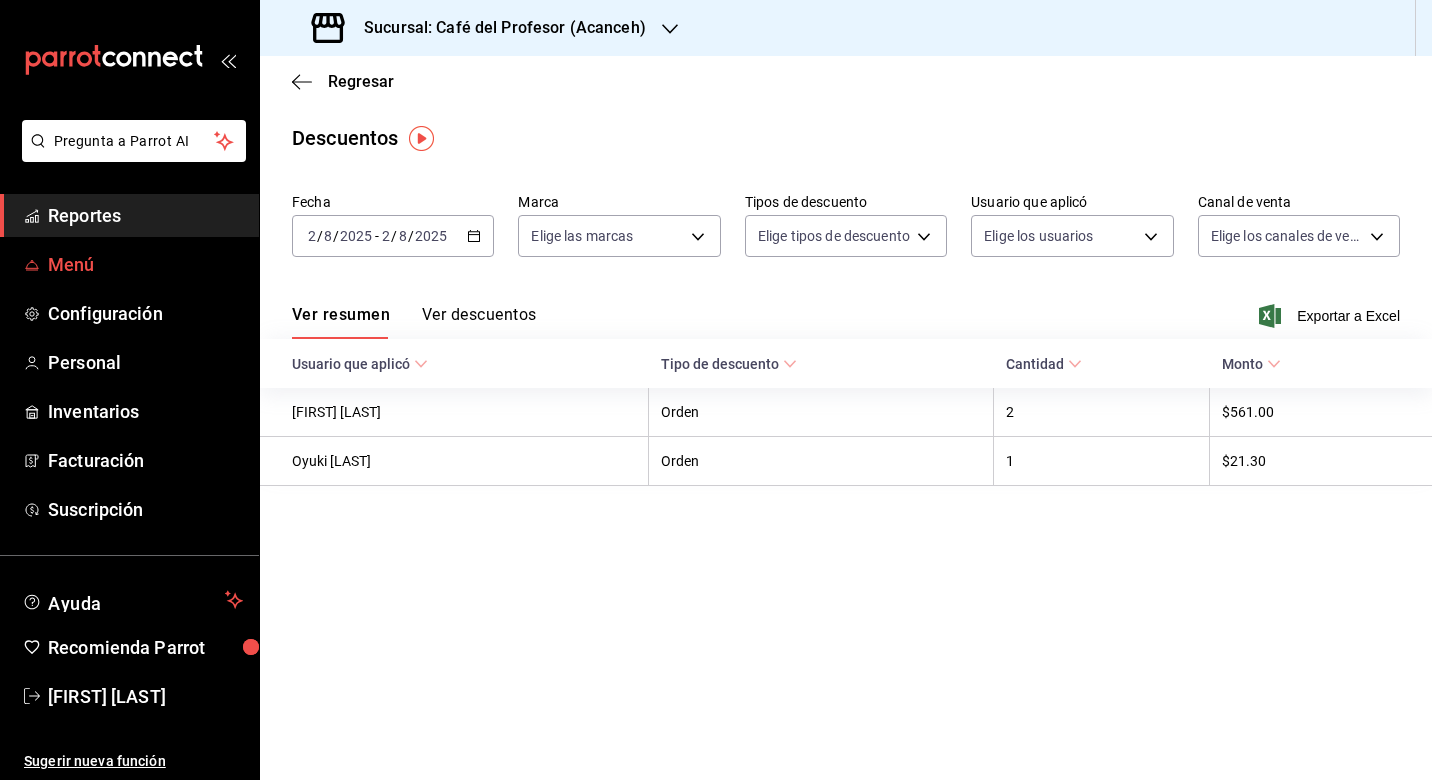 click on "Menú" at bounding box center [145, 264] 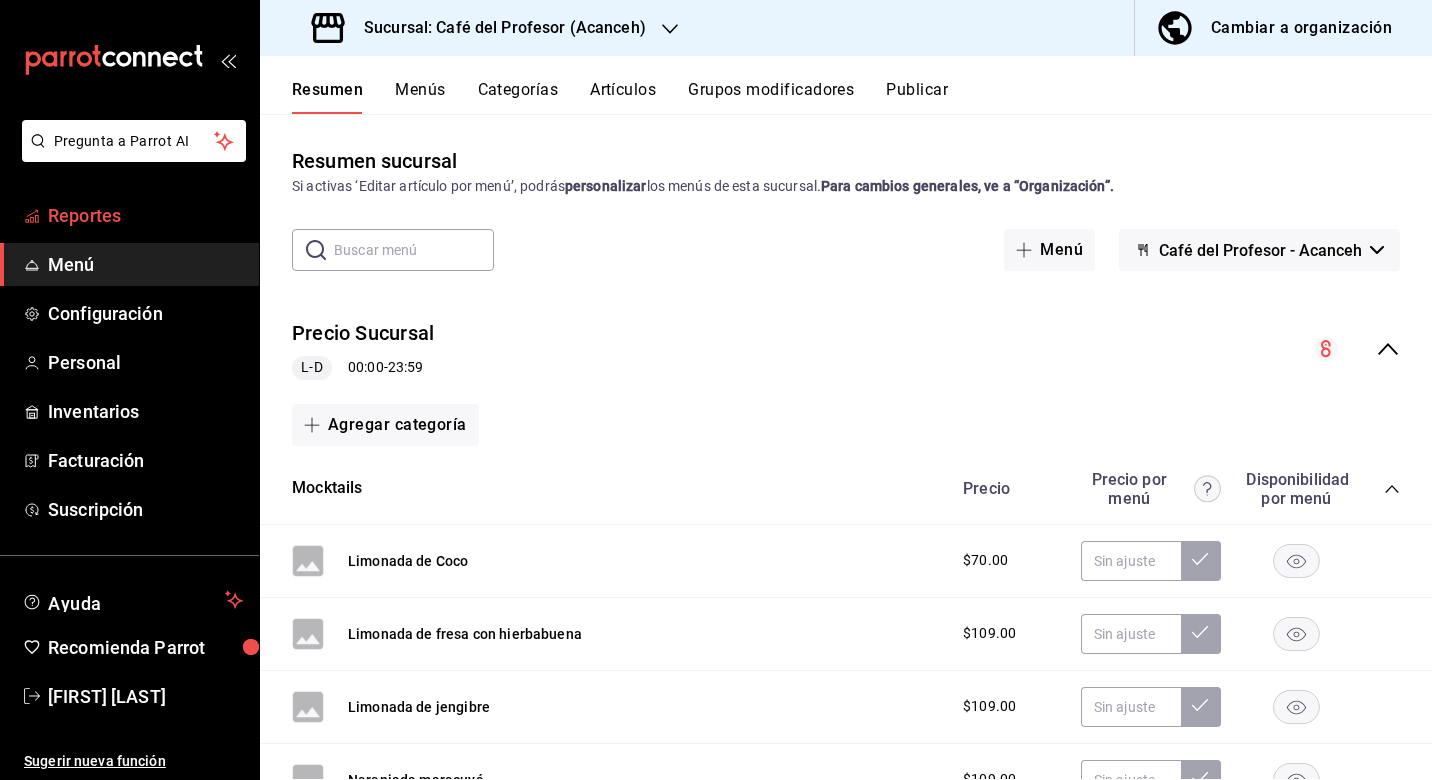click on "Reportes" at bounding box center (145, 215) 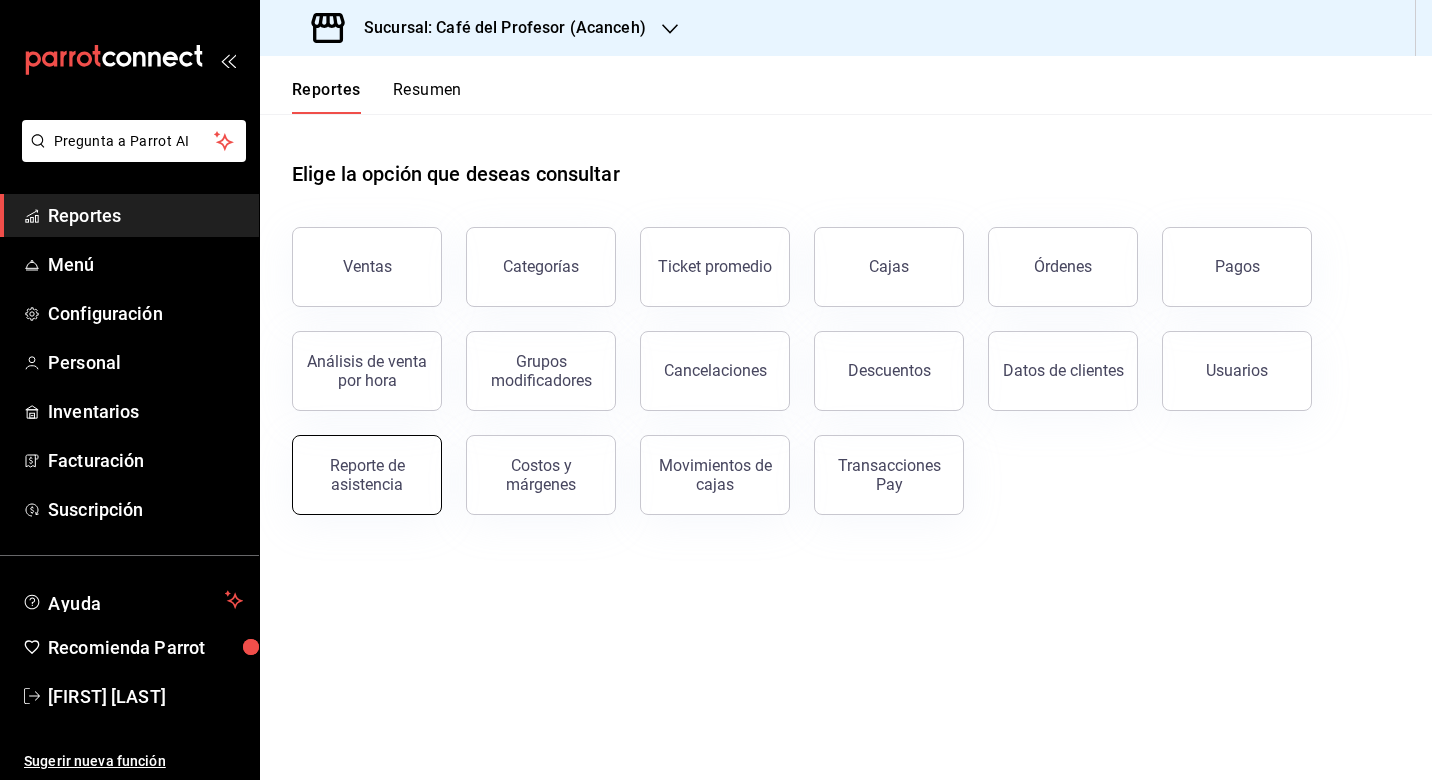 click on "Reporte de asistencia" at bounding box center [367, 475] 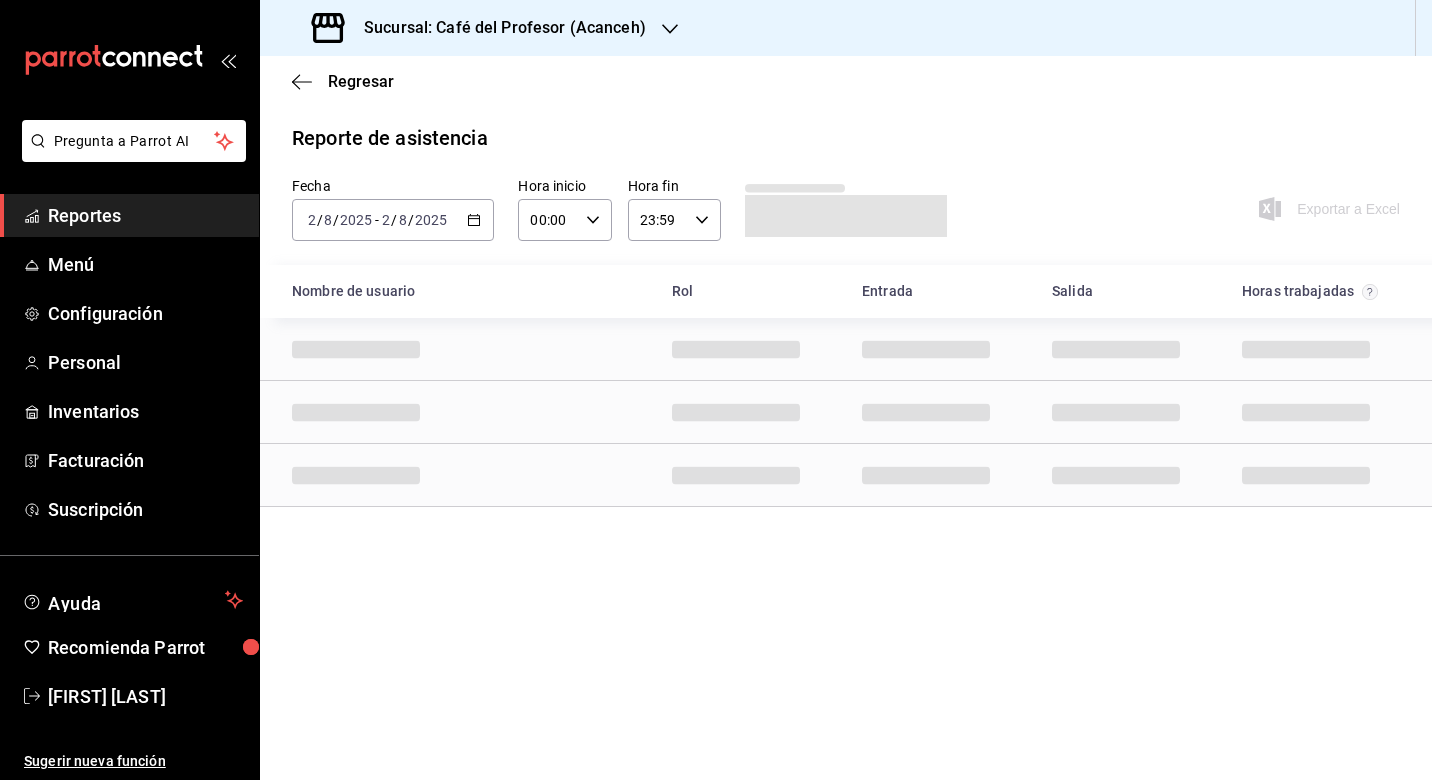 click on "2025-08-02 2 / 8 / 2025 - 2025-08-02 2 / 8 / 2025" at bounding box center [393, 220] 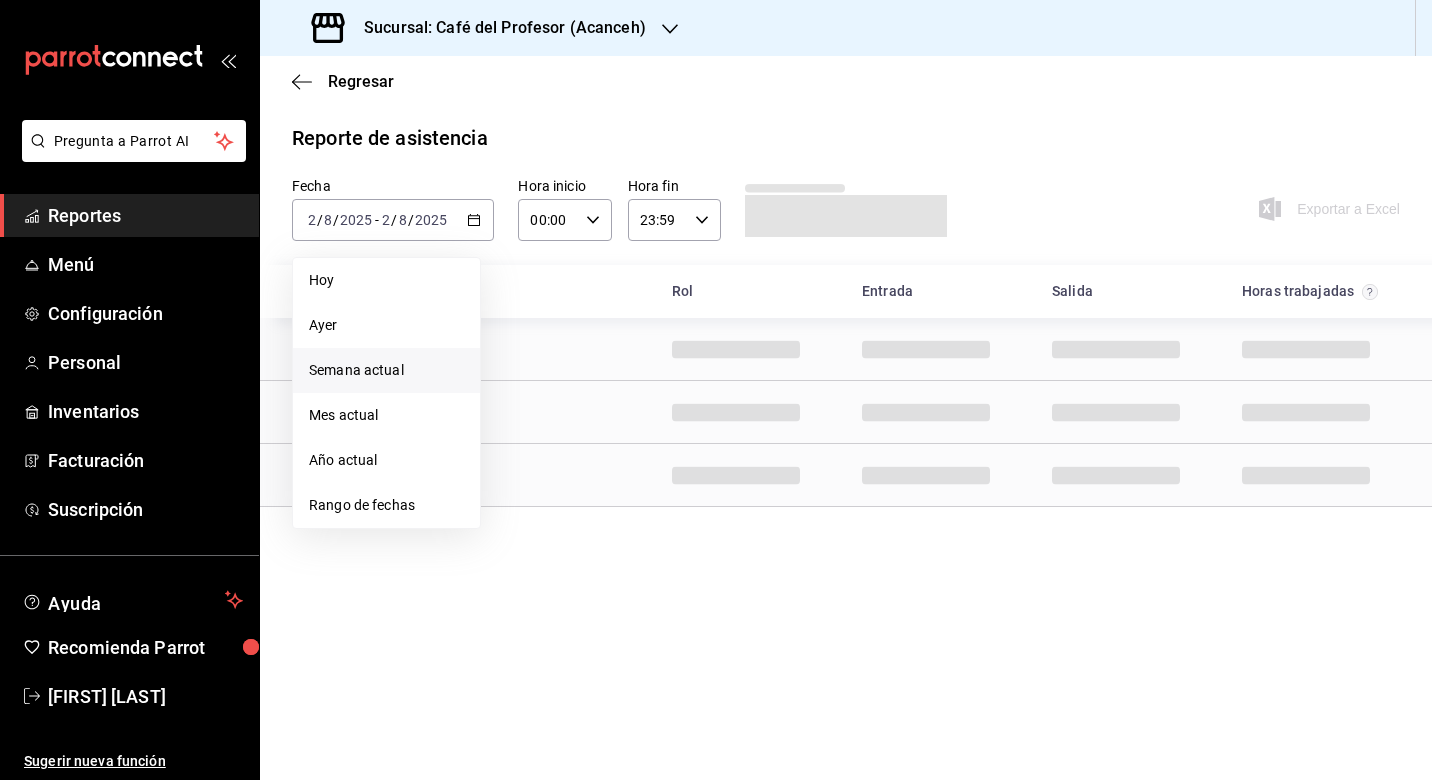 click on "Semana actual" at bounding box center (386, 370) 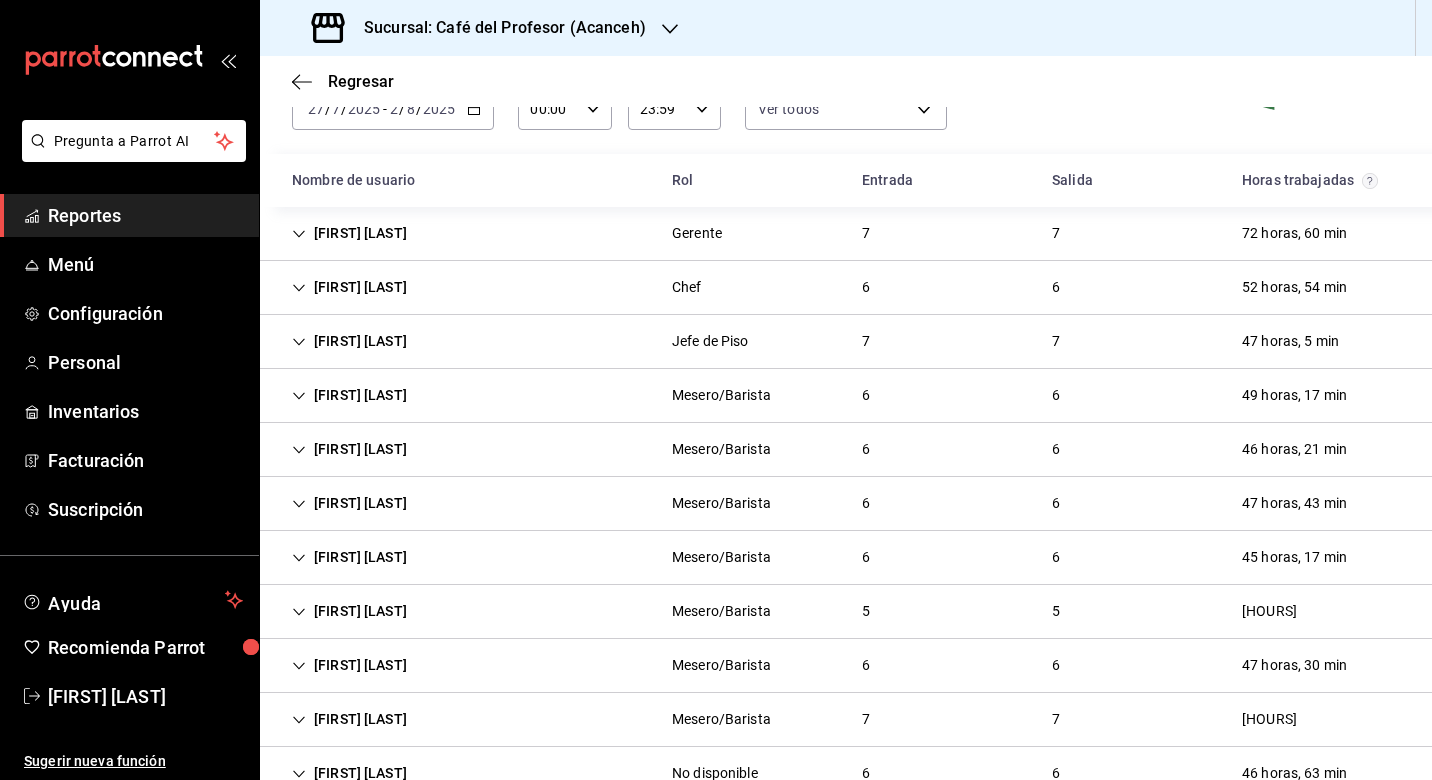 scroll, scrollTop: 112, scrollLeft: 0, axis: vertical 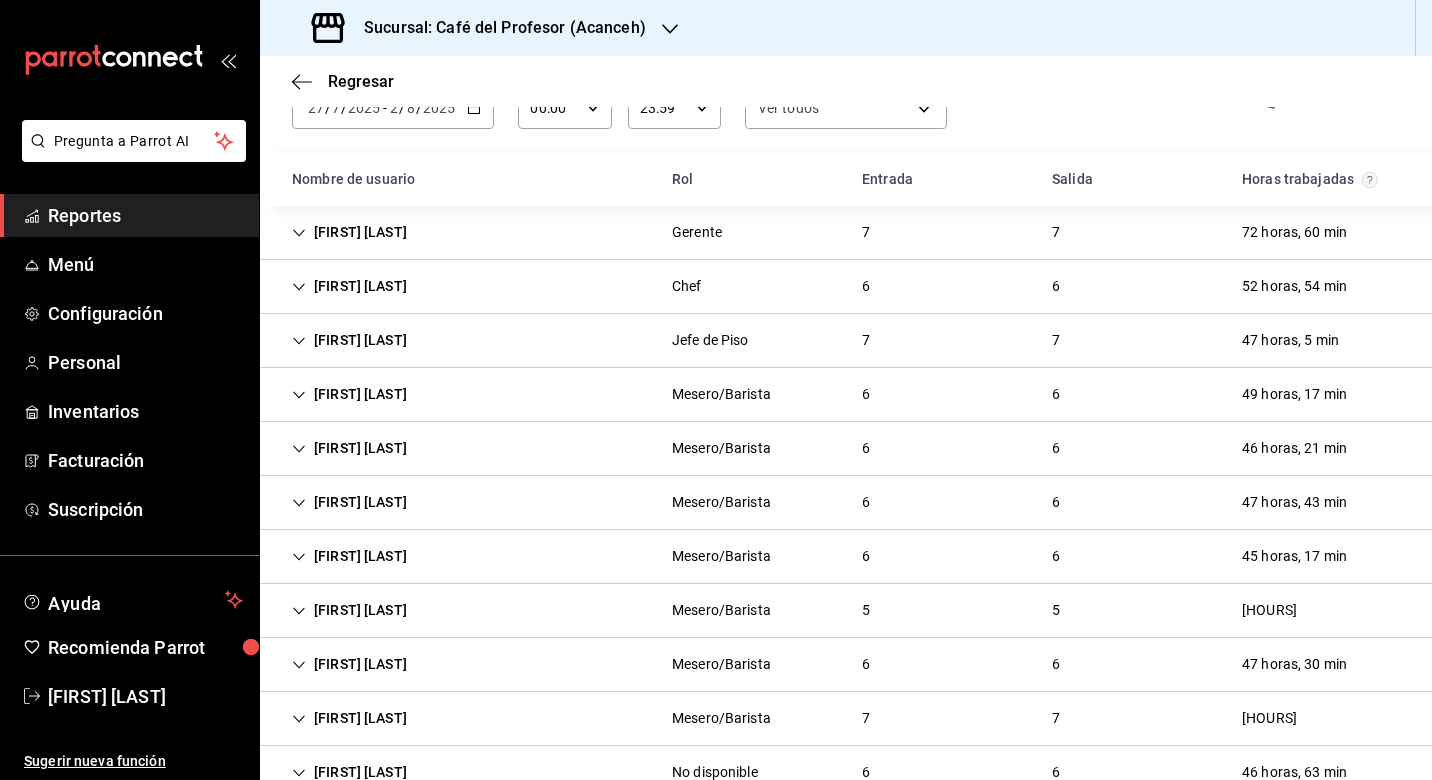 click on "7" at bounding box center (866, 340) 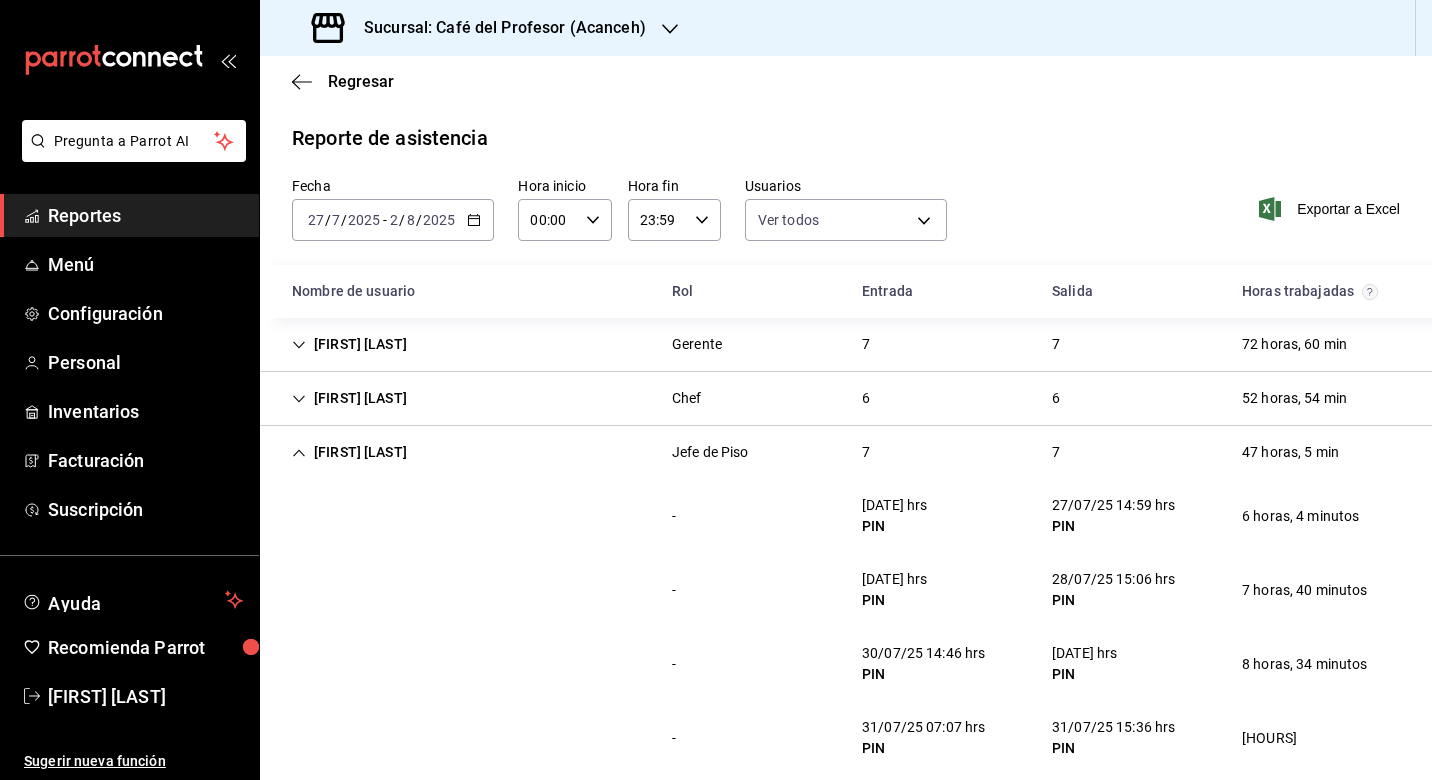scroll, scrollTop: 0, scrollLeft: 0, axis: both 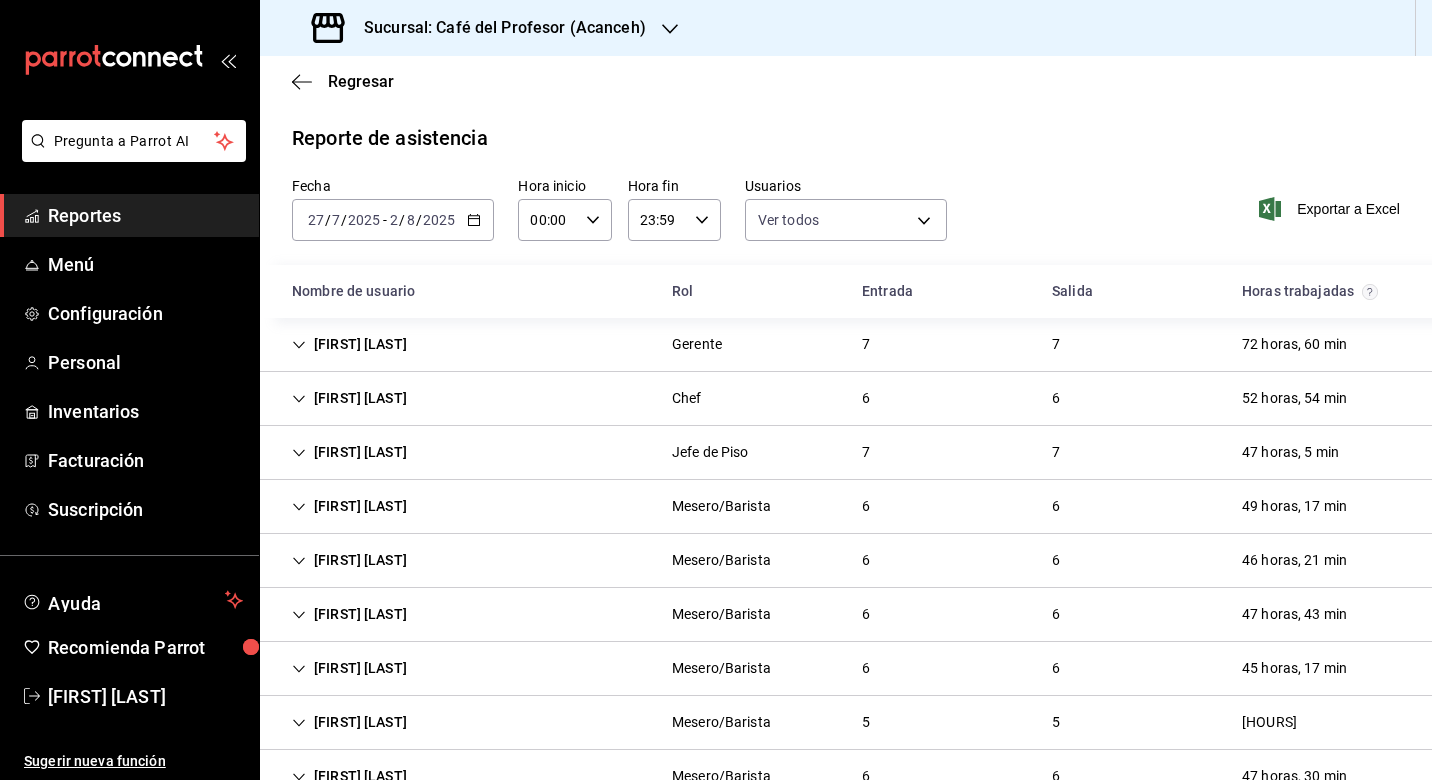 click on "Reportes" at bounding box center [145, 215] 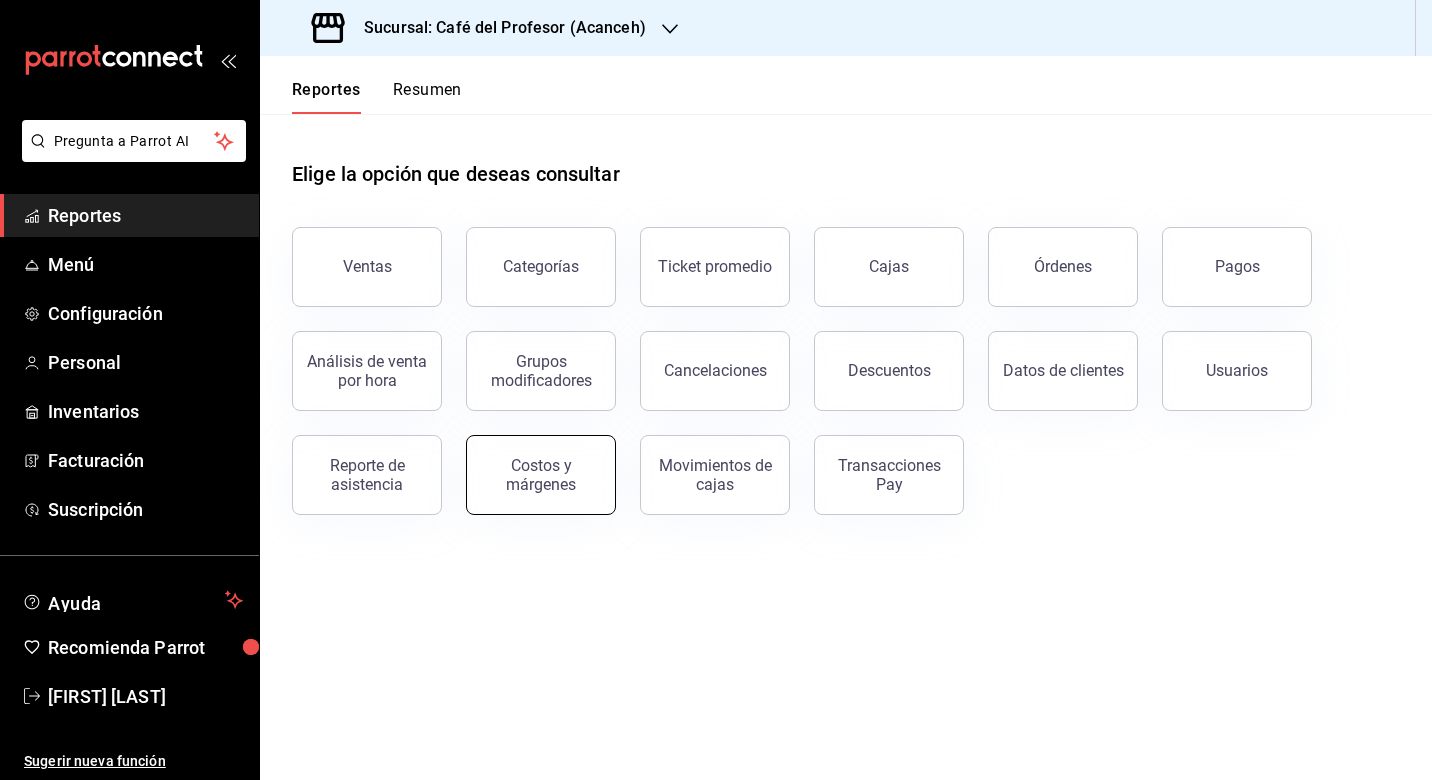 click on "Costos y márgenes" at bounding box center (541, 475) 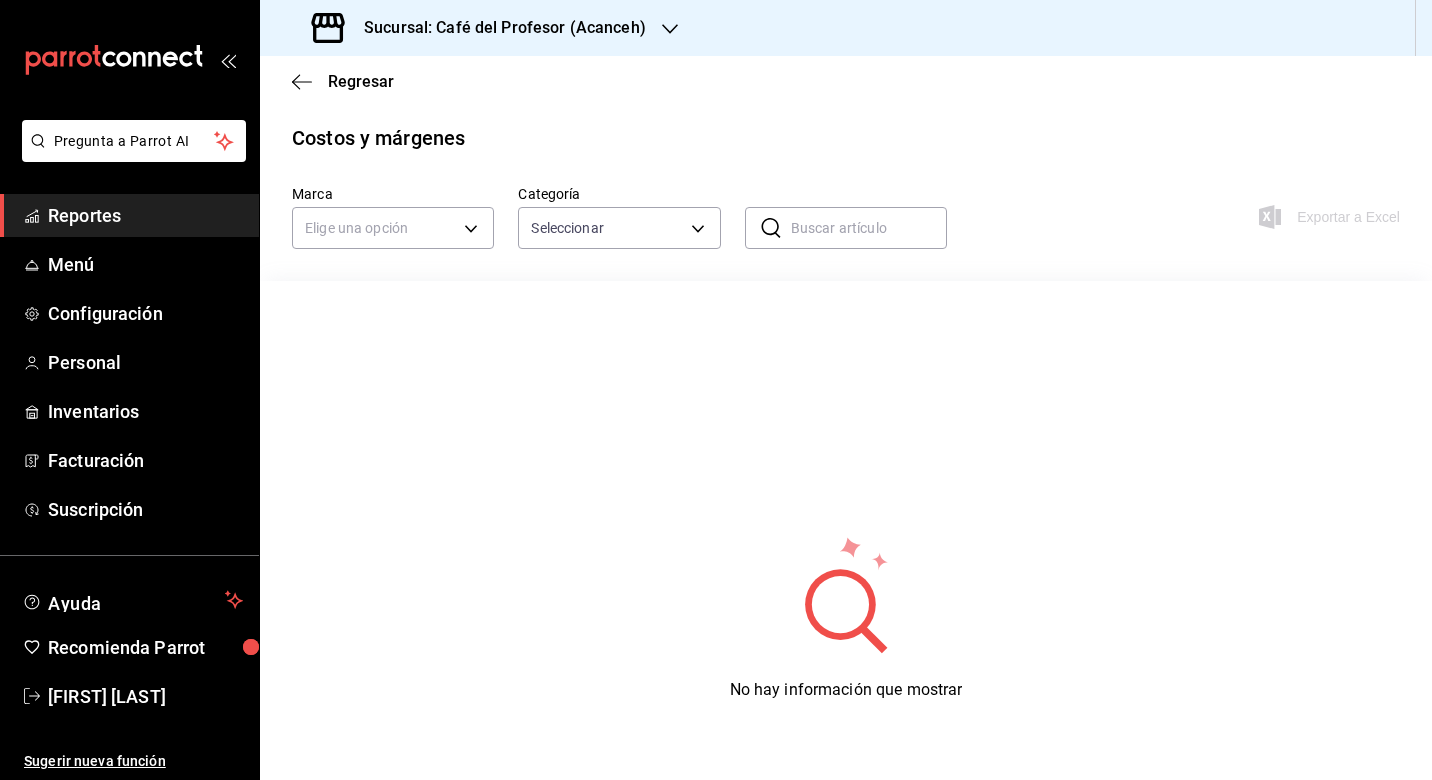click on "Reportes" at bounding box center (145, 215) 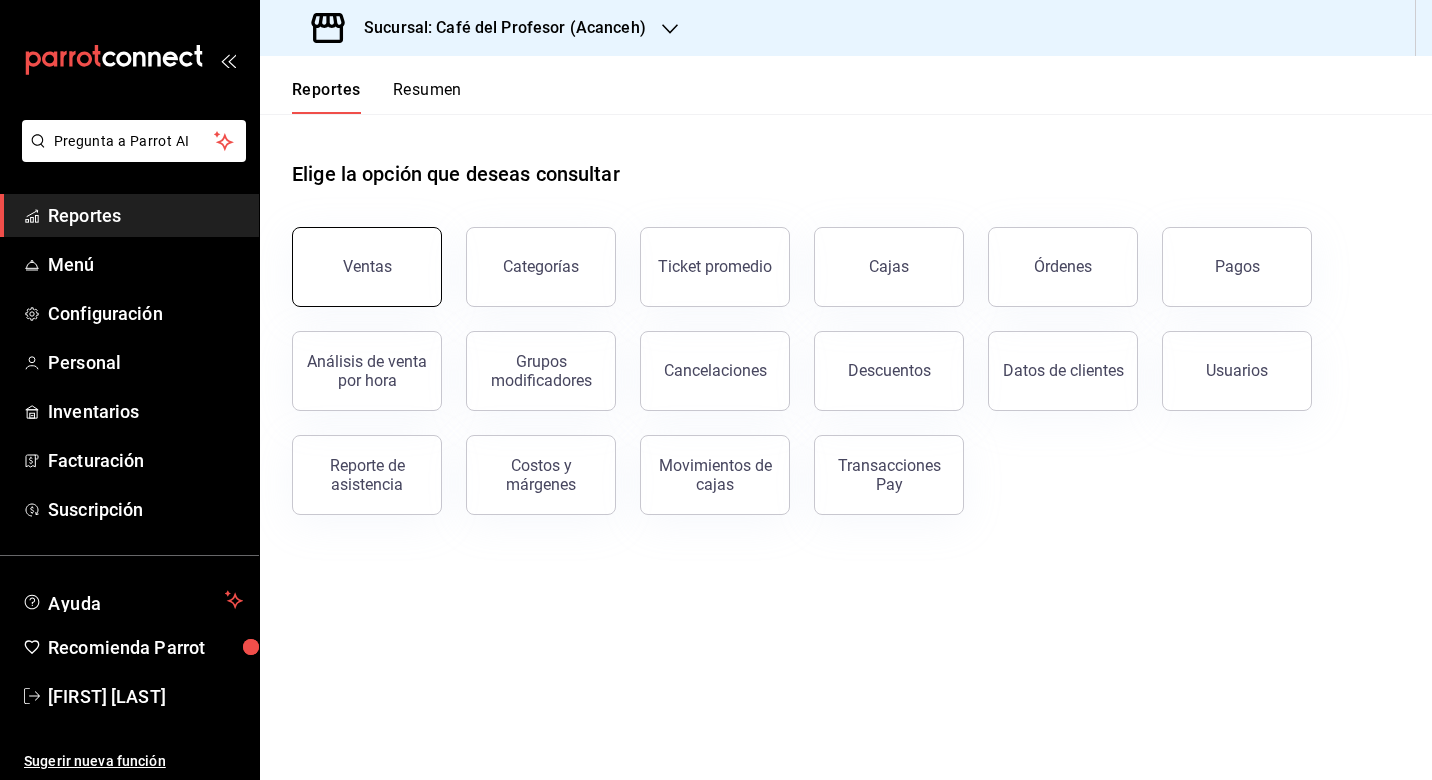 click on "Ventas" at bounding box center (367, 267) 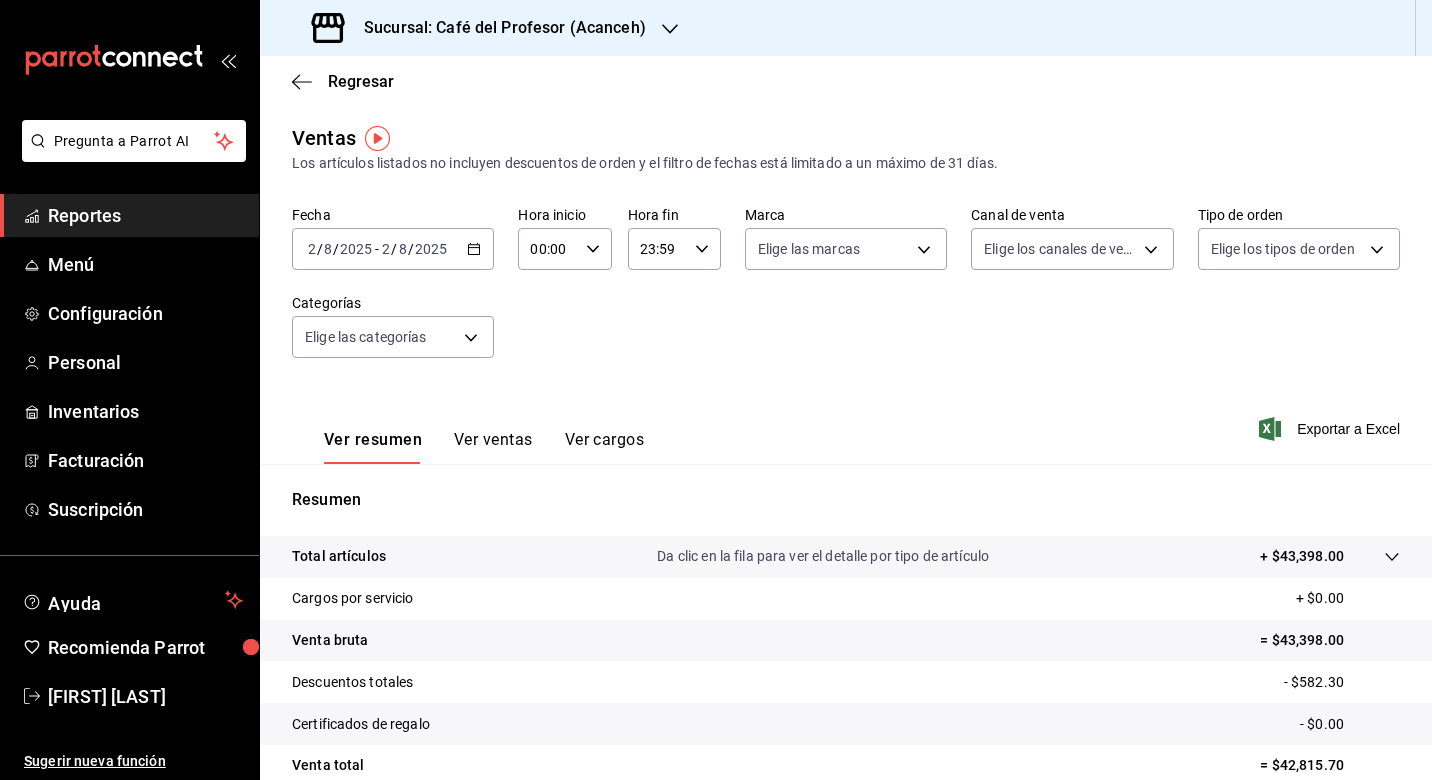click on "2025-08-02 2 / 8 / 2025 - 2025-08-02 2 / 8 / 2025" at bounding box center [393, 249] 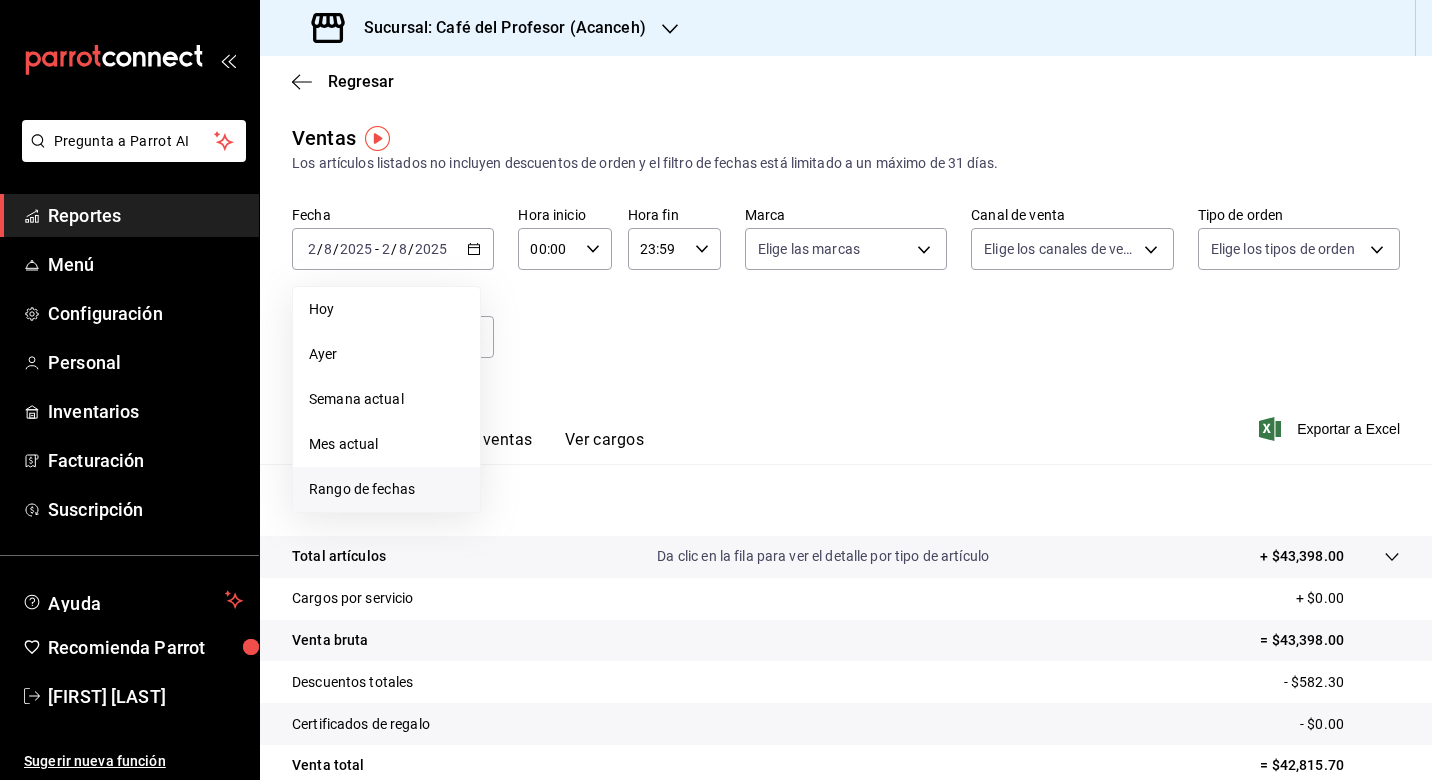 click on "Rango de fechas" at bounding box center (386, 489) 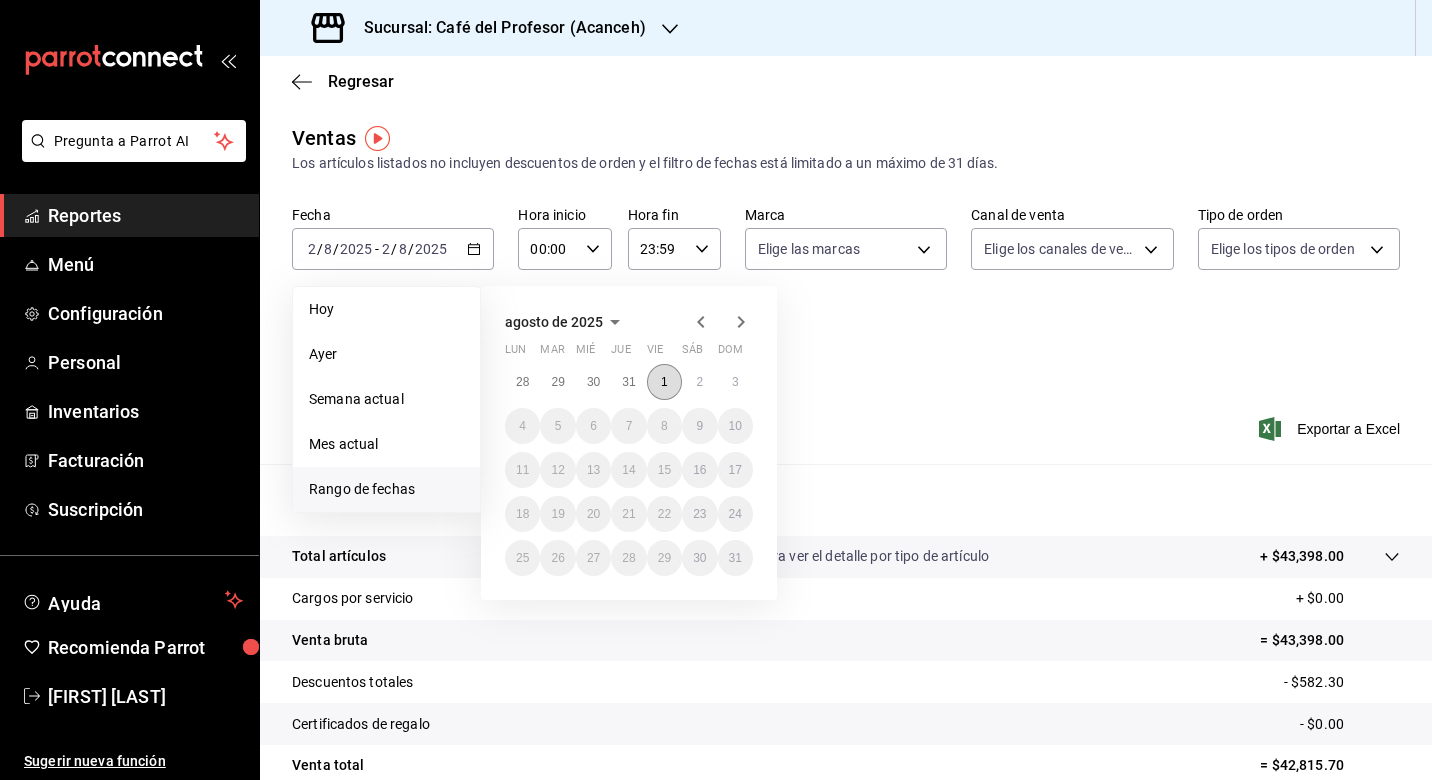 click on "1" at bounding box center [664, 382] 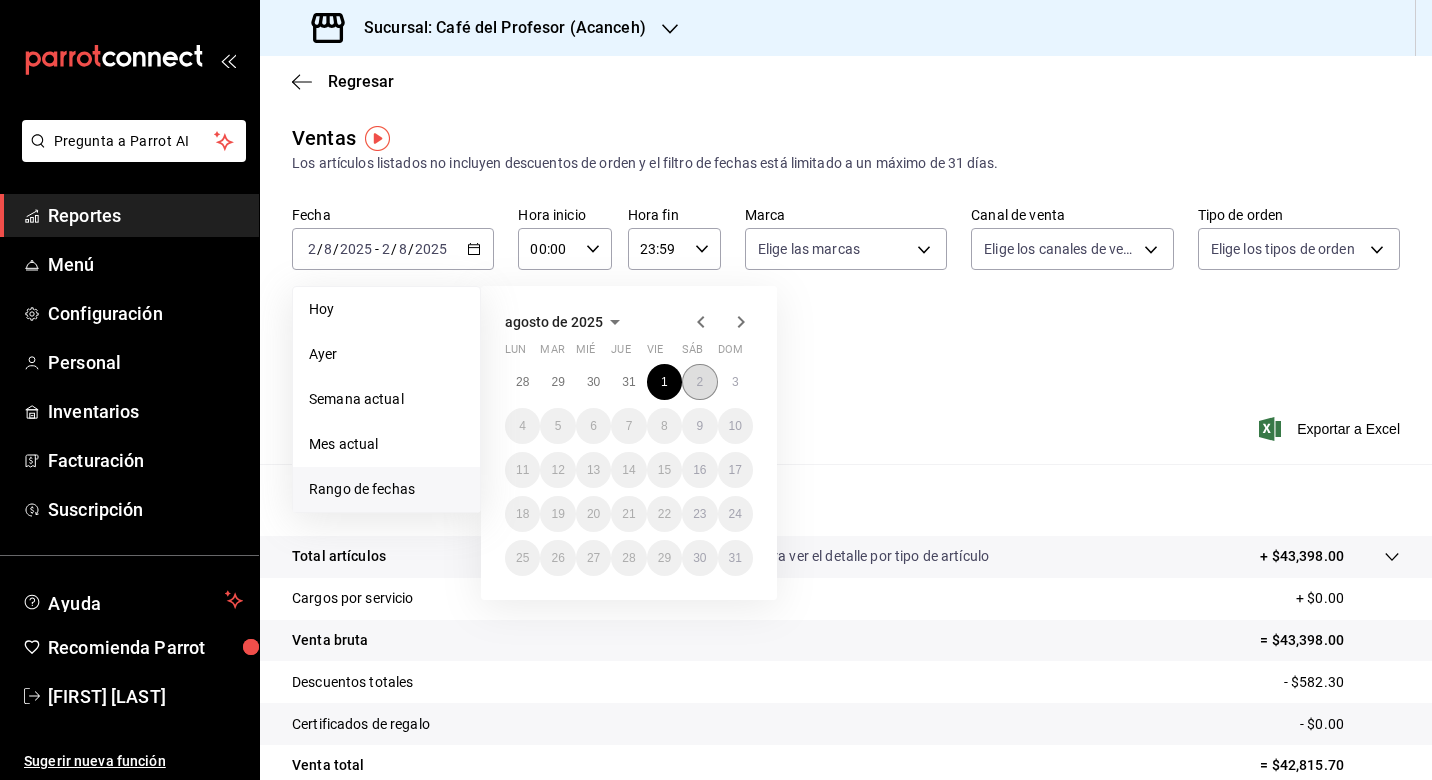 click on "2" at bounding box center [699, 382] 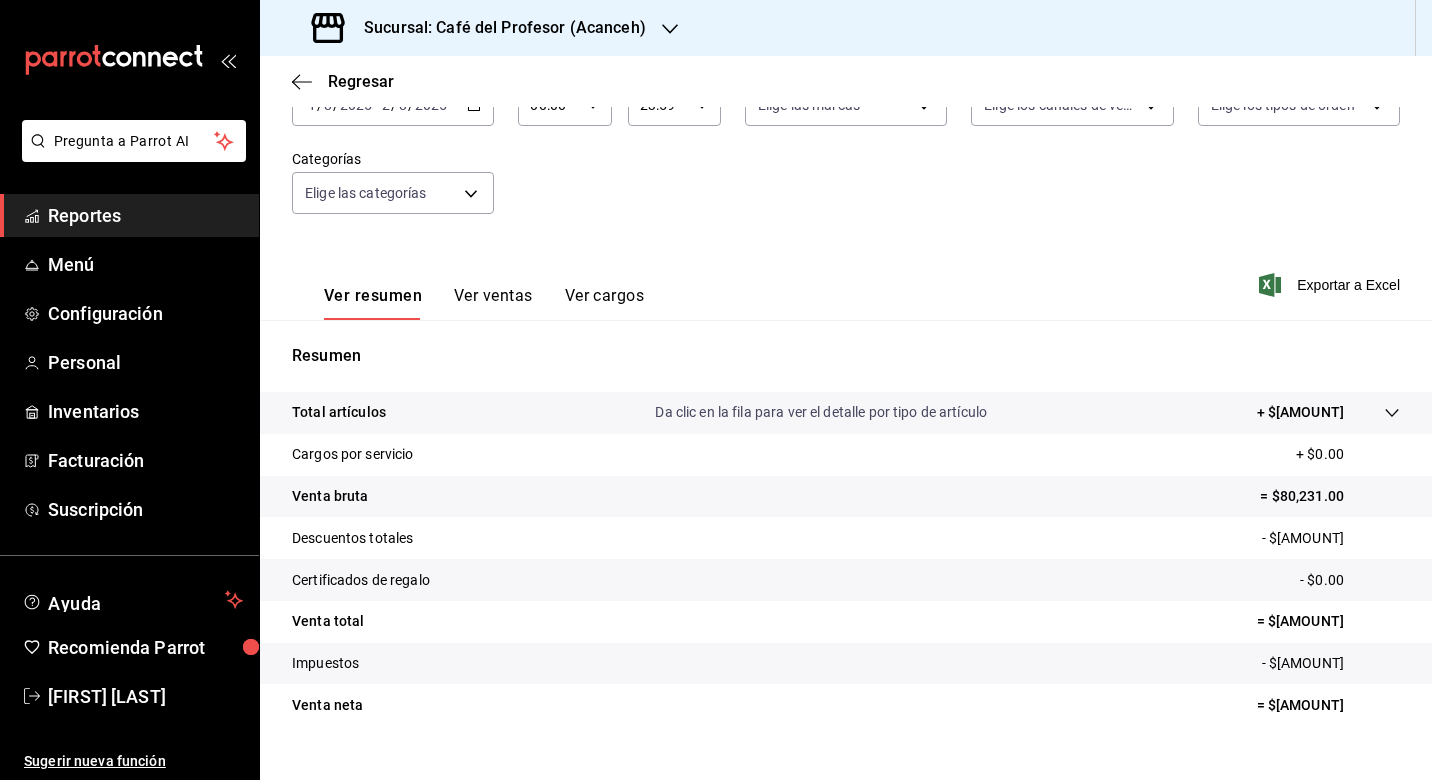 scroll, scrollTop: 142, scrollLeft: 0, axis: vertical 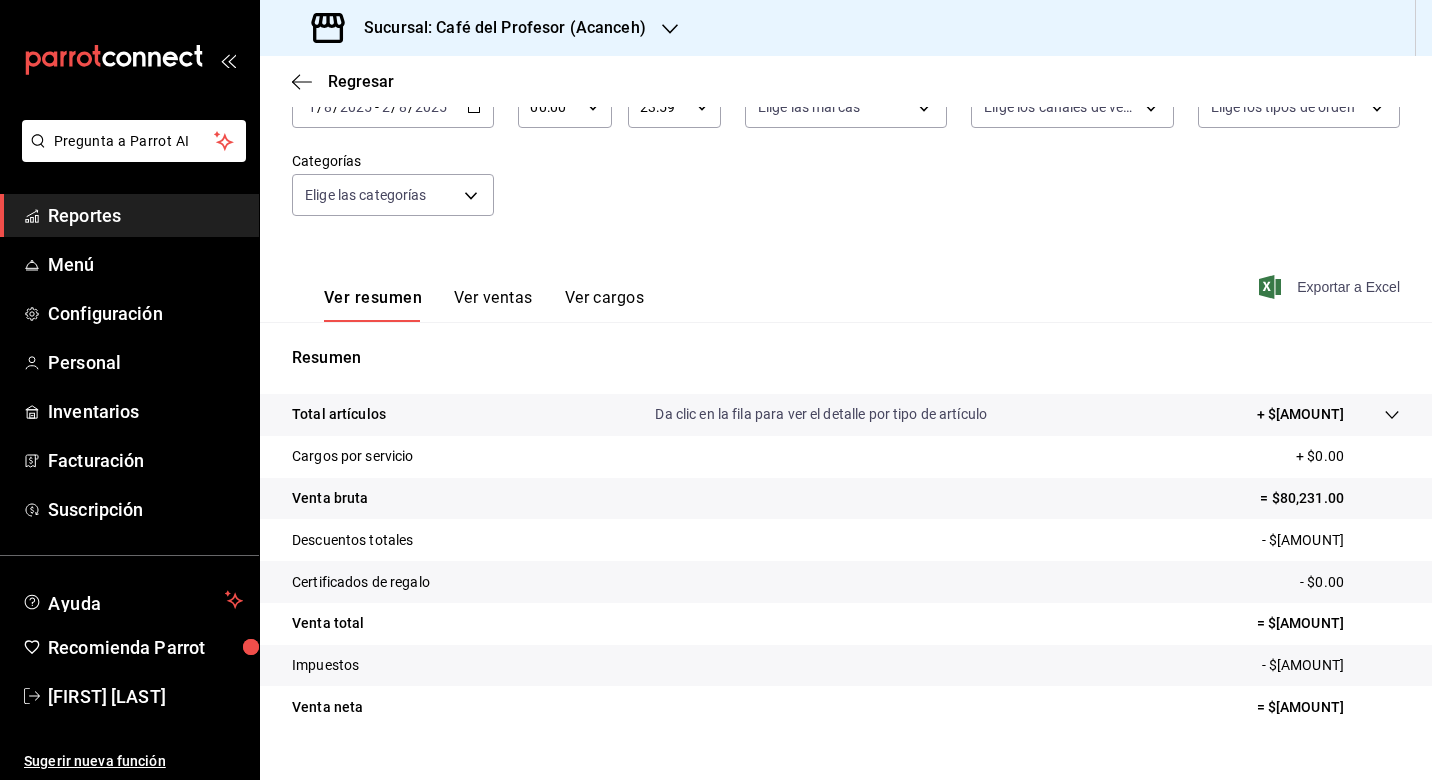 click on "Exportar a Excel" at bounding box center [1331, 287] 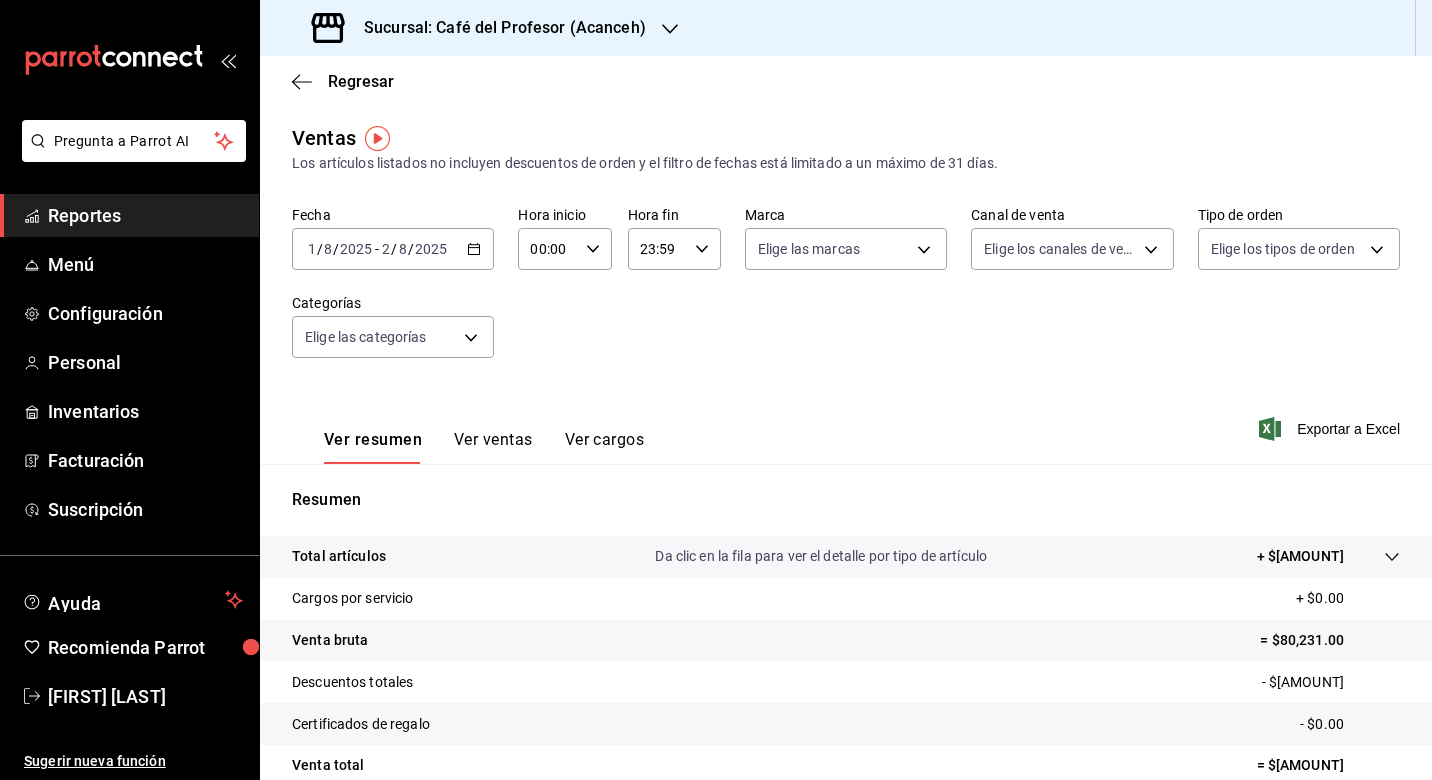 scroll, scrollTop: 0, scrollLeft: 0, axis: both 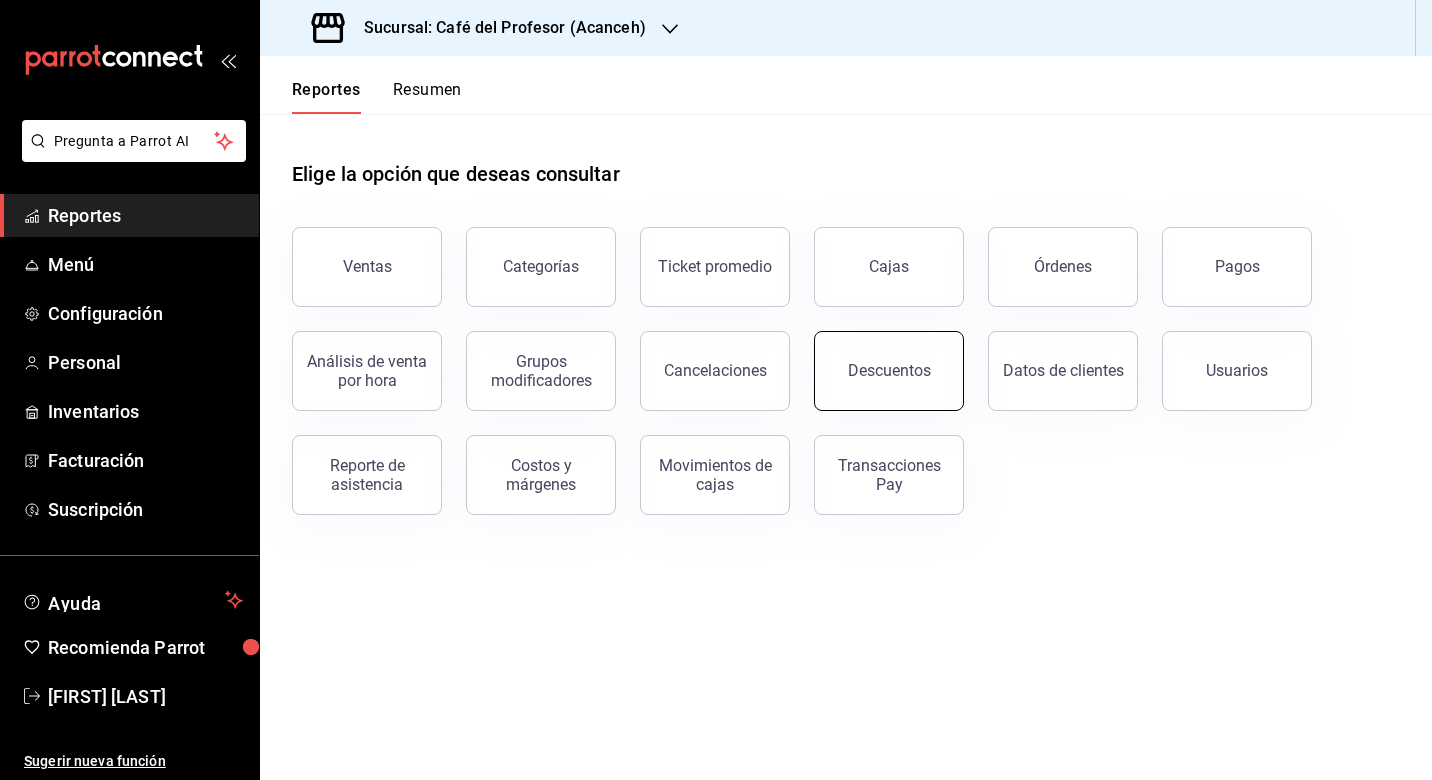 click on "Descuentos" at bounding box center (889, 371) 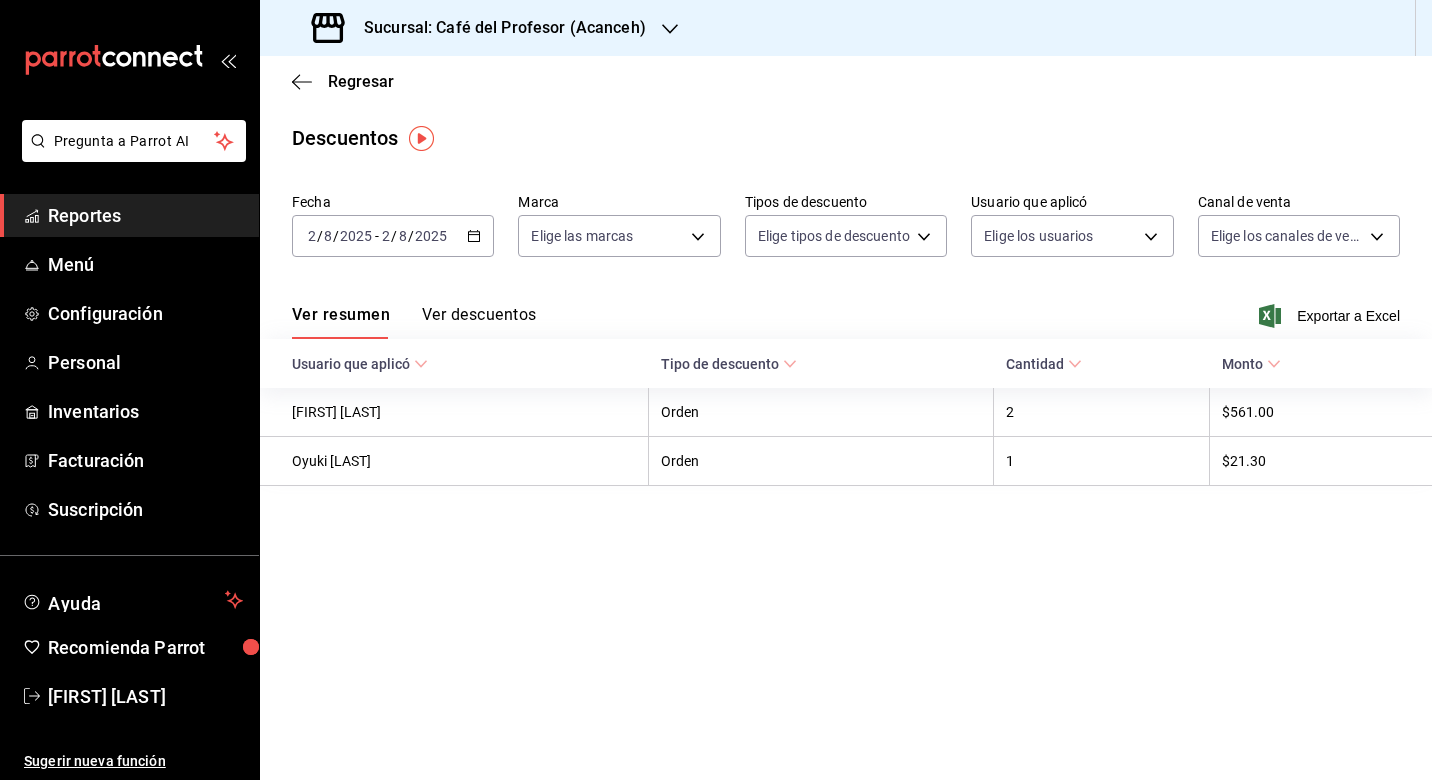 click 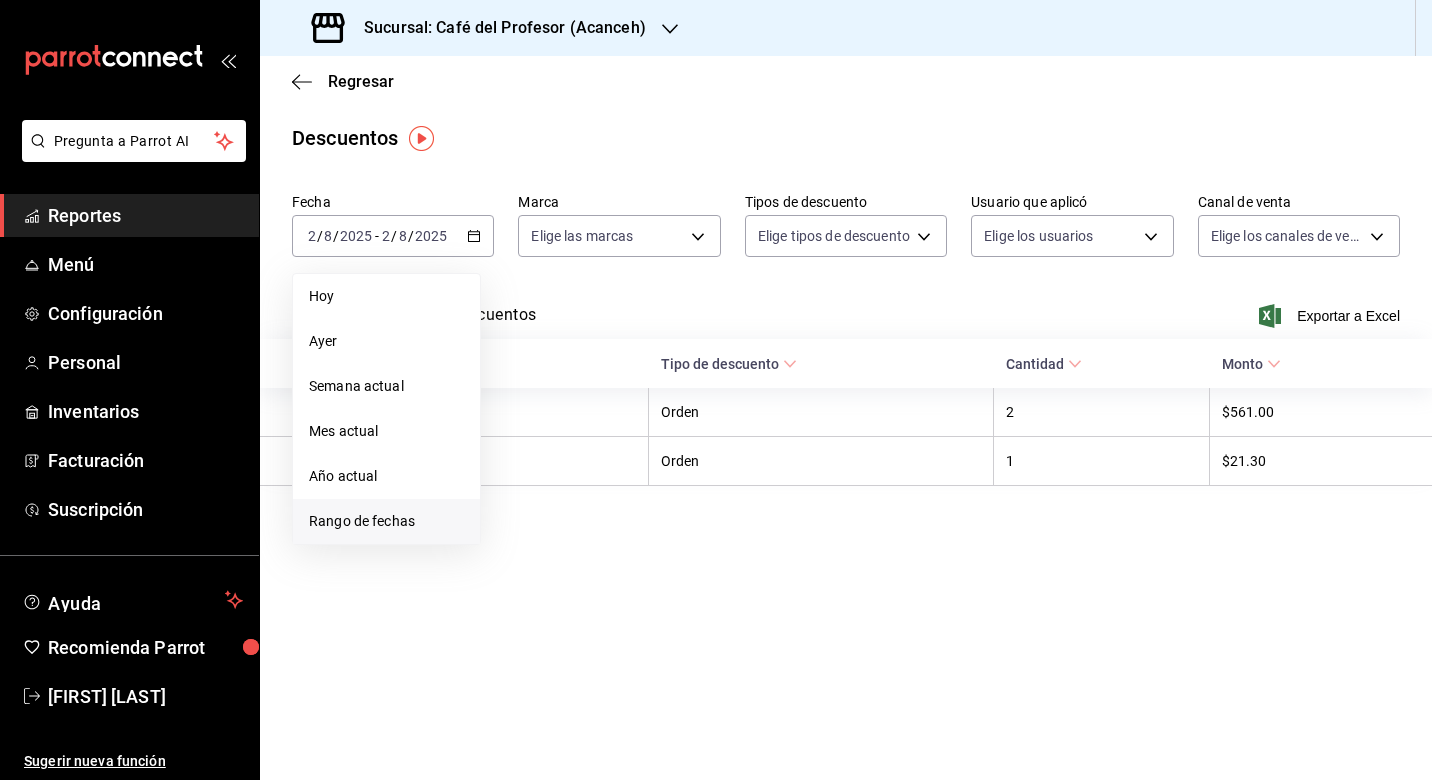 click on "Rango de fechas" at bounding box center (386, 521) 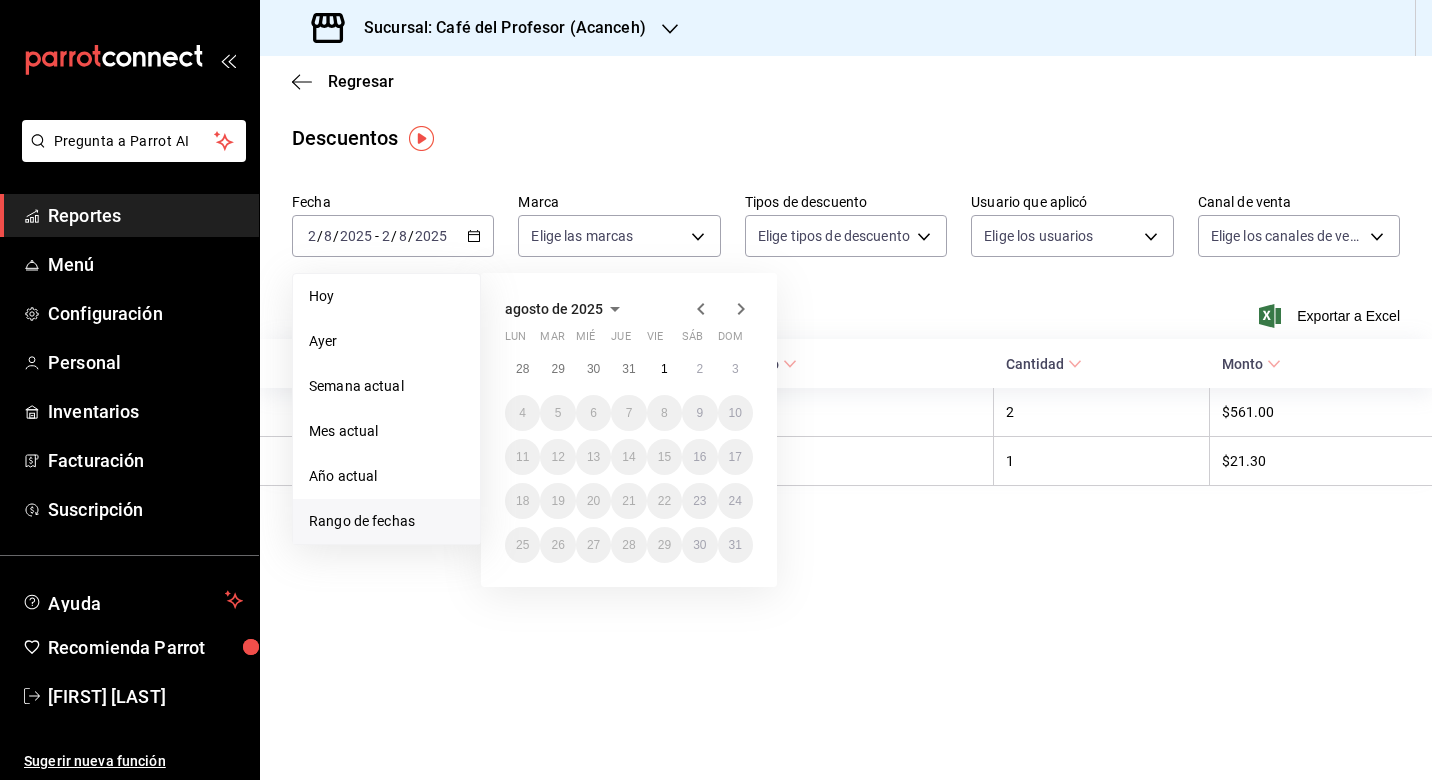 click 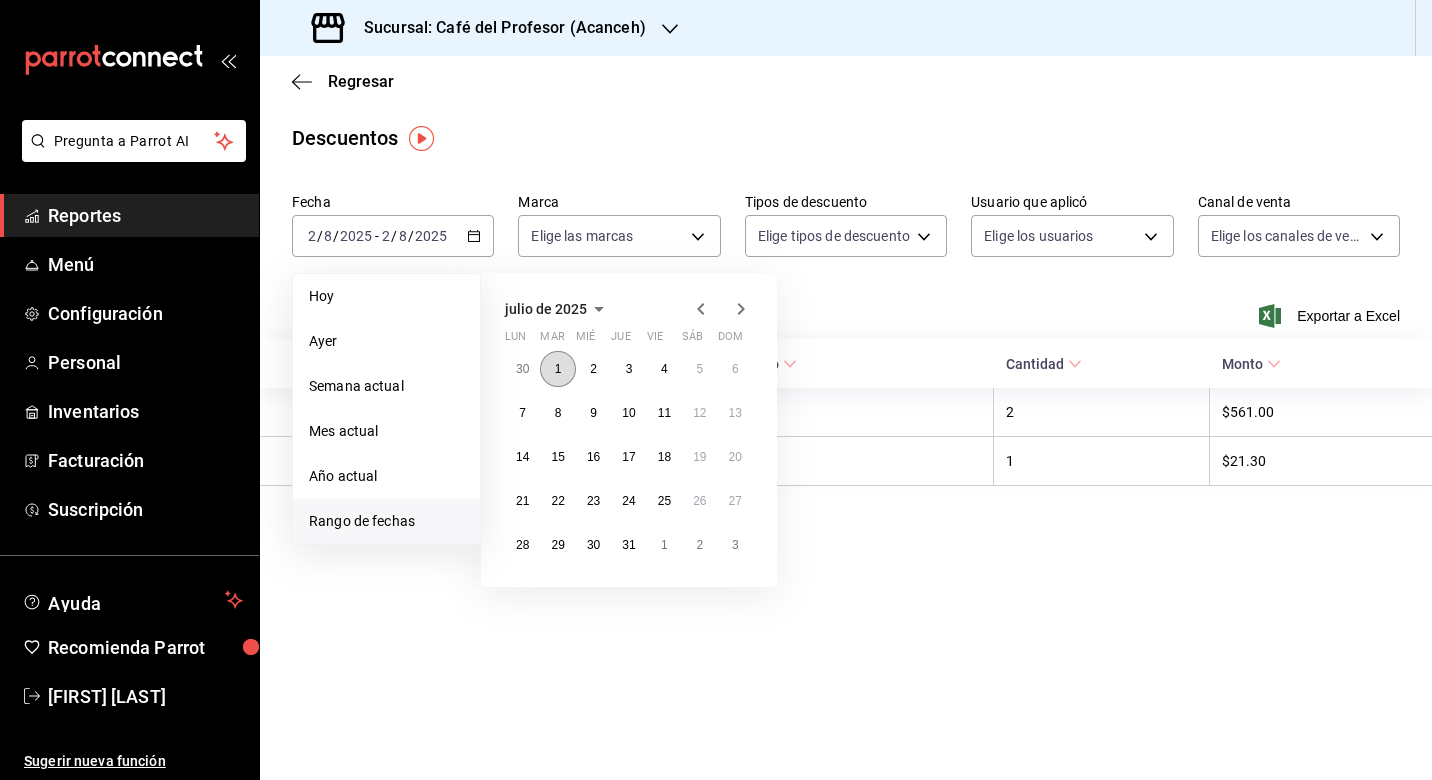 click on "1" at bounding box center (558, 369) 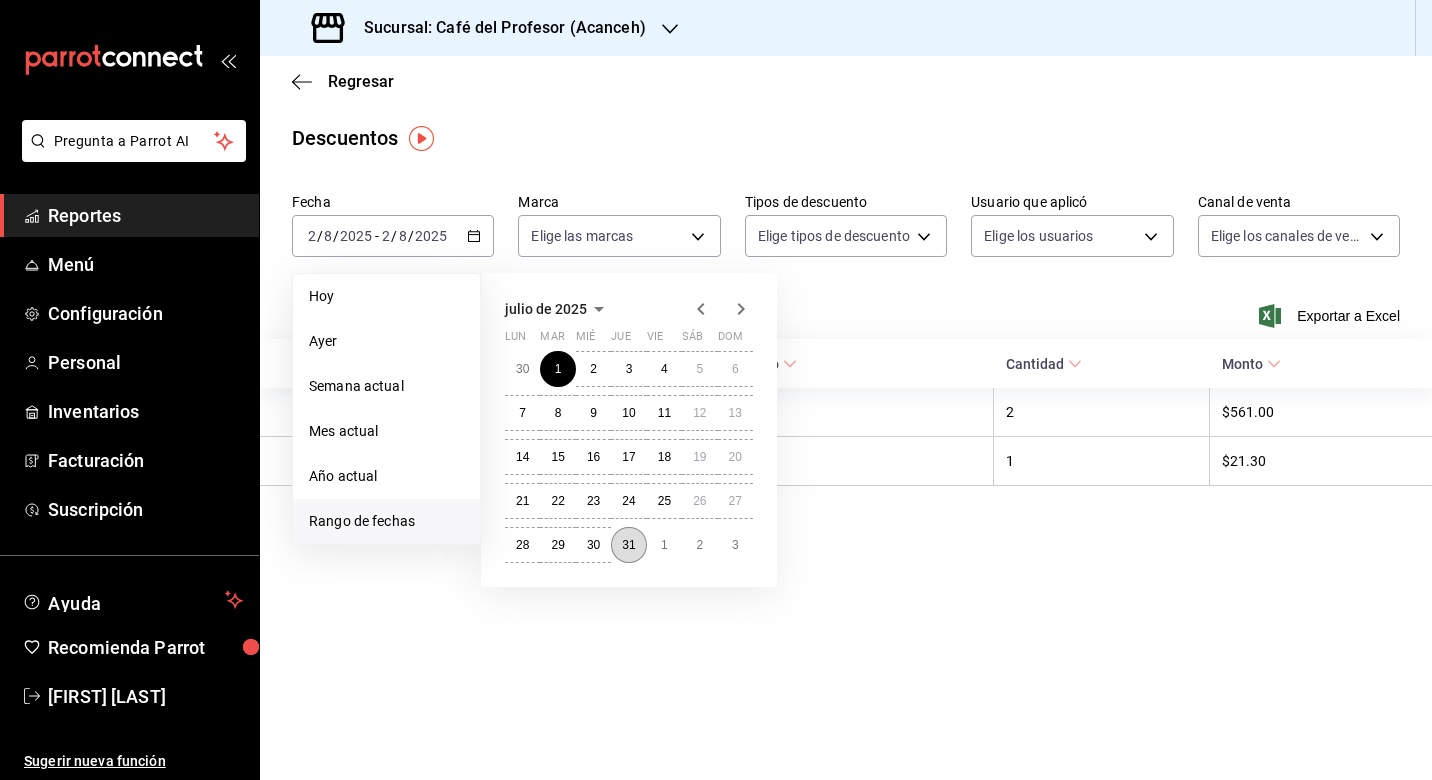 click on "31" at bounding box center (628, 545) 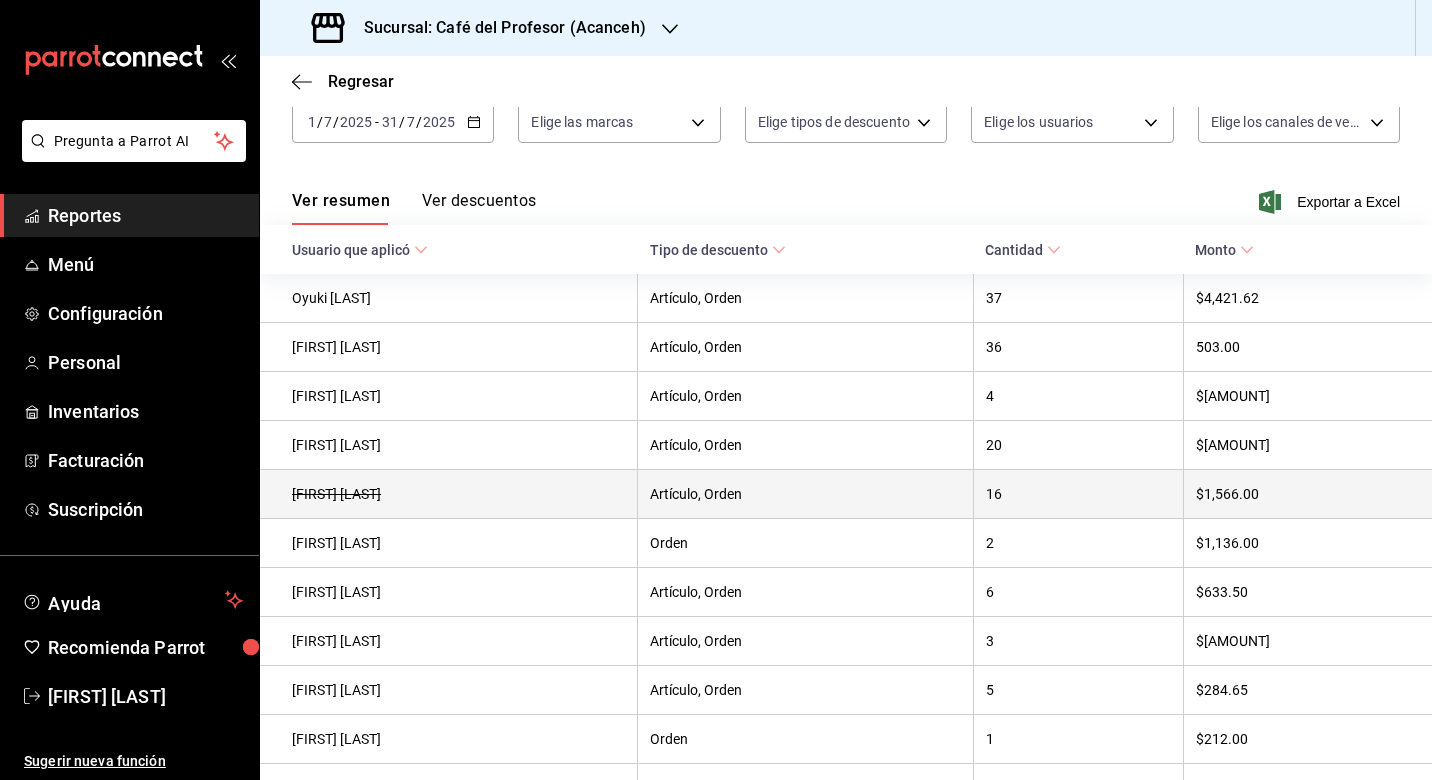 scroll, scrollTop: 121, scrollLeft: 0, axis: vertical 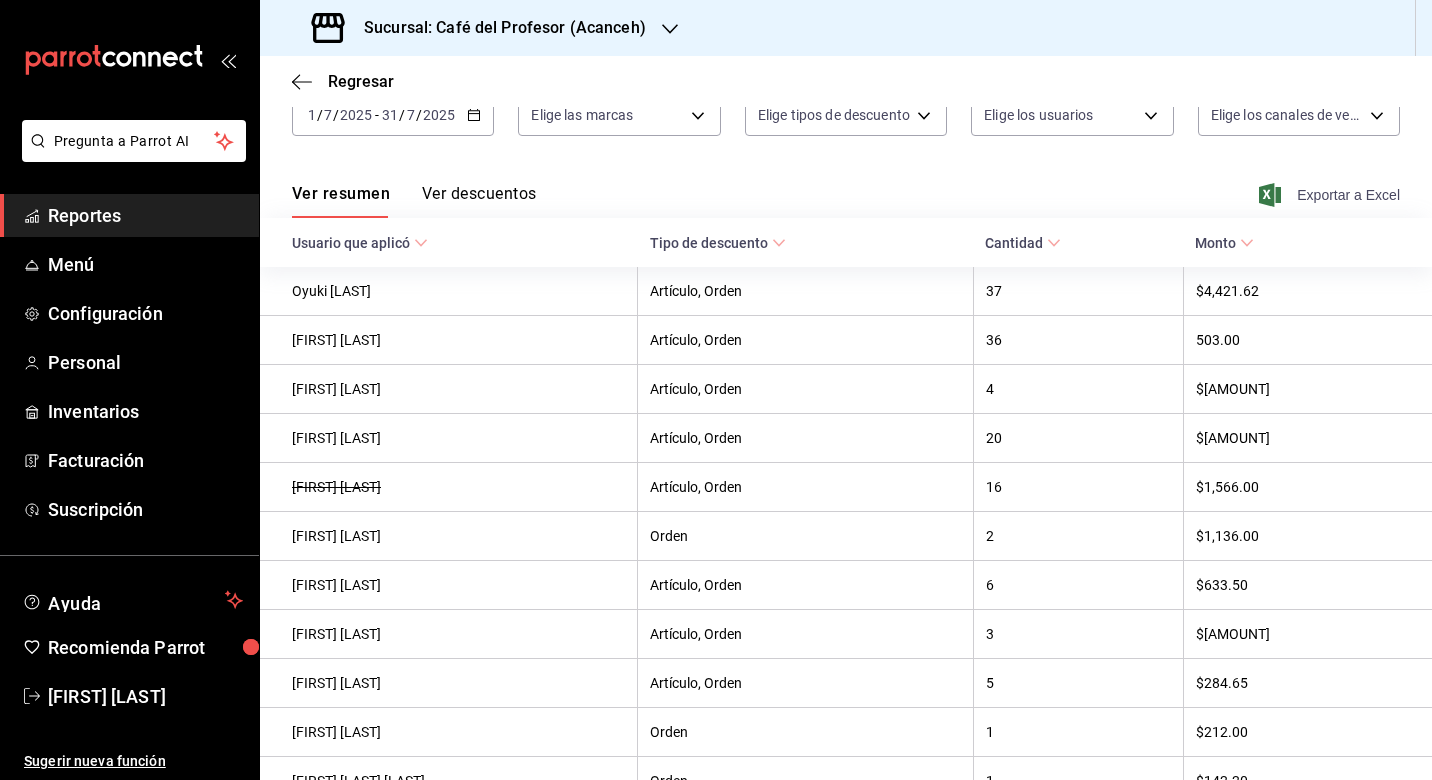 click on "Exportar a Excel" at bounding box center (1331, 195) 